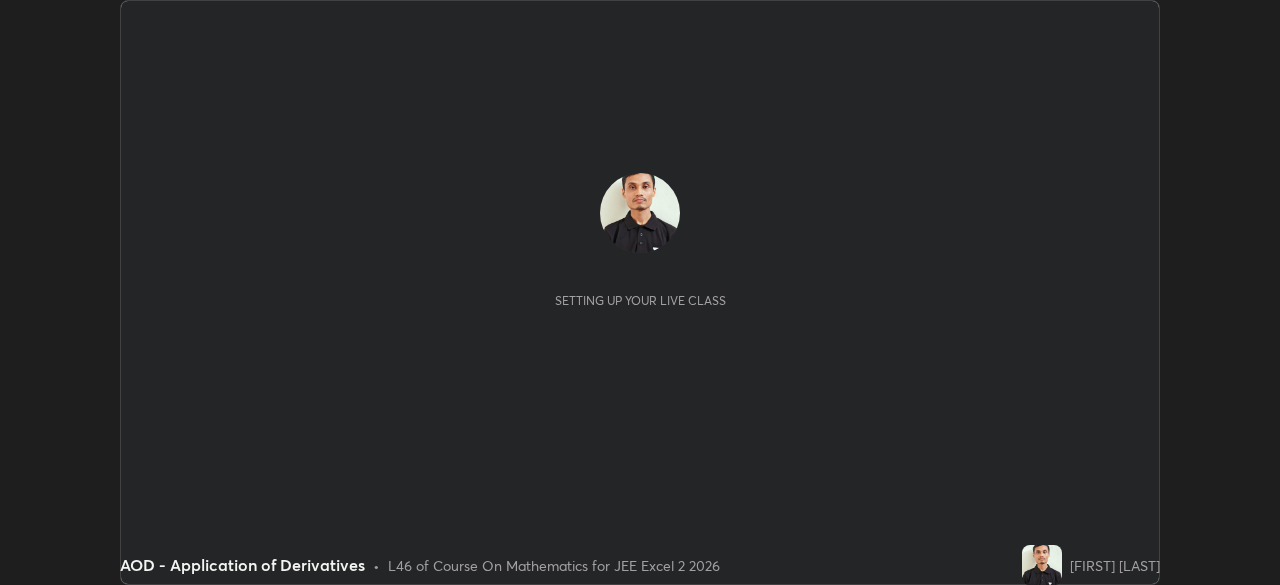 scroll, scrollTop: 0, scrollLeft: 0, axis: both 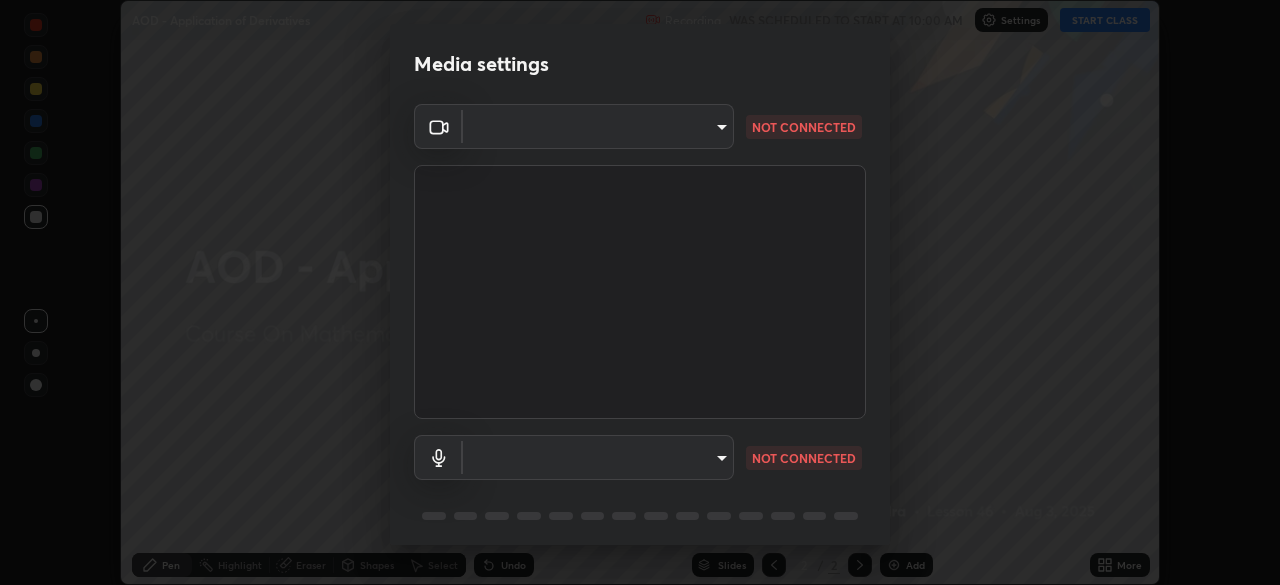 type on "[HASH]" 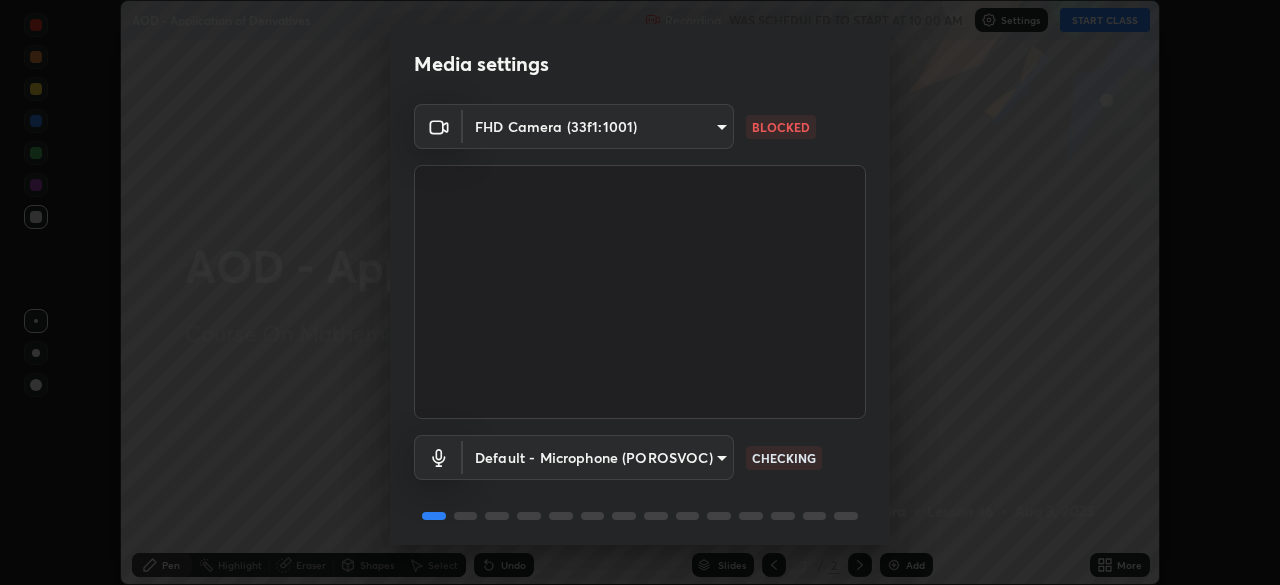 click on "Erase all AOD - Application of Derivatives Recording WAS SCHEDULED TO START AT 10:00 AM Settings START CLASS Setting up your live class AOD - Application of Derivatives • L46 of Course On Mathematics for JEE Excel 2 2026 [FIRST] [LAST] Pen Highlight Eraser Shapes Select Undo Slides 2 / 2 Add More No doubts shared Encourage your learners to ask a doubt for better clarity Report an issue Reason for reporting Buffering Chat not working Audio - Video sync issue Educator video quality low ​ Attach an image Report Media settings FHD Camera (33f1:1001) [HASH] BLOCKED Default - Microphone (POROSVOC) default CHECKING 1 / 5 Next" at bounding box center (640, 292) 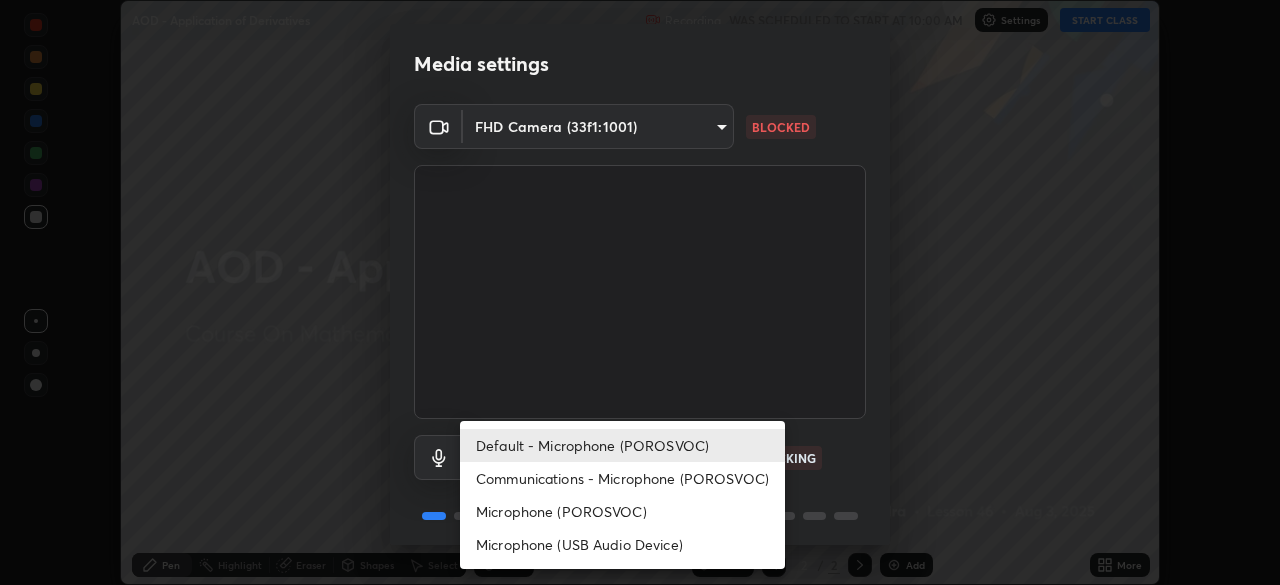 click at bounding box center (640, 292) 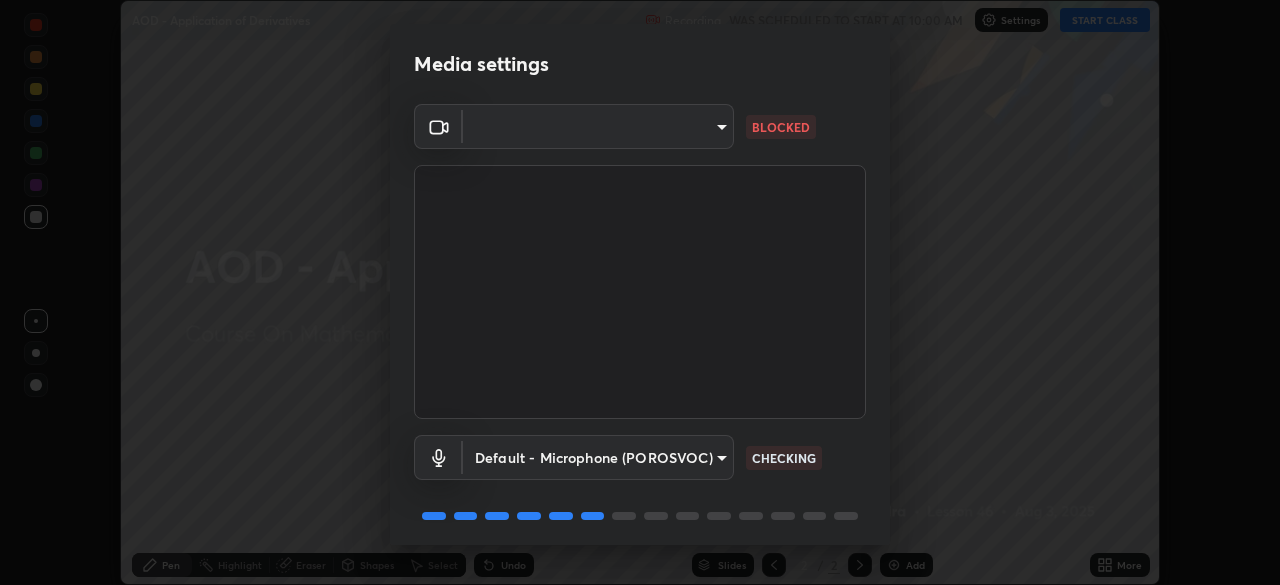 click on "Erase all AOD - Application of Derivatives Recording WAS SCHEDULED TO START AT 10:00 AM Settings START CLASS Setting up your live class AOD - Application of Derivatives • L46 of Course On Mathematics for JEE Excel 2 2026 [FIRST] [LAST] Pen Highlight Eraser Shapes Select Undo Slides 2 / 2 Add More No doubts shared Encourage your learners to ask a doubt for better clarity Report an issue Reason for reporting Buffering Chat not working Audio - Video sync issue Educator video quality low ​ Attach an image Report Media settings ​ [HASH] BLOCKED Default - Microphone (POROSVOC) default CHECKING 1 / 5 Next" at bounding box center (640, 292) 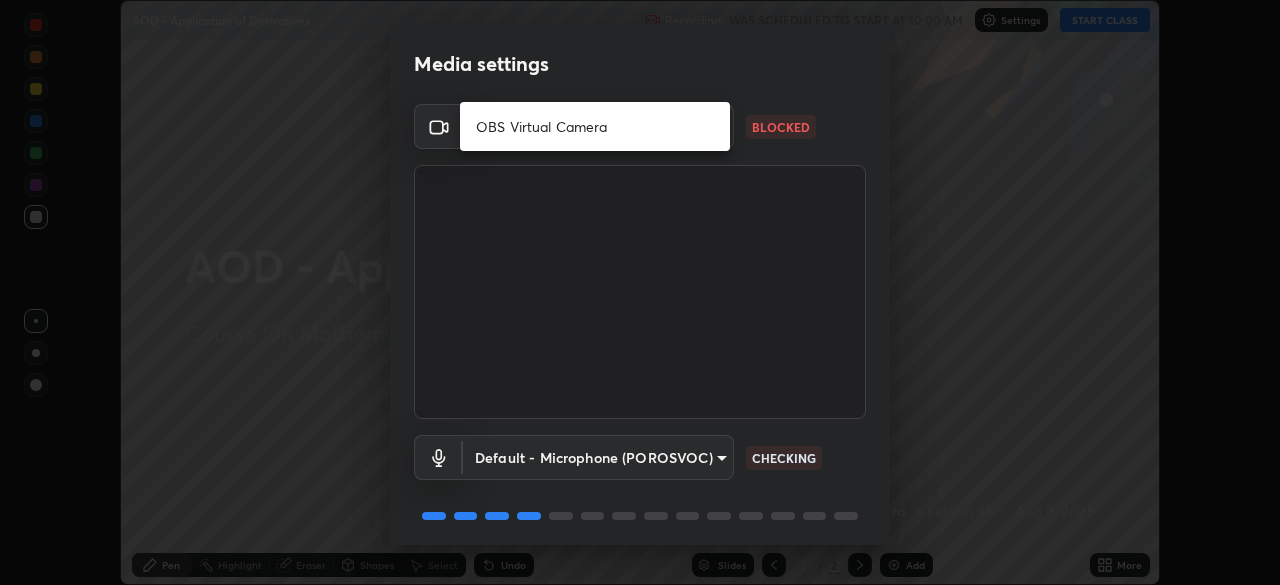 click on "OBS Virtual Camera" at bounding box center [595, 126] 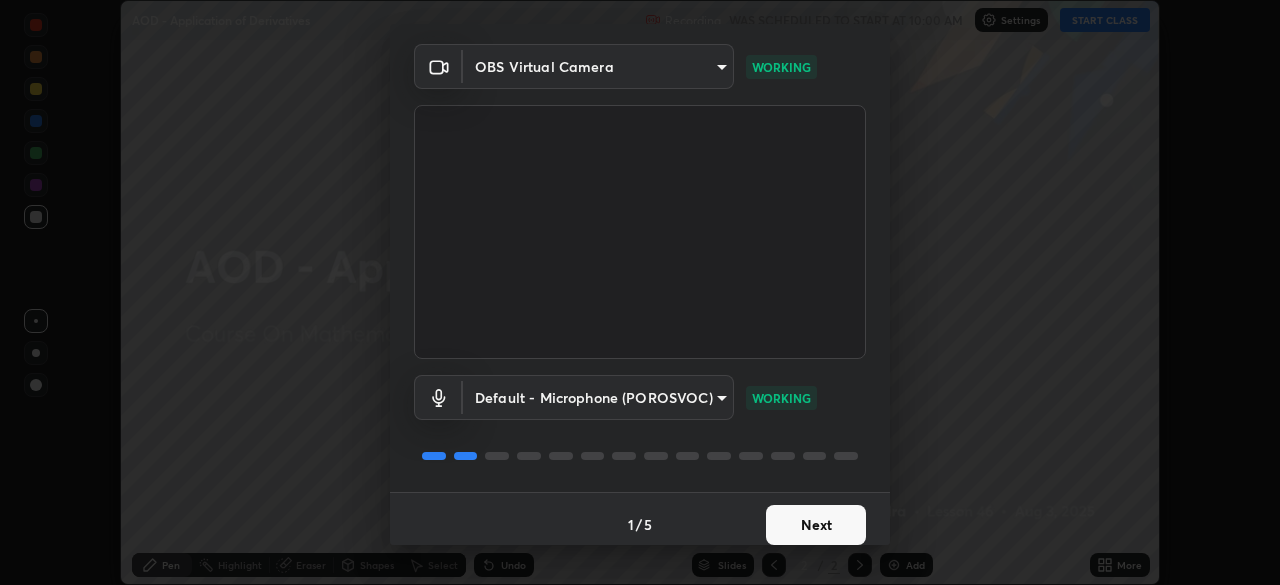 scroll, scrollTop: 71, scrollLeft: 0, axis: vertical 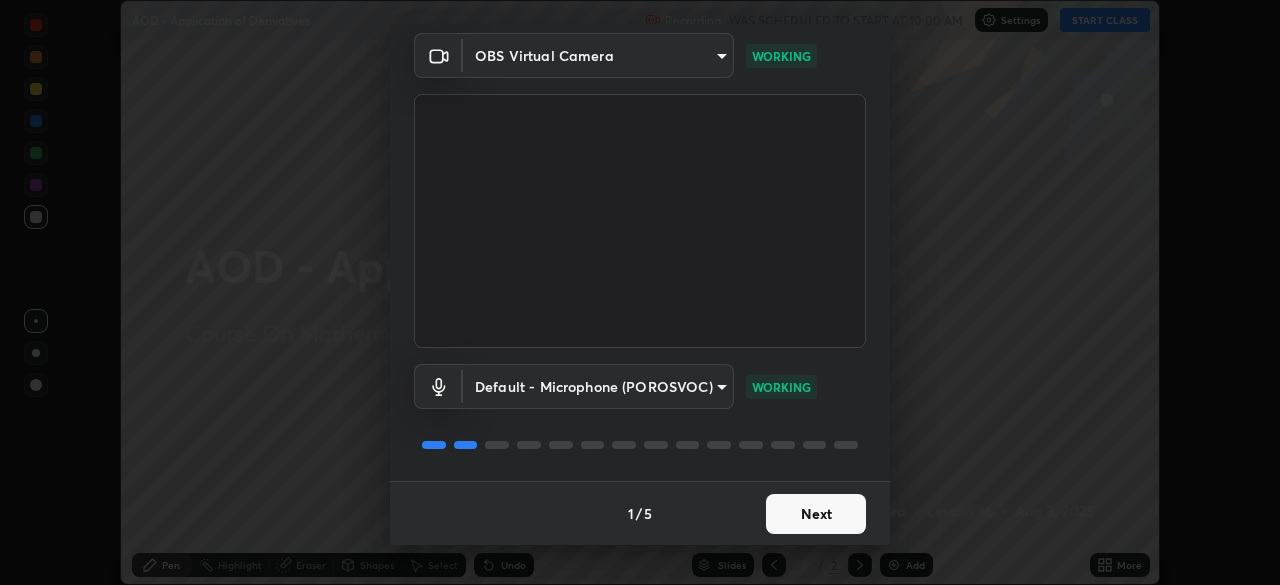 click on "Next" at bounding box center [816, 514] 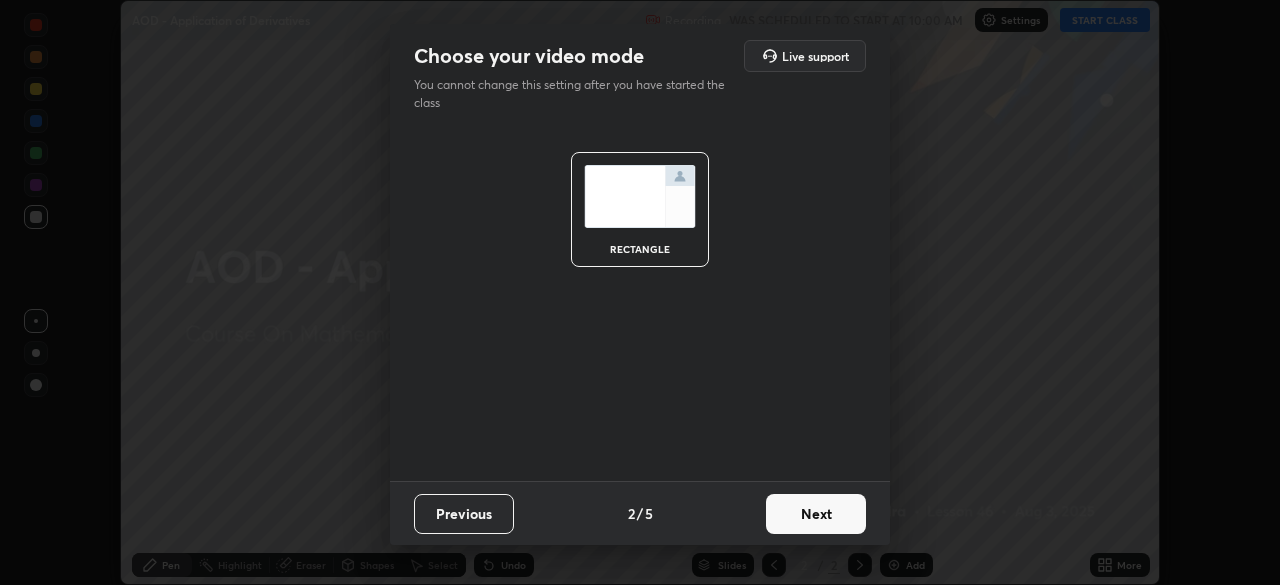 scroll, scrollTop: 0, scrollLeft: 0, axis: both 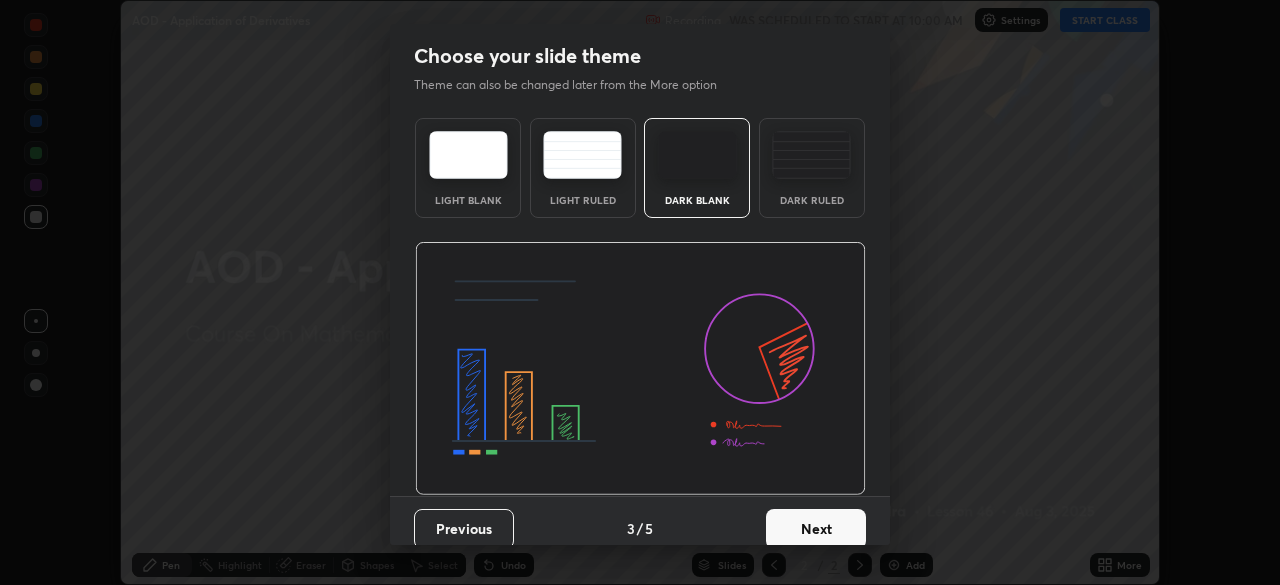 click on "Next" at bounding box center (816, 529) 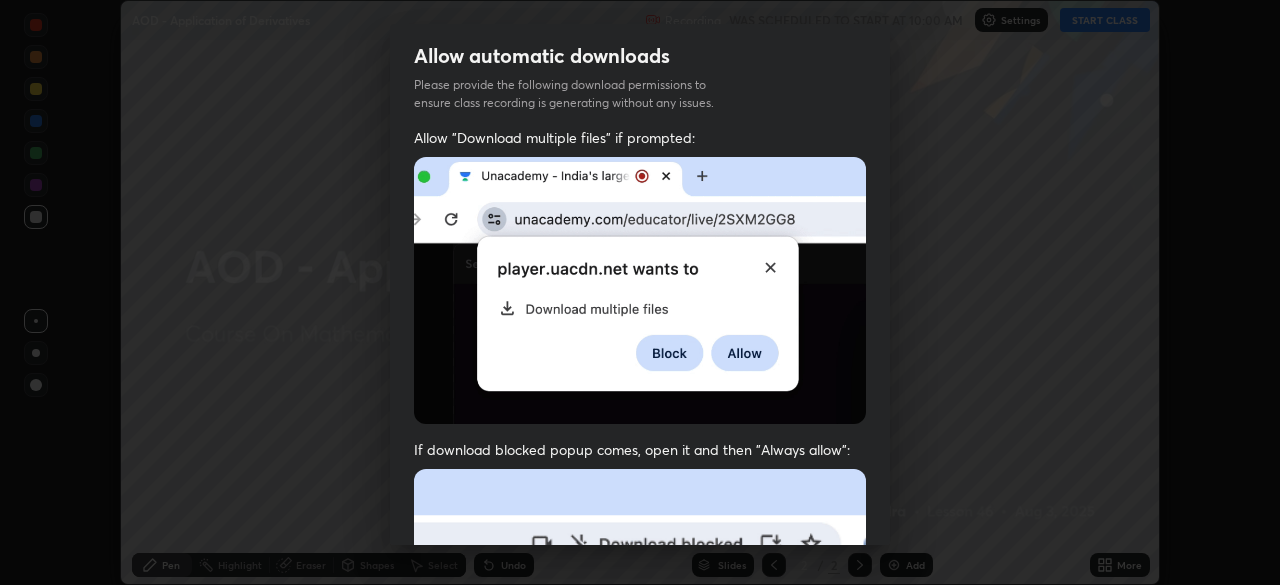 click on "Previous 5 / 5 Done" at bounding box center [640, 1002] 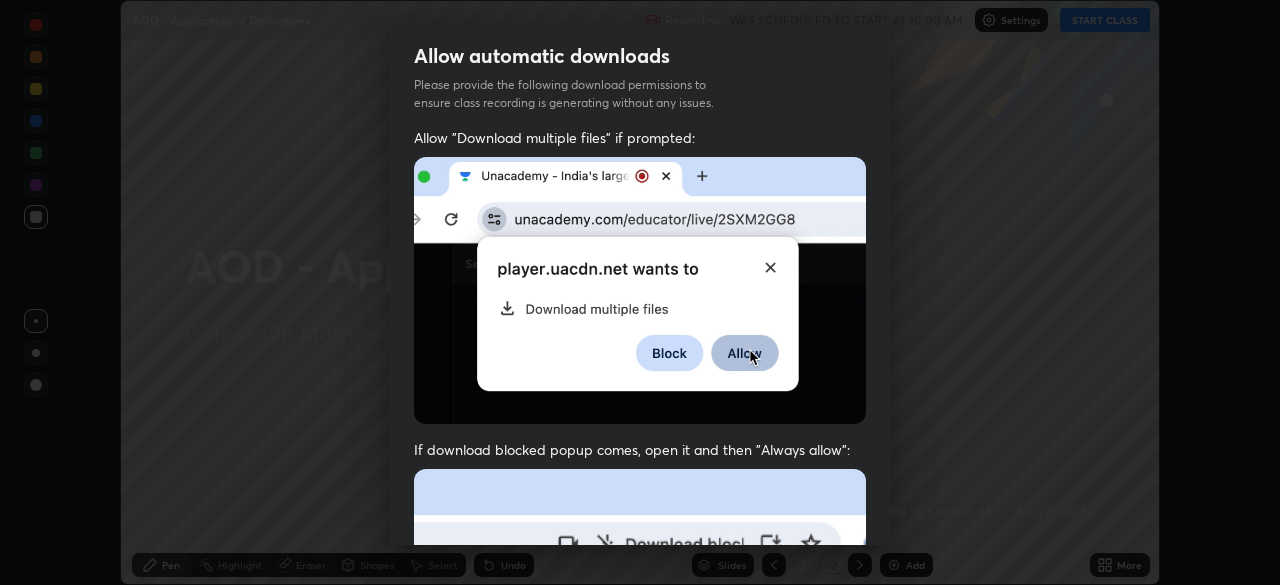 click on "I agree that if I don't provide required permissions, class recording will not be generated" at bounding box center [657, 934] 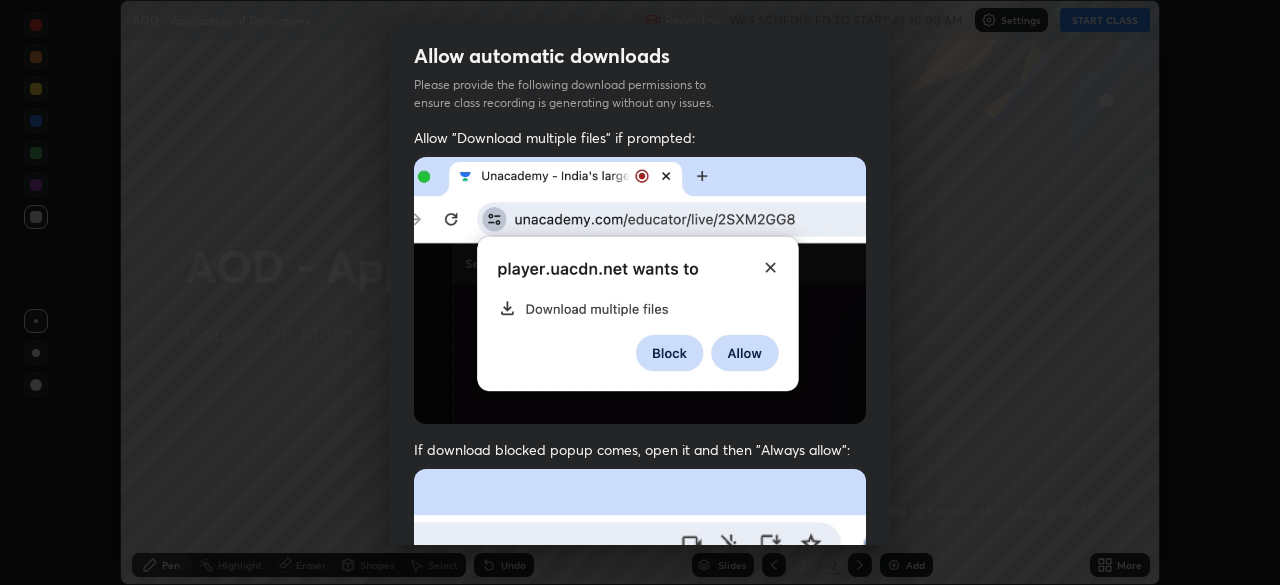 click on "I agree that if I don't provide required permissions, class recording will not be generated" at bounding box center (657, 934) 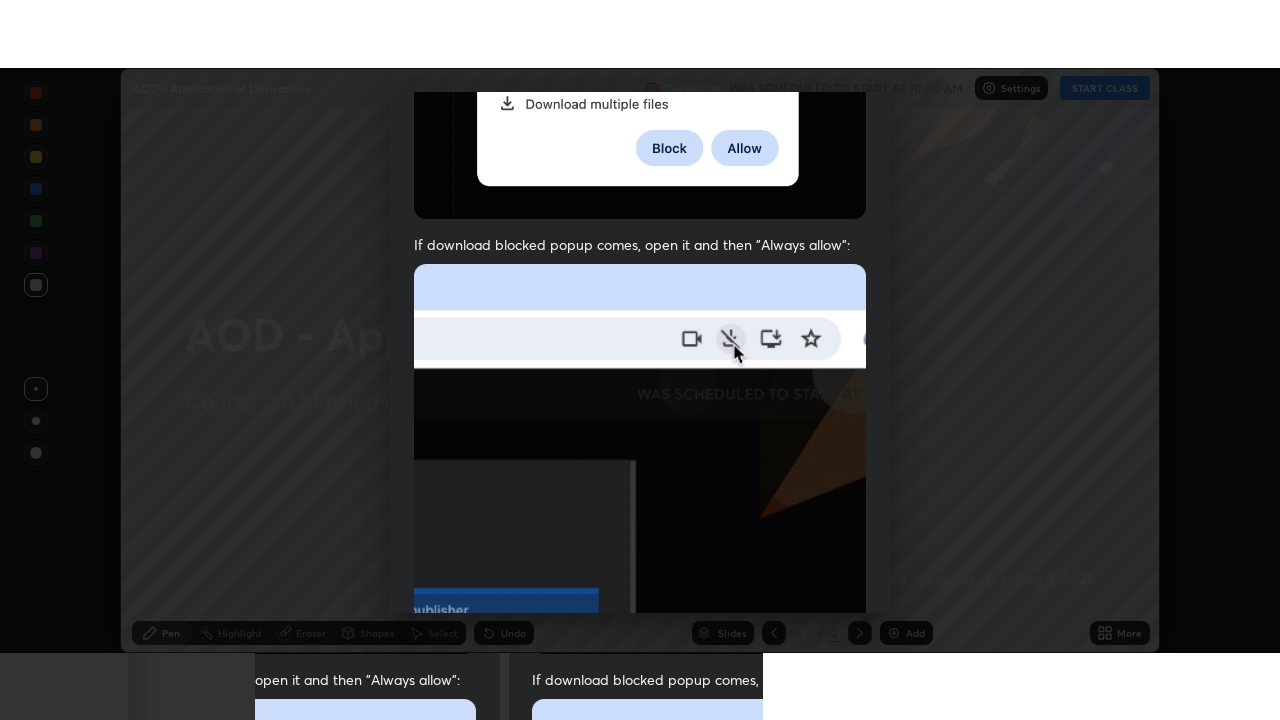scroll, scrollTop: 479, scrollLeft: 0, axis: vertical 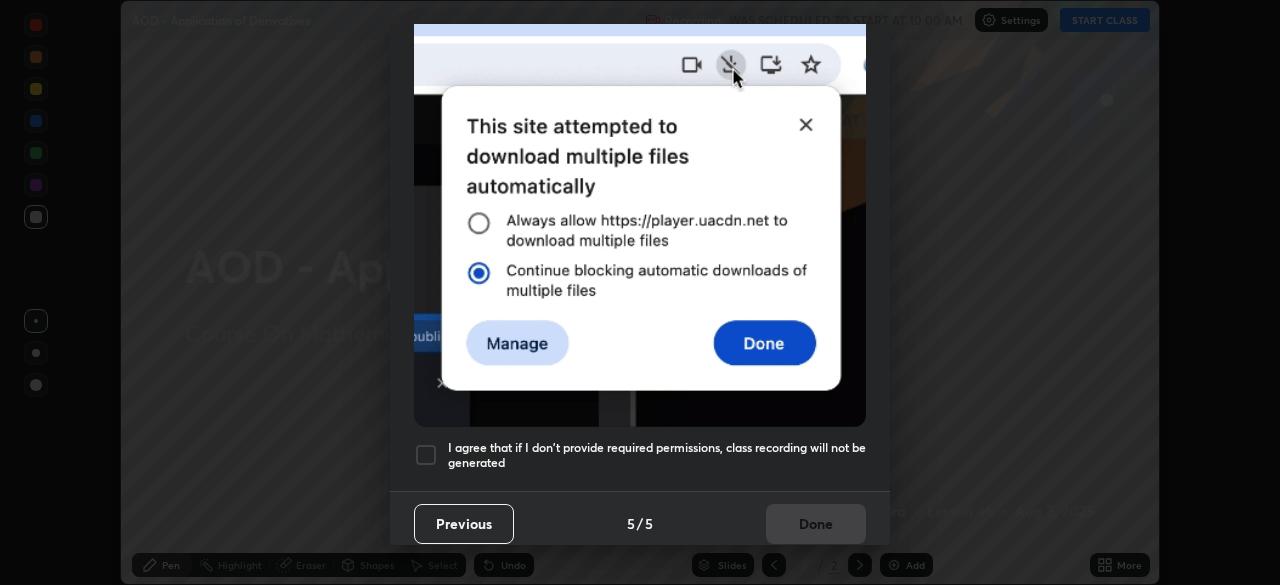 click on "I agree that if I don't provide required permissions, class recording will not be generated" at bounding box center (657, 455) 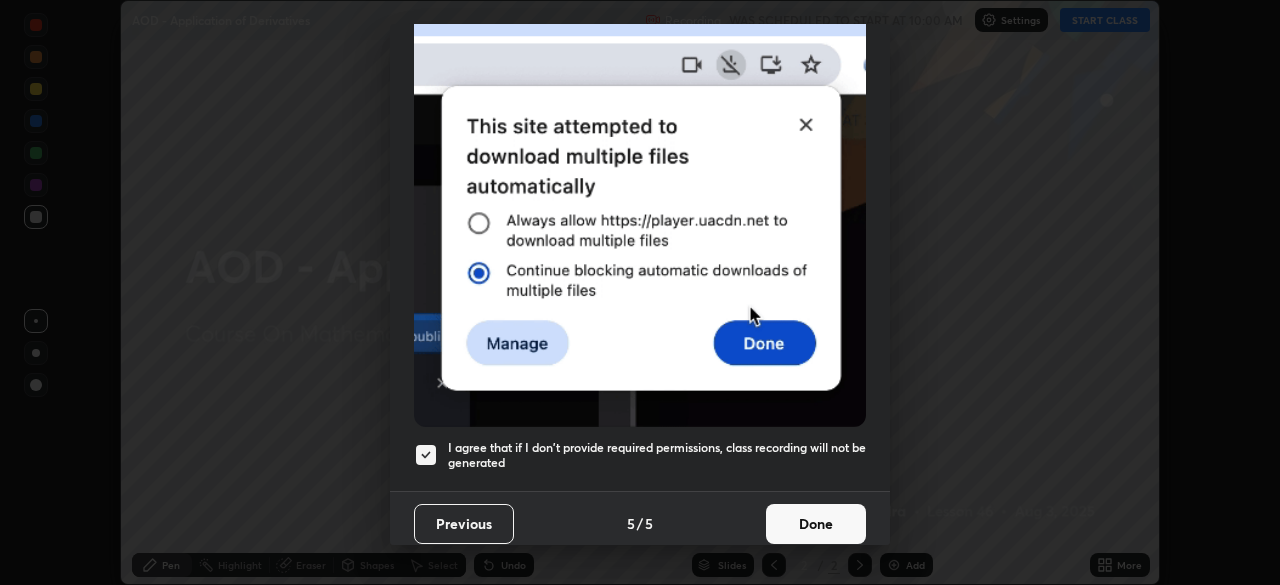 click on "Done" at bounding box center (816, 524) 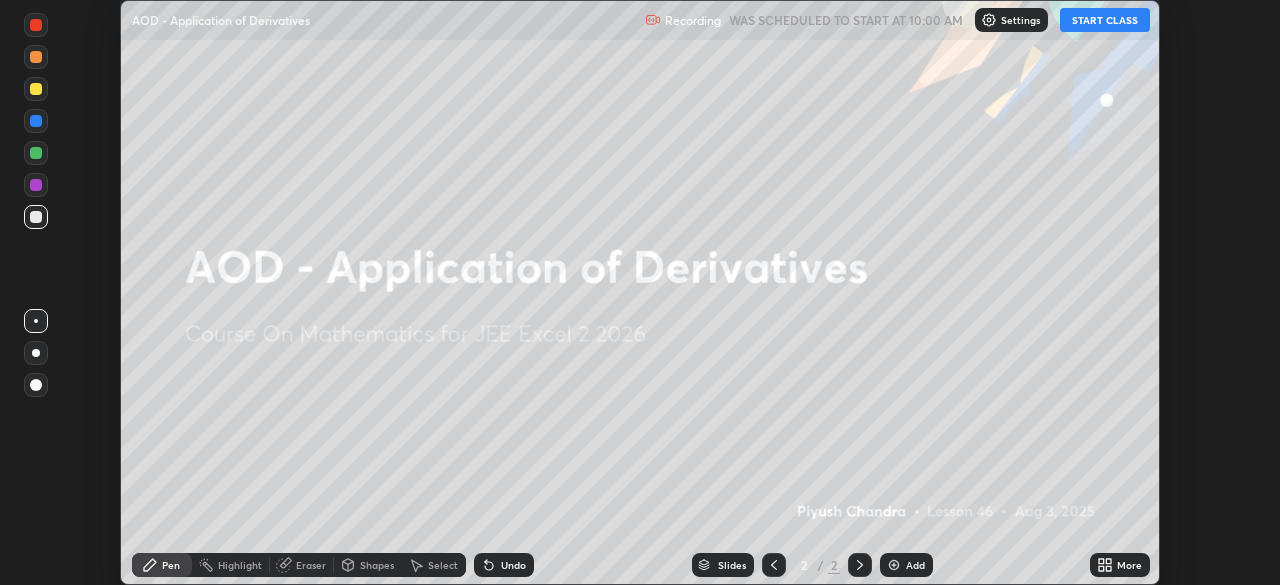 click on "START CLASS" at bounding box center (1105, 20) 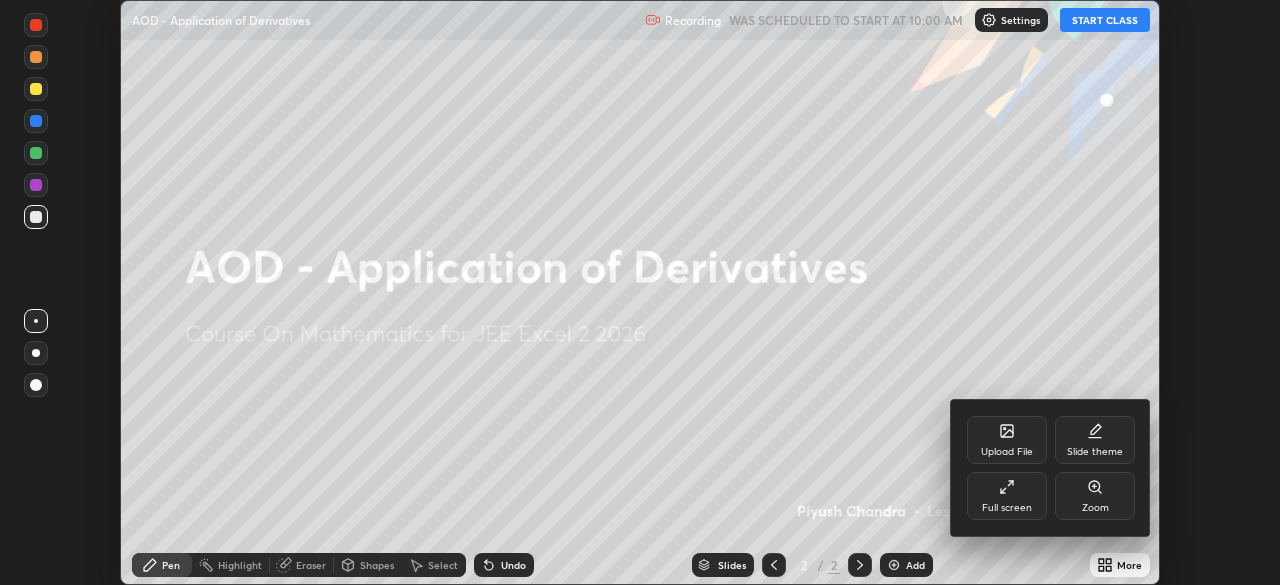 click on "Full screen" at bounding box center [1007, 496] 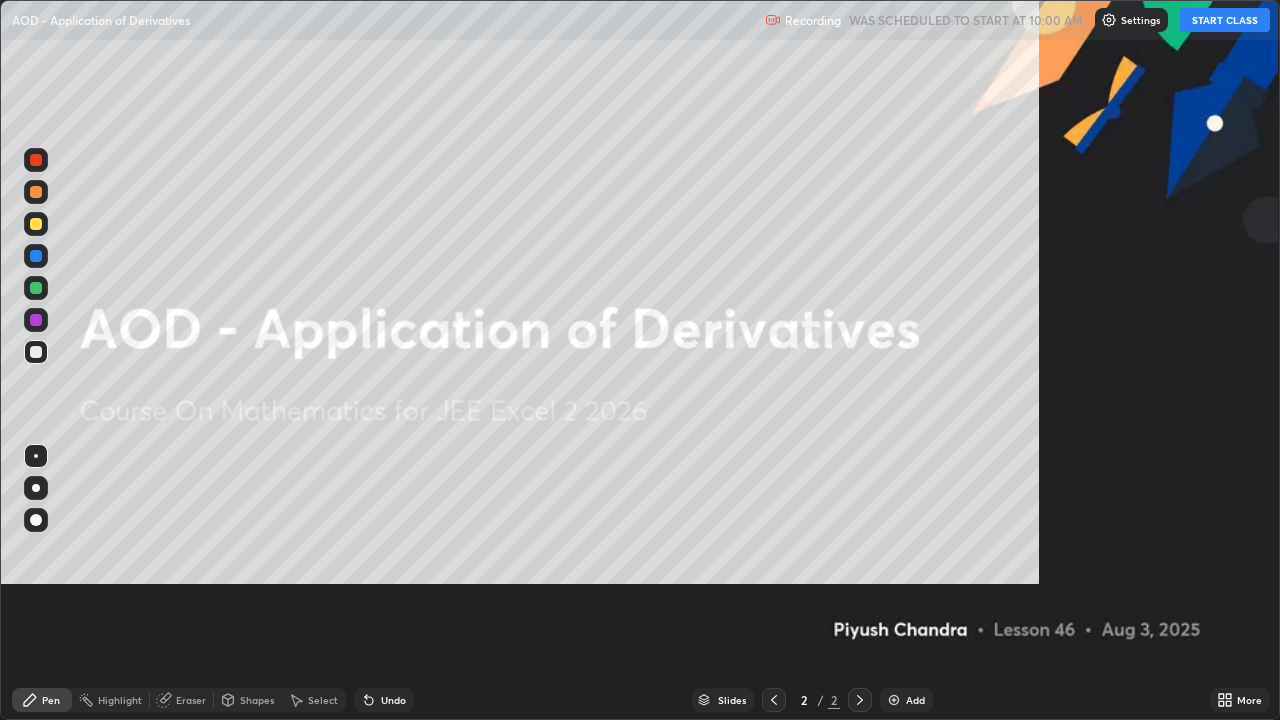 scroll, scrollTop: 99280, scrollLeft: 98720, axis: both 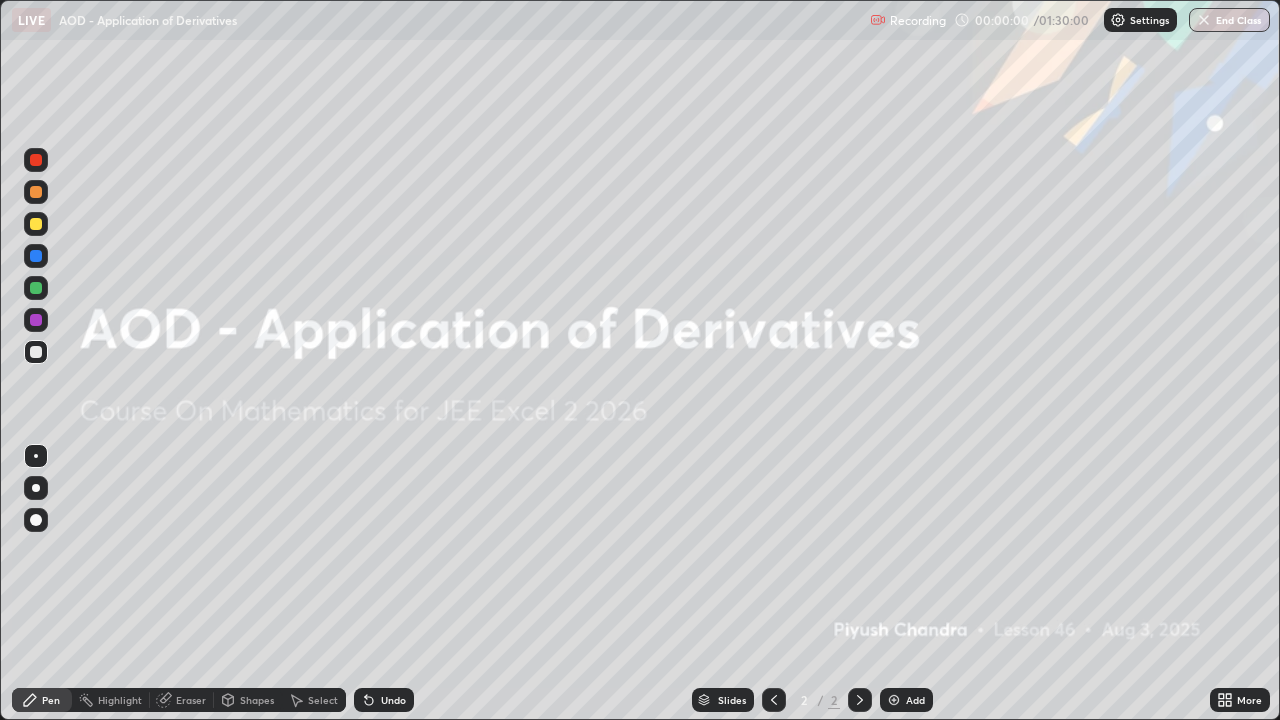 click on "Add" at bounding box center (915, 700) 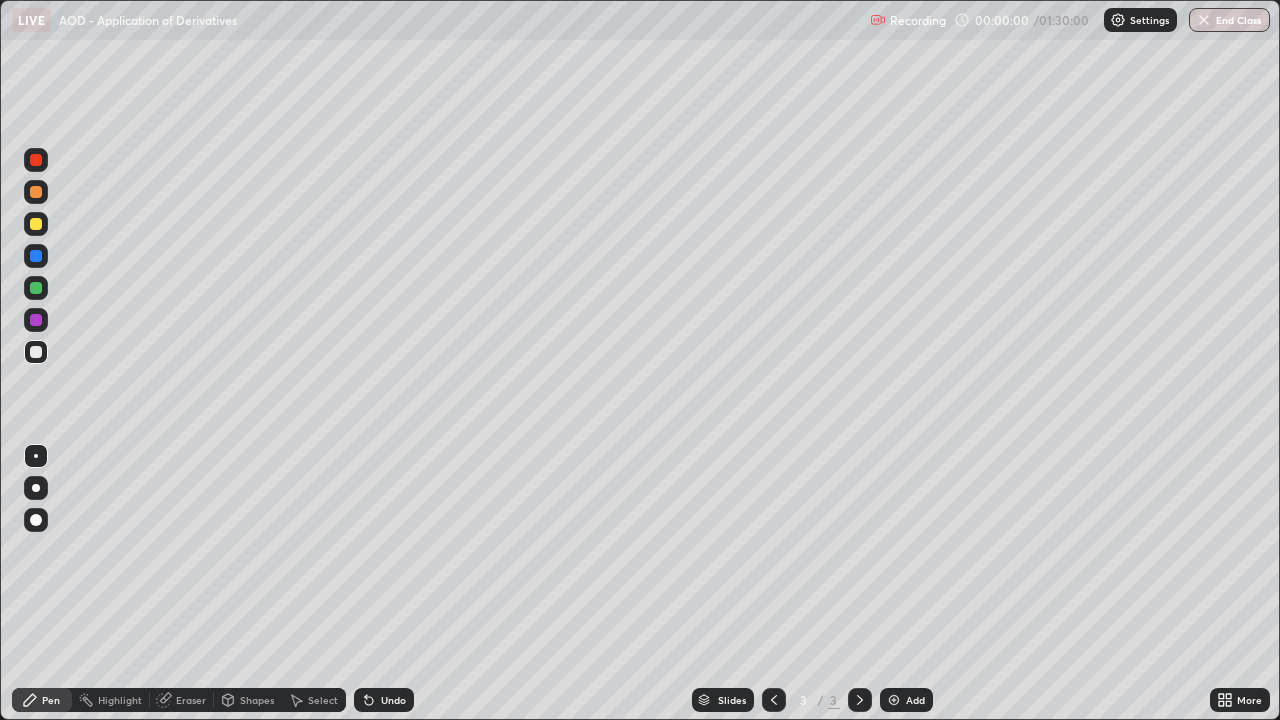 click on "Add" at bounding box center (915, 700) 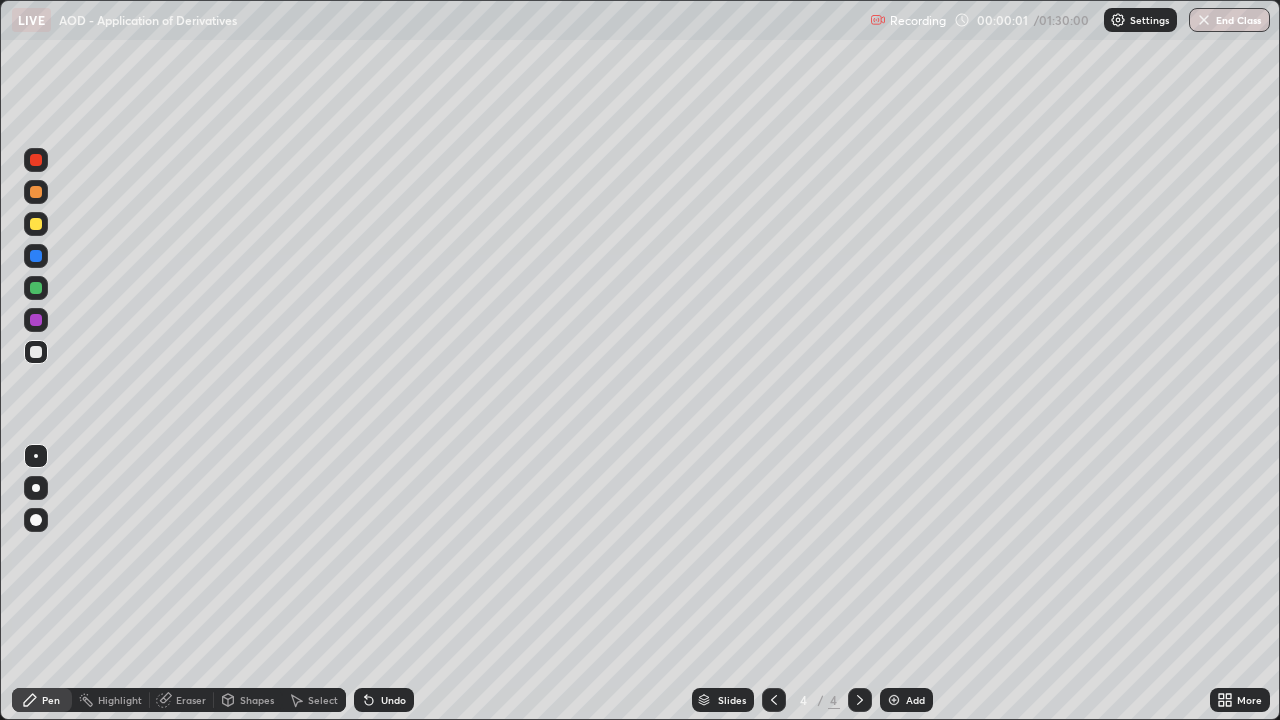 click on "Add" at bounding box center [906, 700] 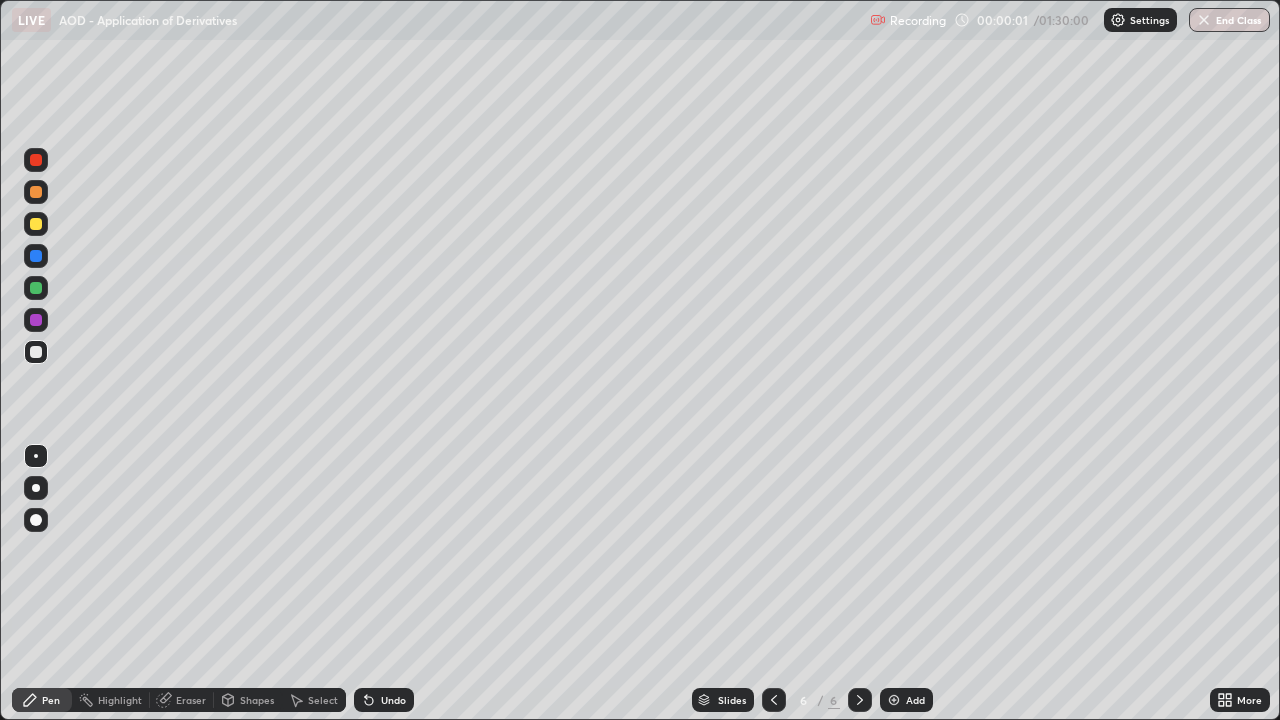click on "Add" at bounding box center [915, 700] 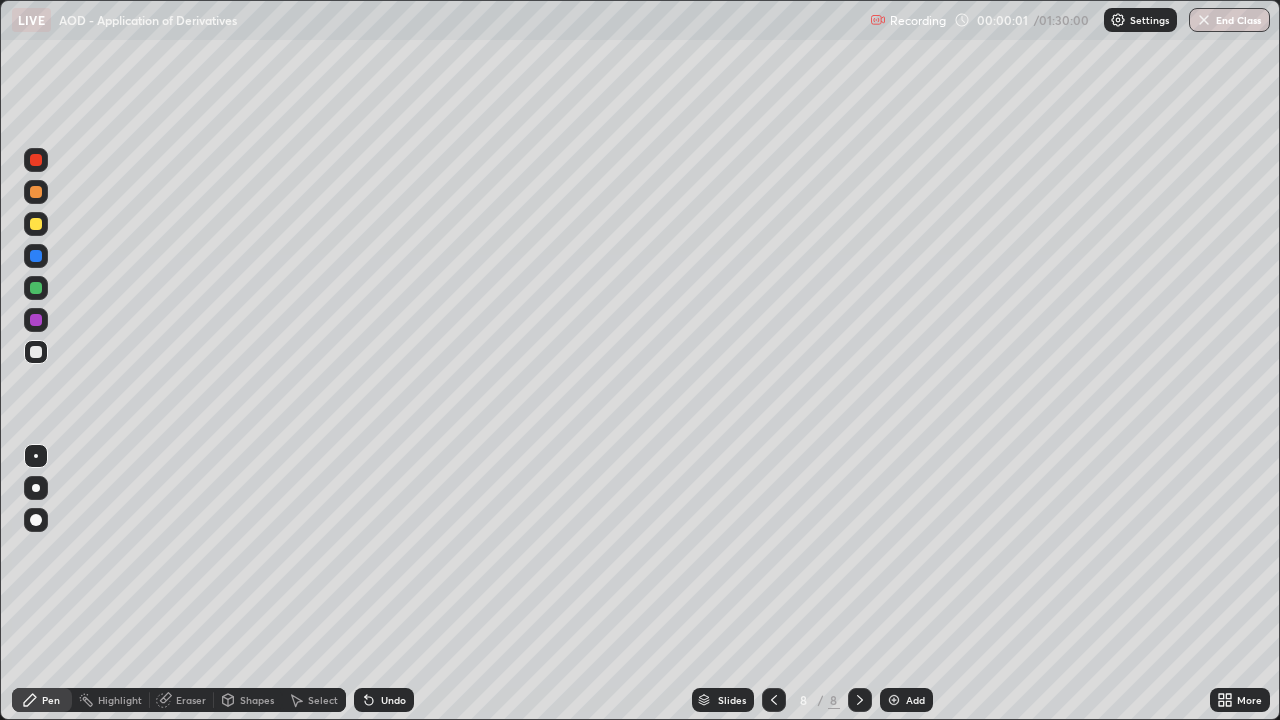 click on "Add" at bounding box center (915, 700) 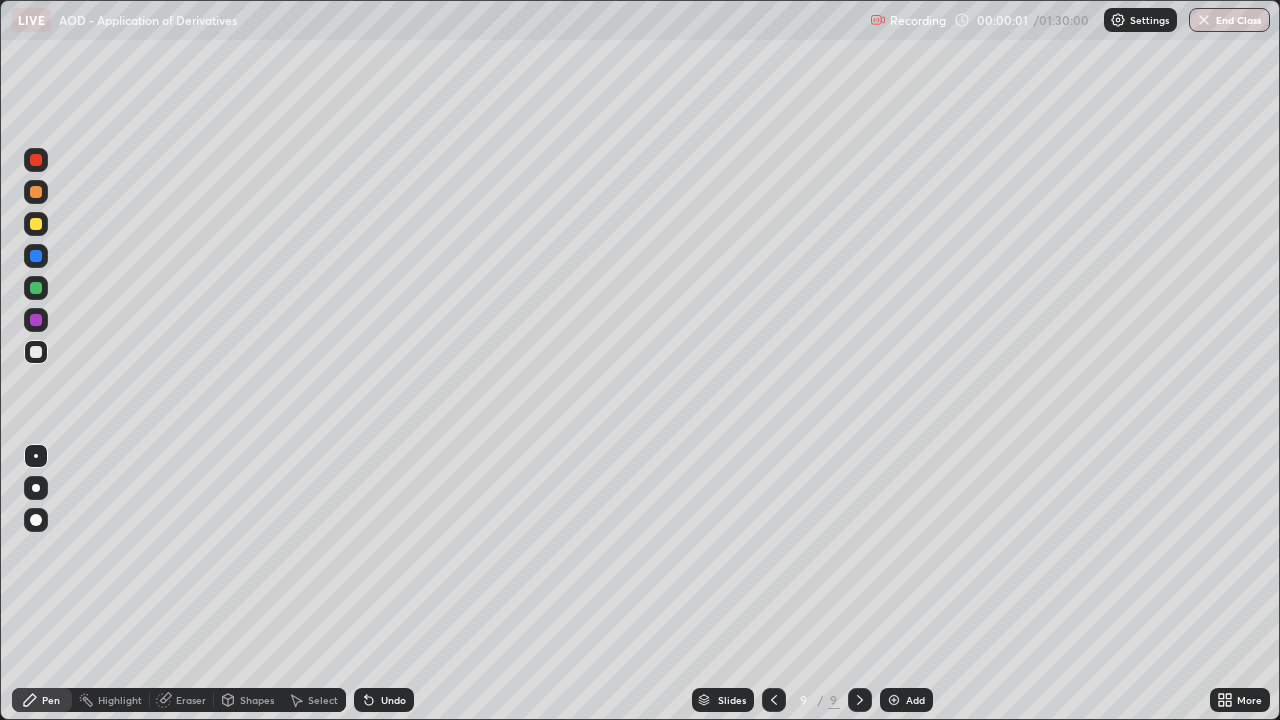 click on "Add" at bounding box center (915, 700) 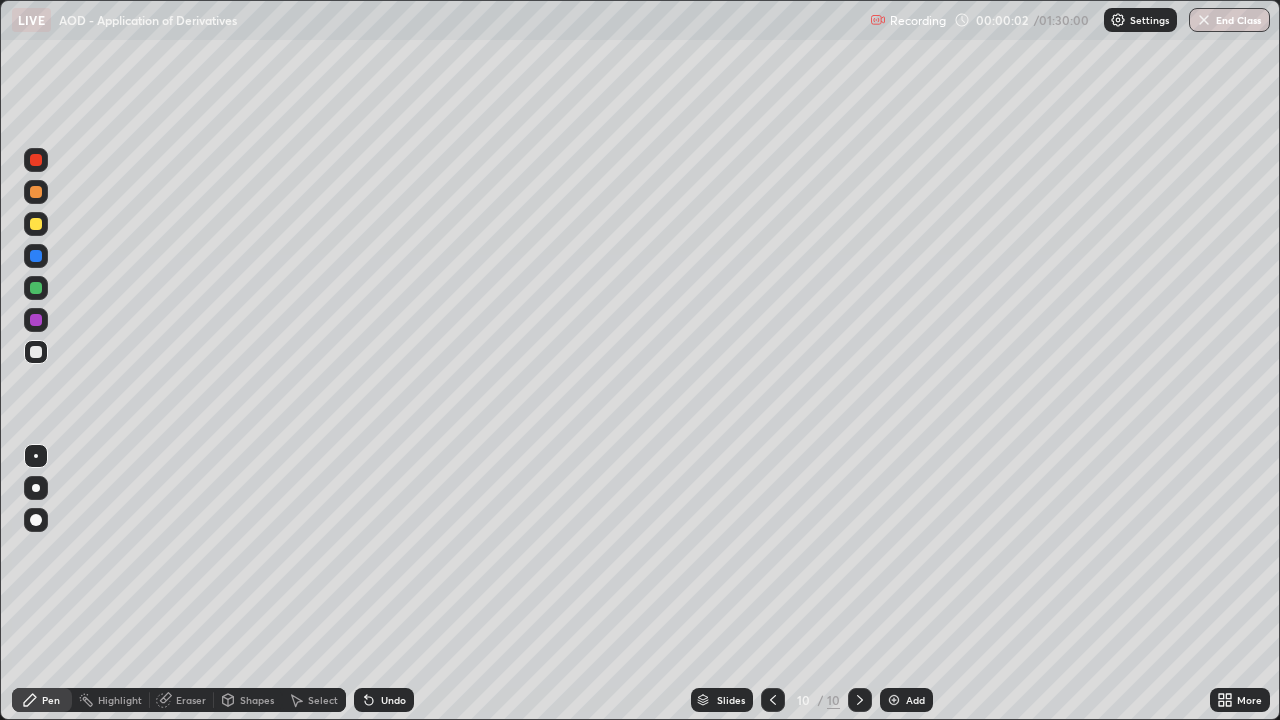 click on "Add" at bounding box center (915, 700) 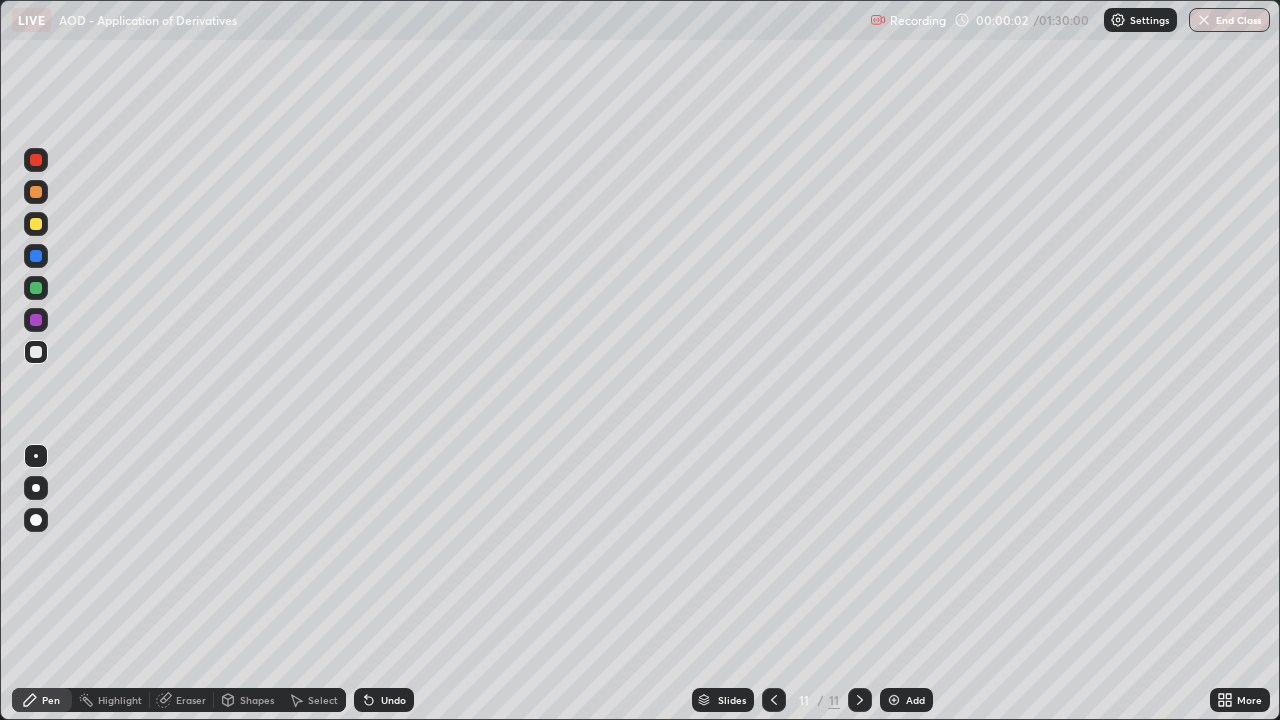 click on "Add" at bounding box center (915, 700) 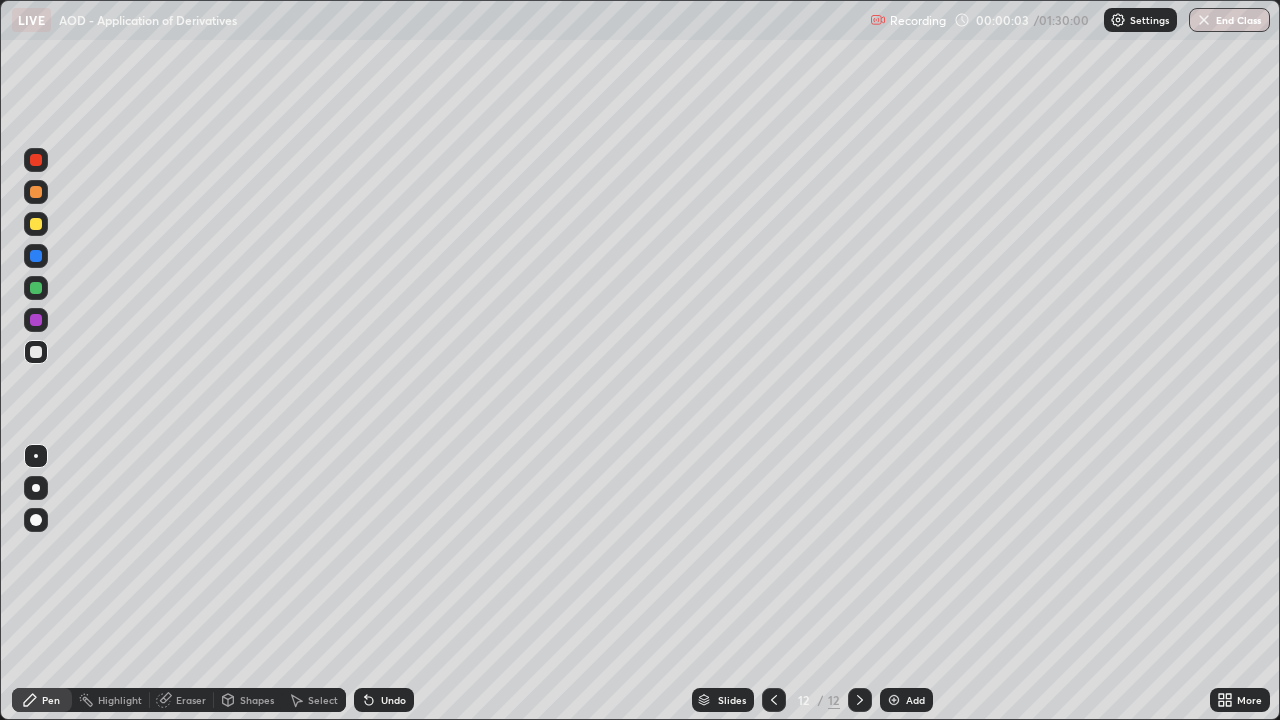 click on "Slides" at bounding box center (732, 700) 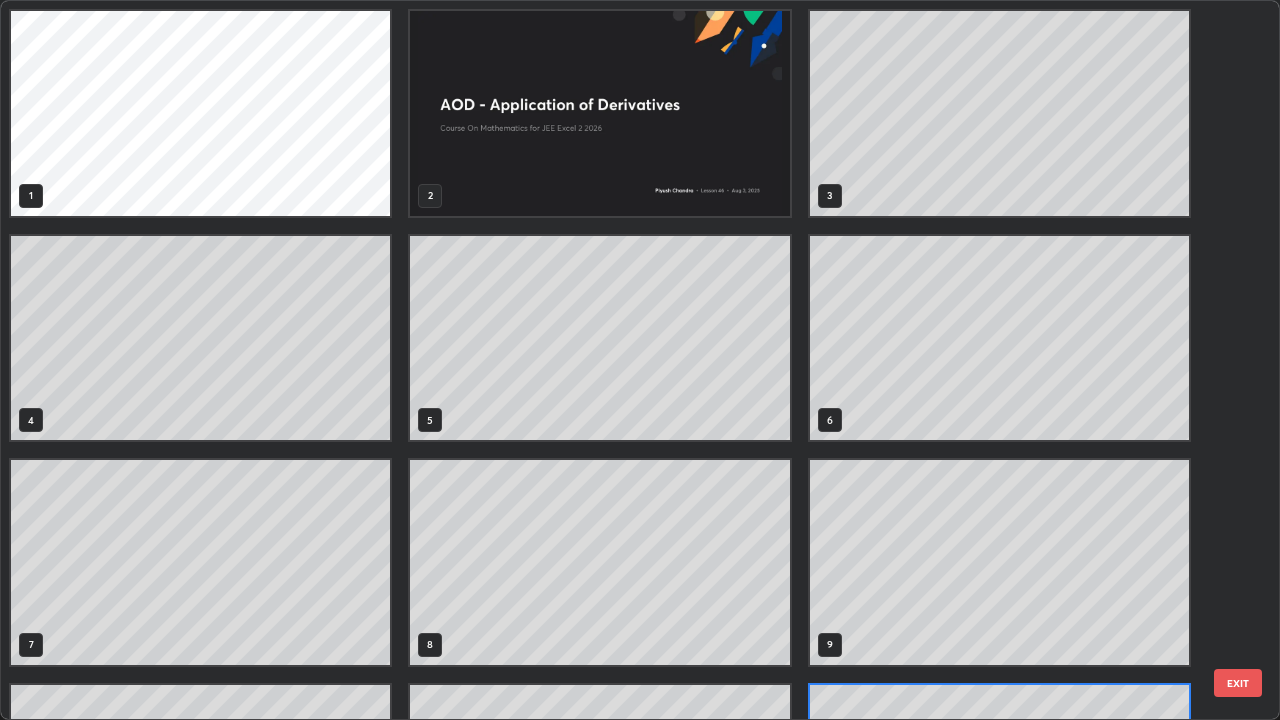 scroll, scrollTop: 180, scrollLeft: 0, axis: vertical 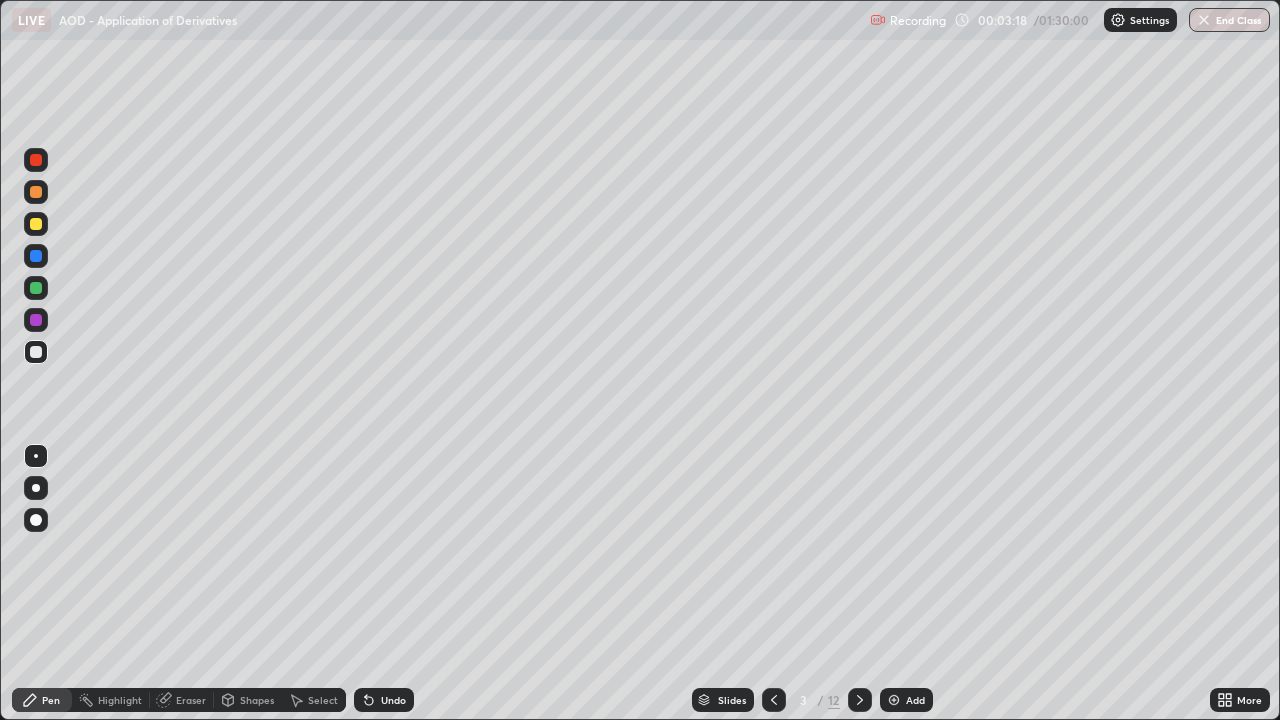 click at bounding box center [36, 352] 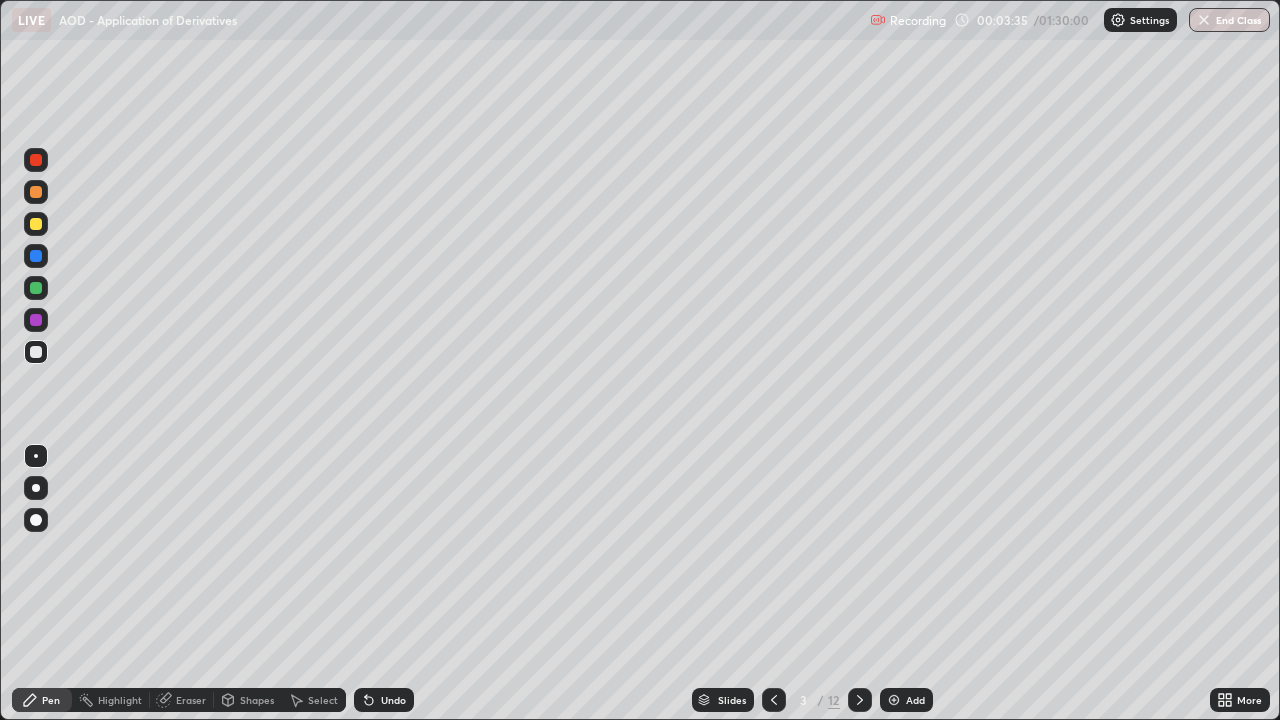 click at bounding box center (36, 352) 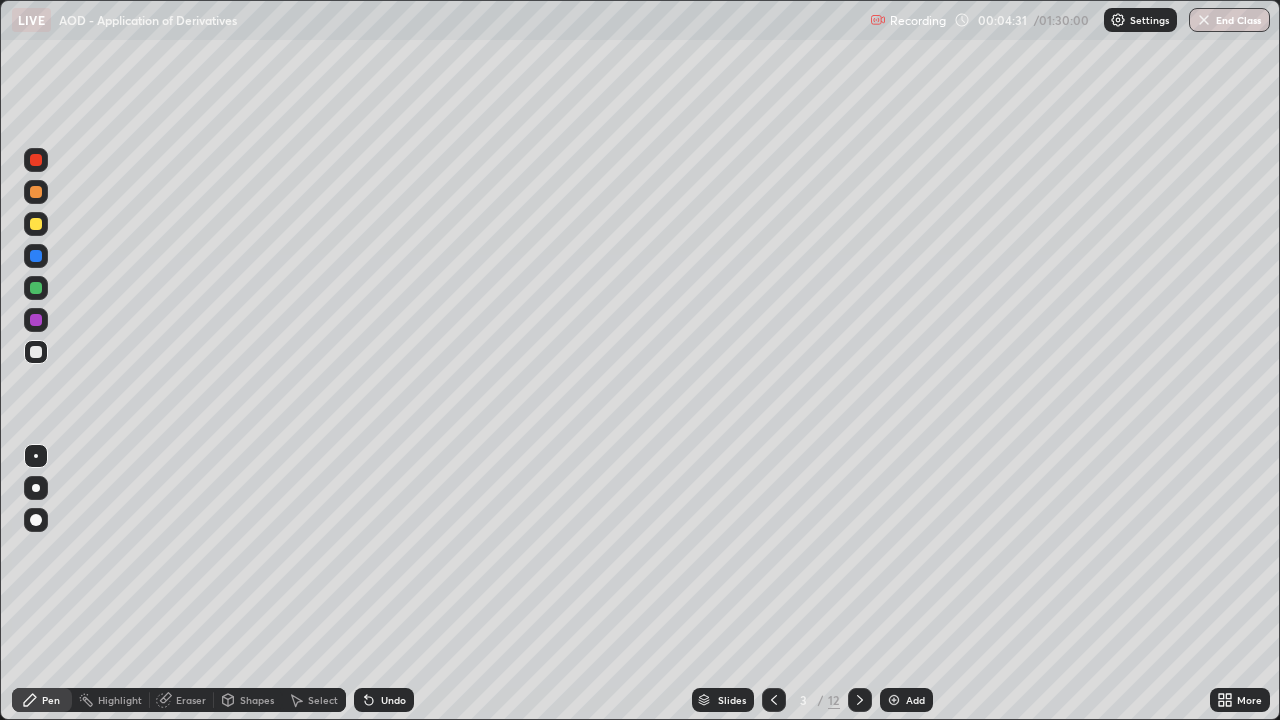 click at bounding box center (36, 352) 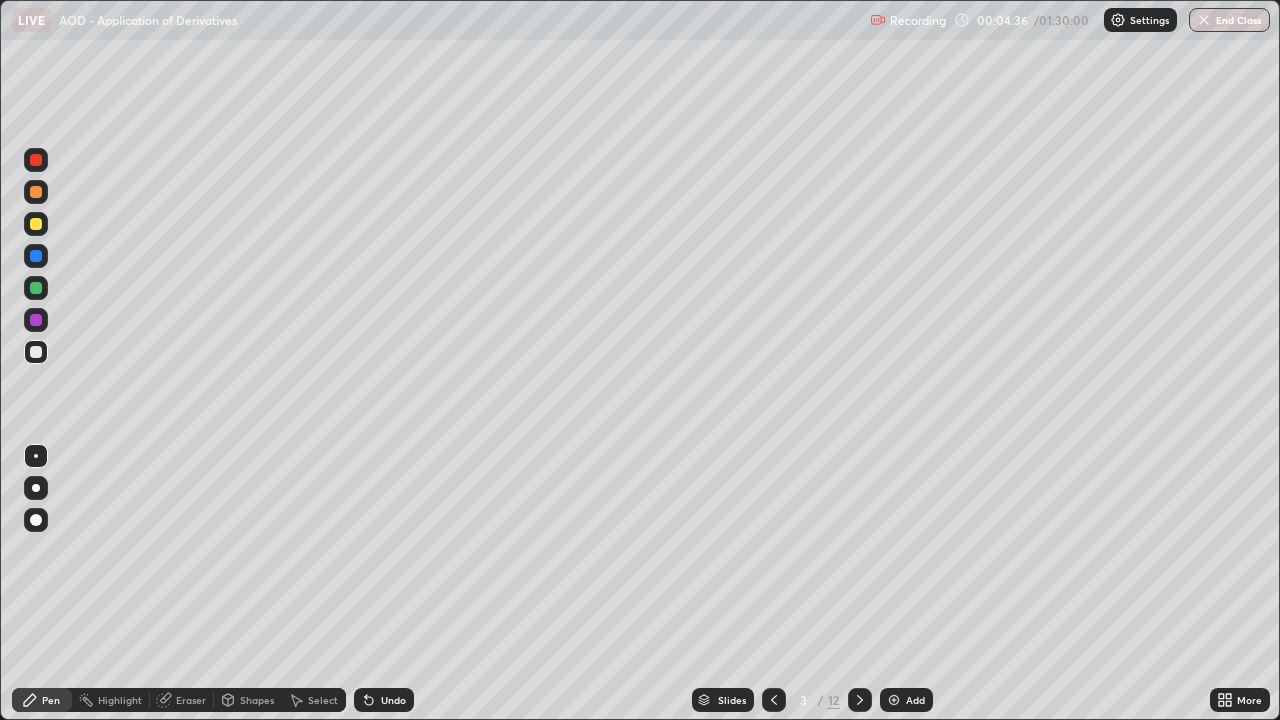 click at bounding box center (36, 224) 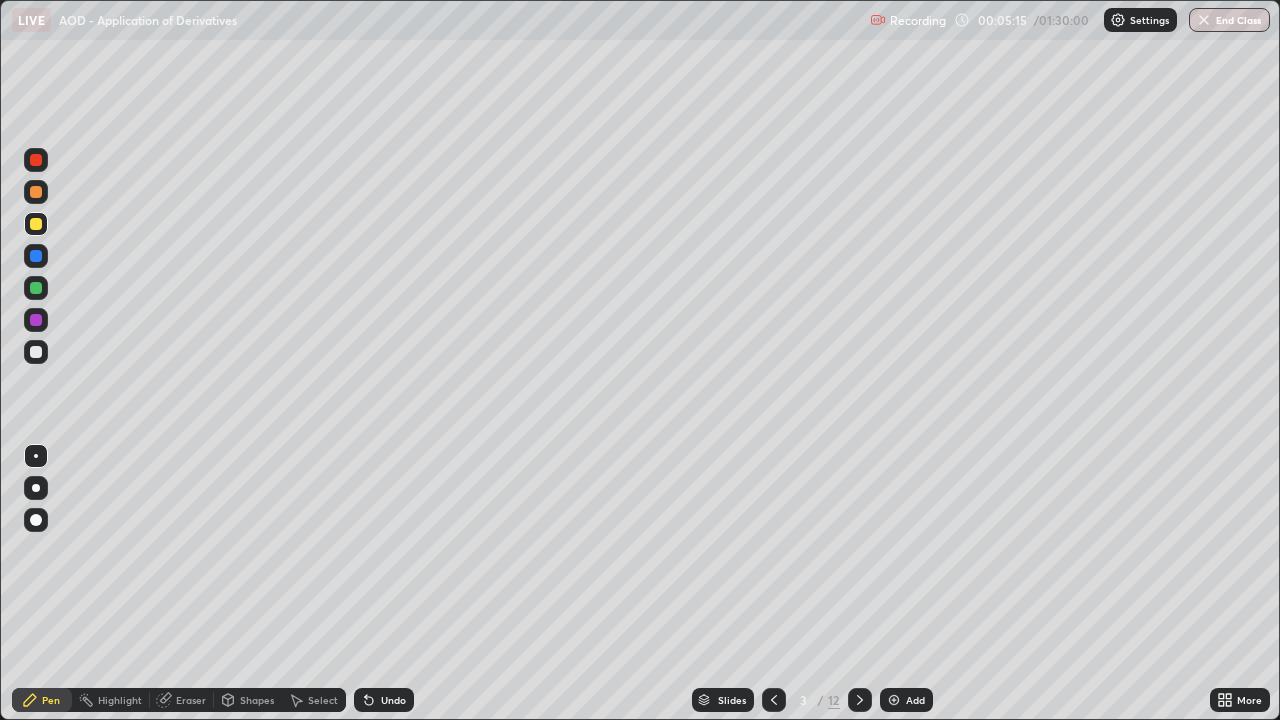click at bounding box center (36, 192) 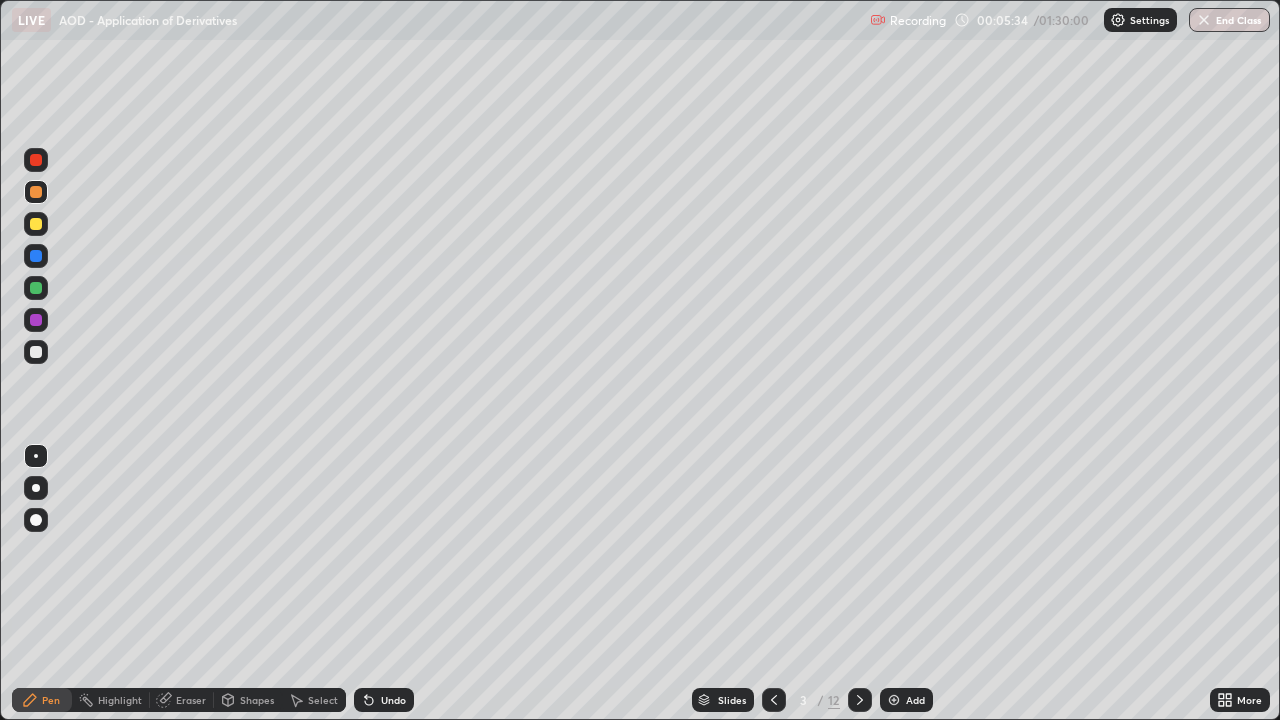 click at bounding box center (36, 288) 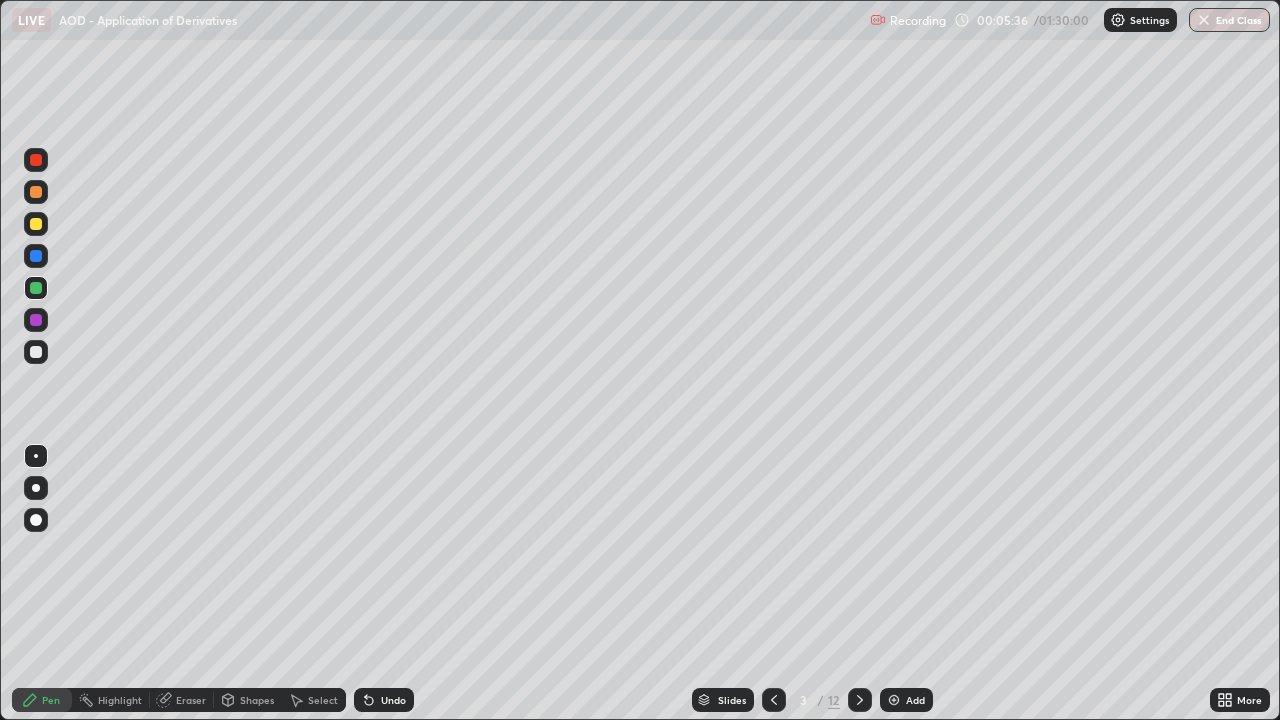 click at bounding box center (36, 224) 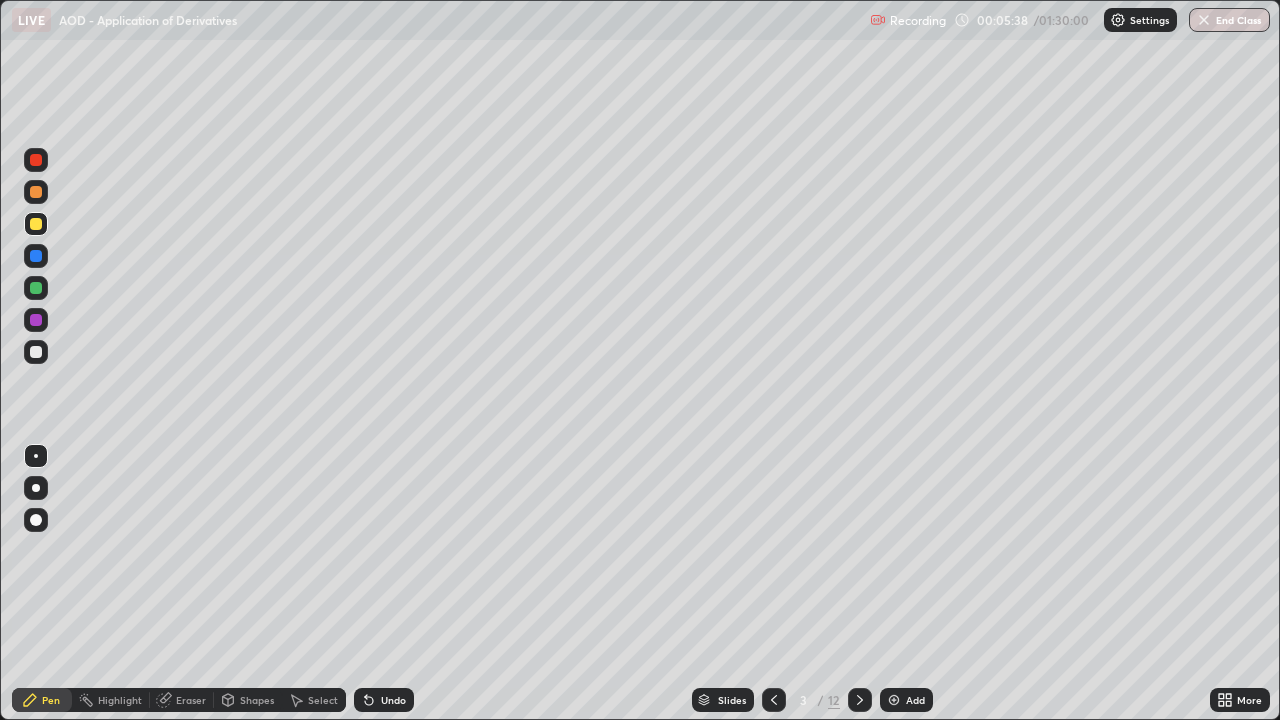 click at bounding box center (36, 352) 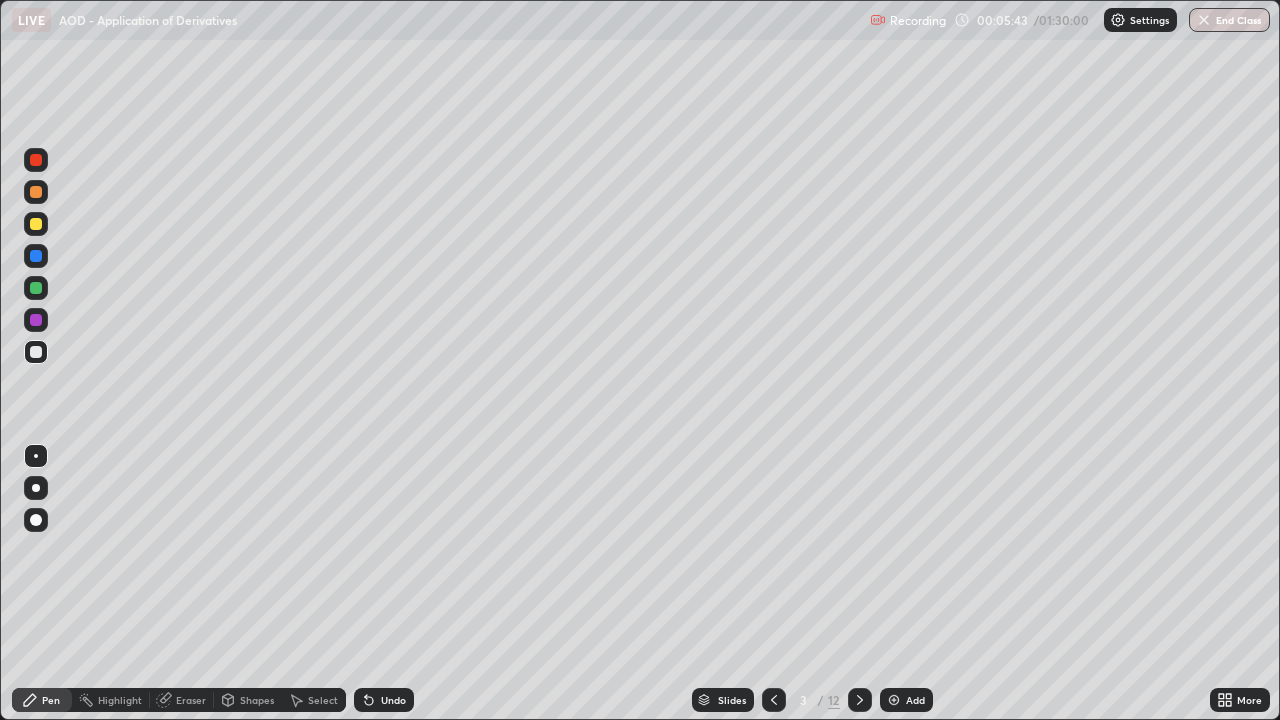 click at bounding box center [36, 224] 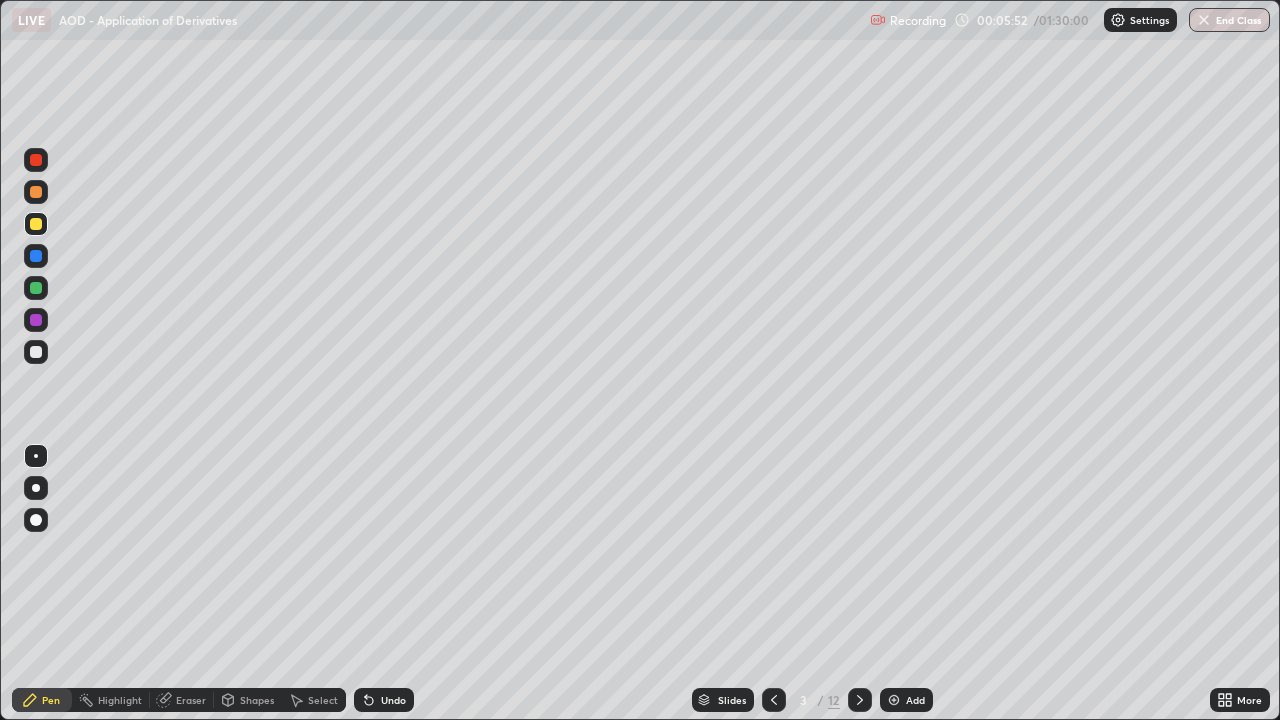 click at bounding box center [36, 192] 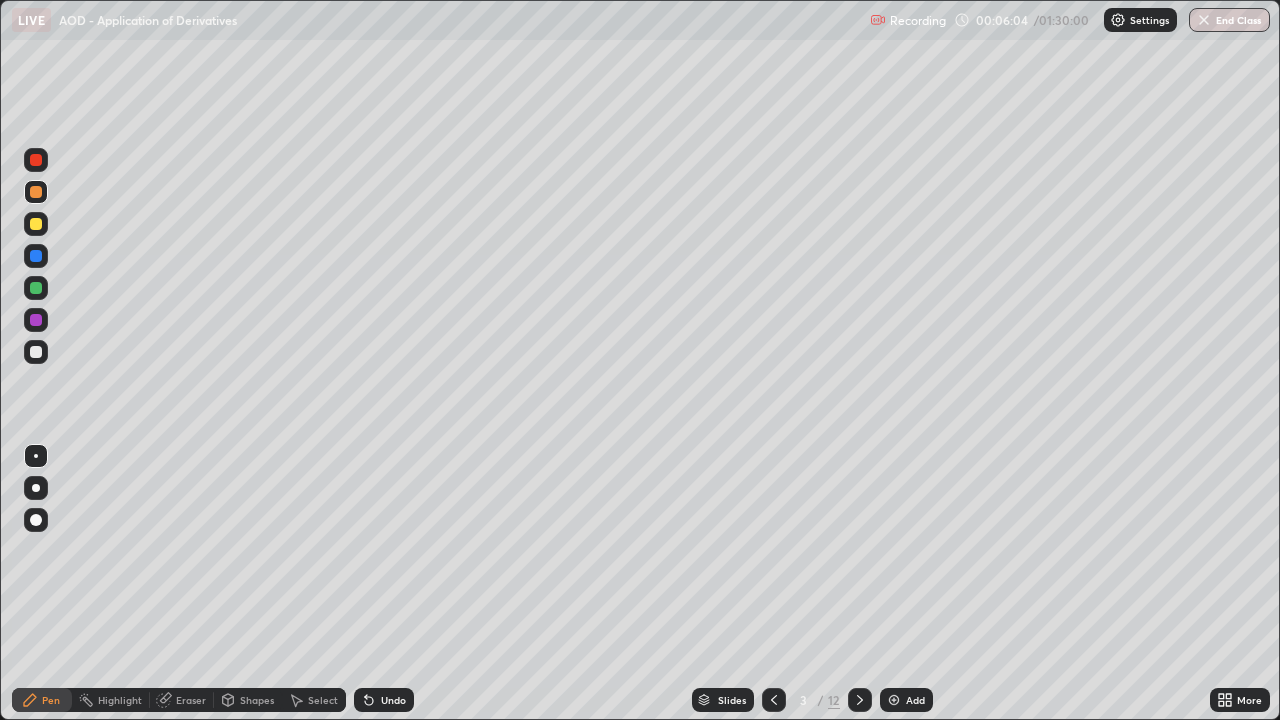 click at bounding box center [36, 288] 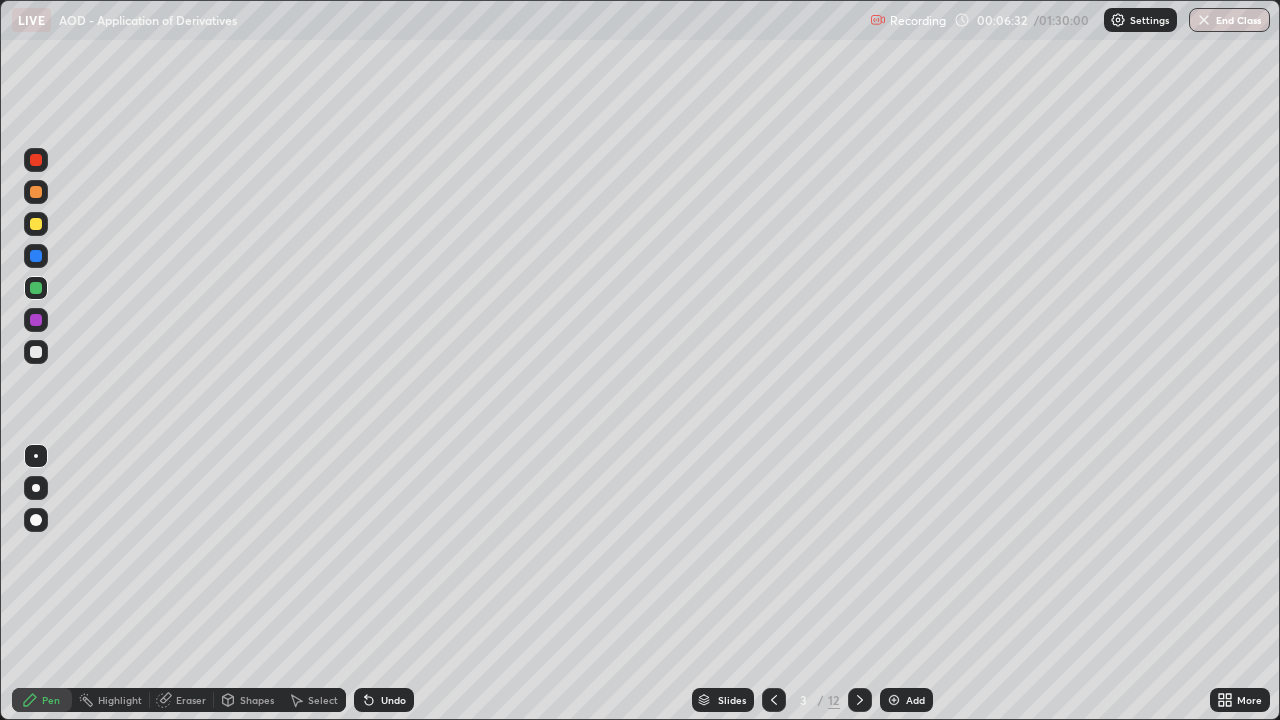 click at bounding box center [36, 256] 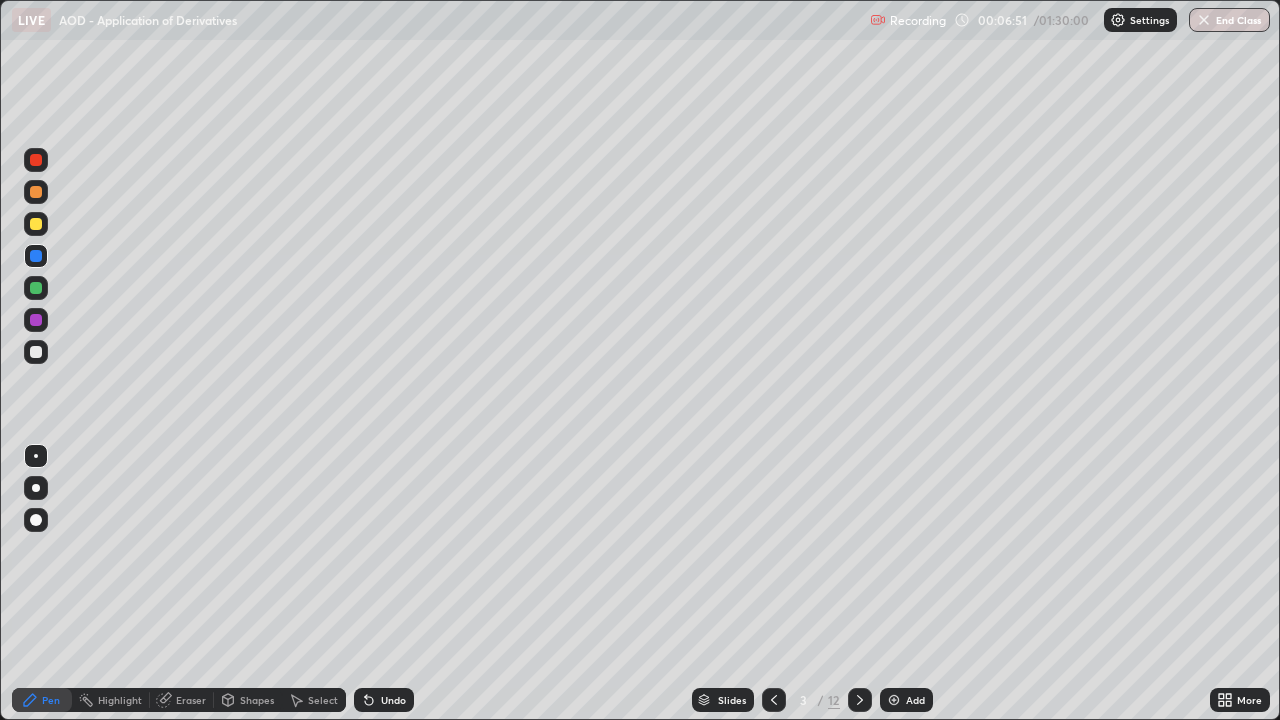 click at bounding box center [36, 224] 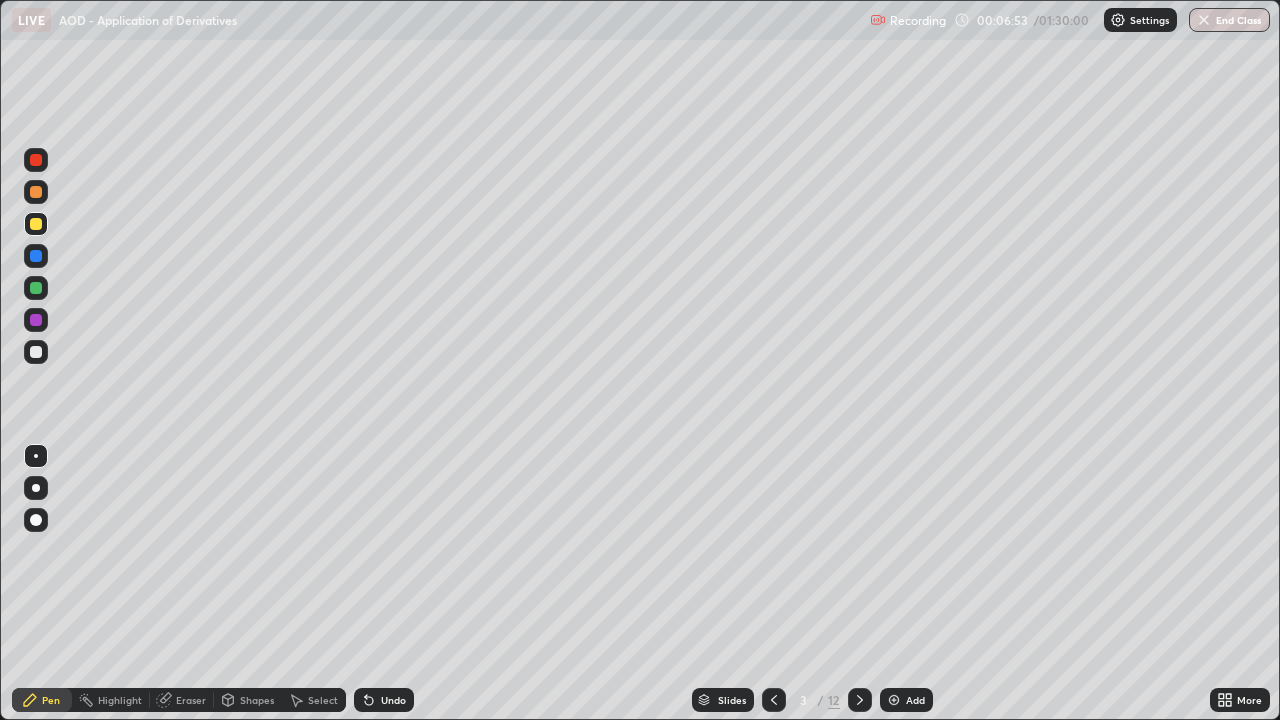 click on "Select" at bounding box center (323, 700) 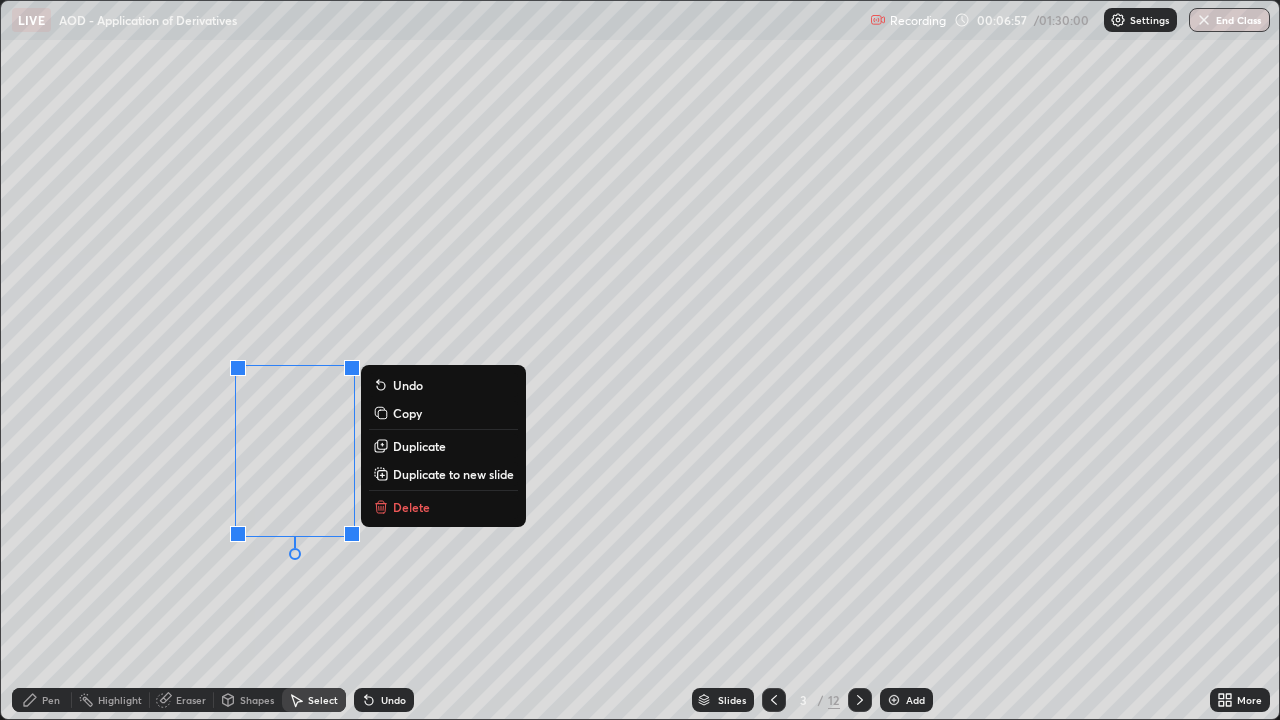 click on "Pen" at bounding box center [42, 700] 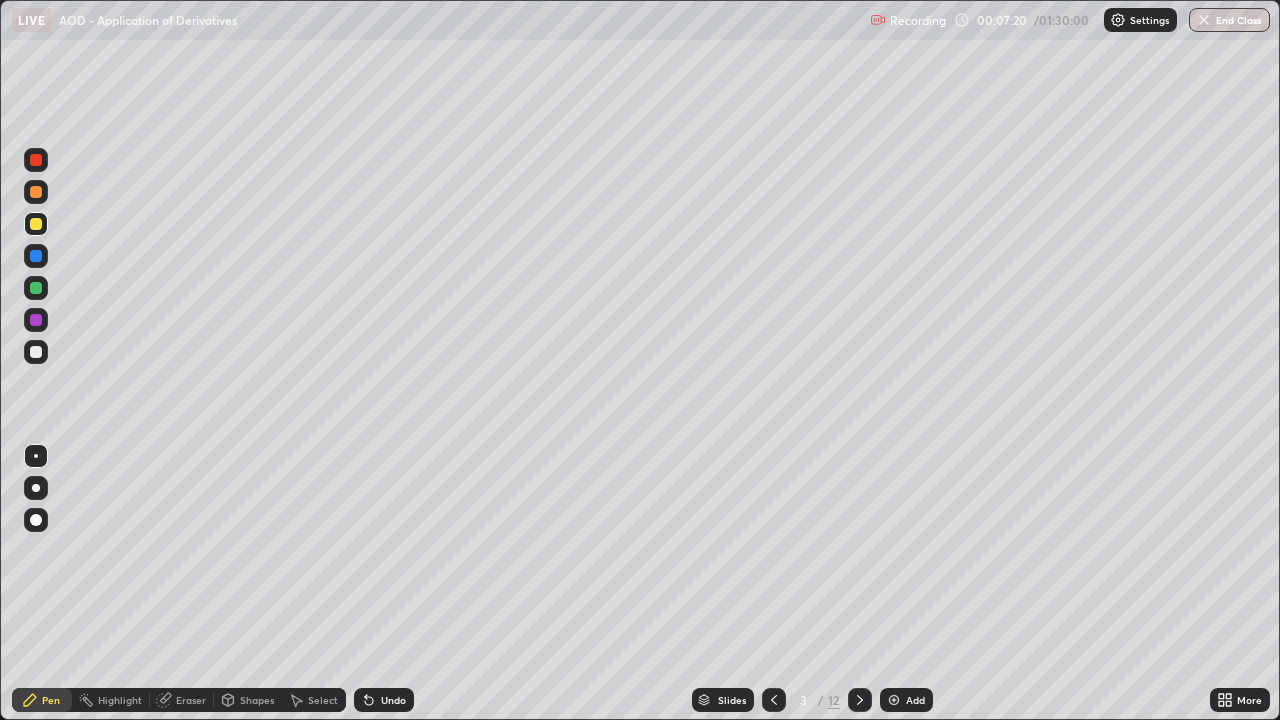 click at bounding box center [36, 288] 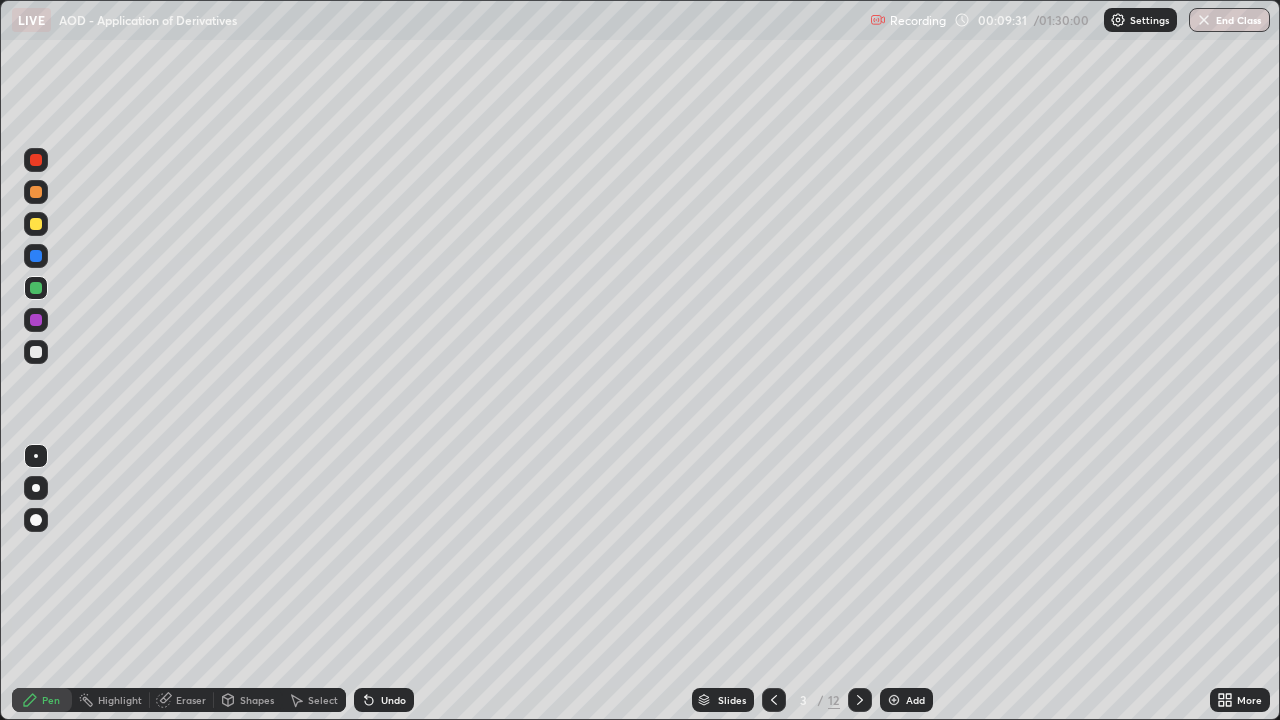 click on "Undo" at bounding box center (393, 700) 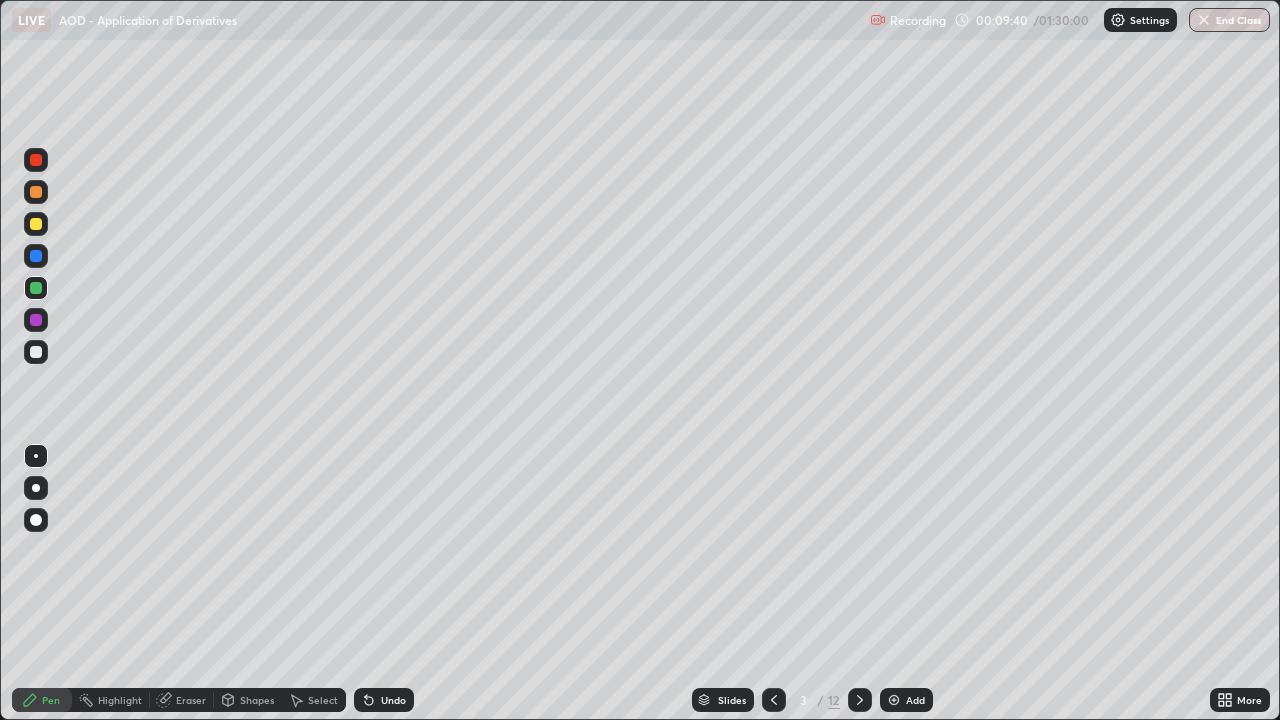 click at bounding box center (36, 224) 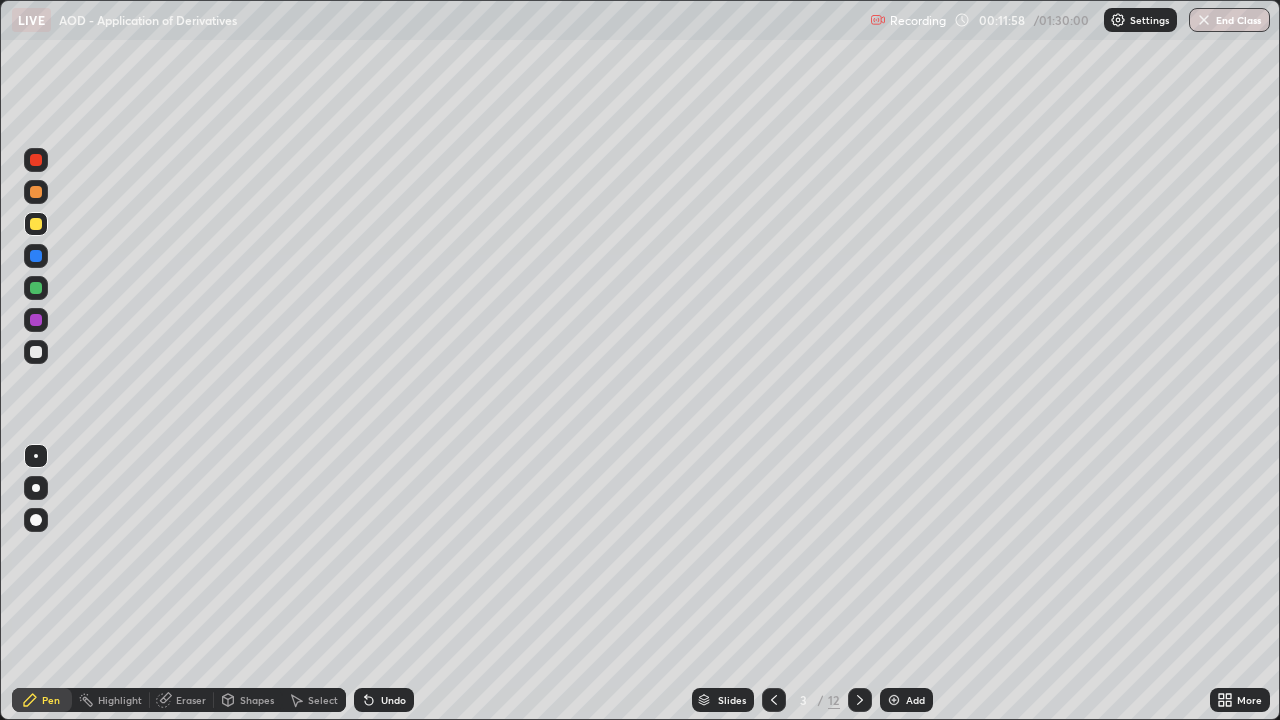click on "Select" at bounding box center (323, 700) 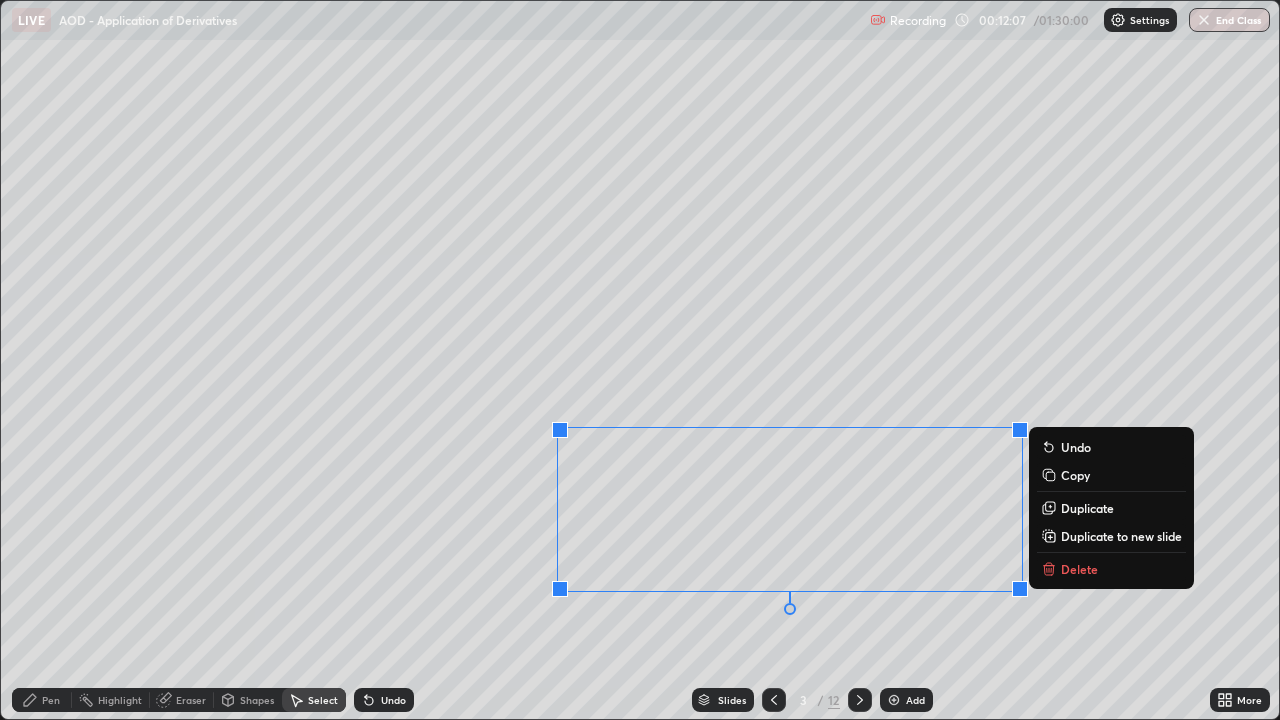 click on "Pen" at bounding box center [42, 700] 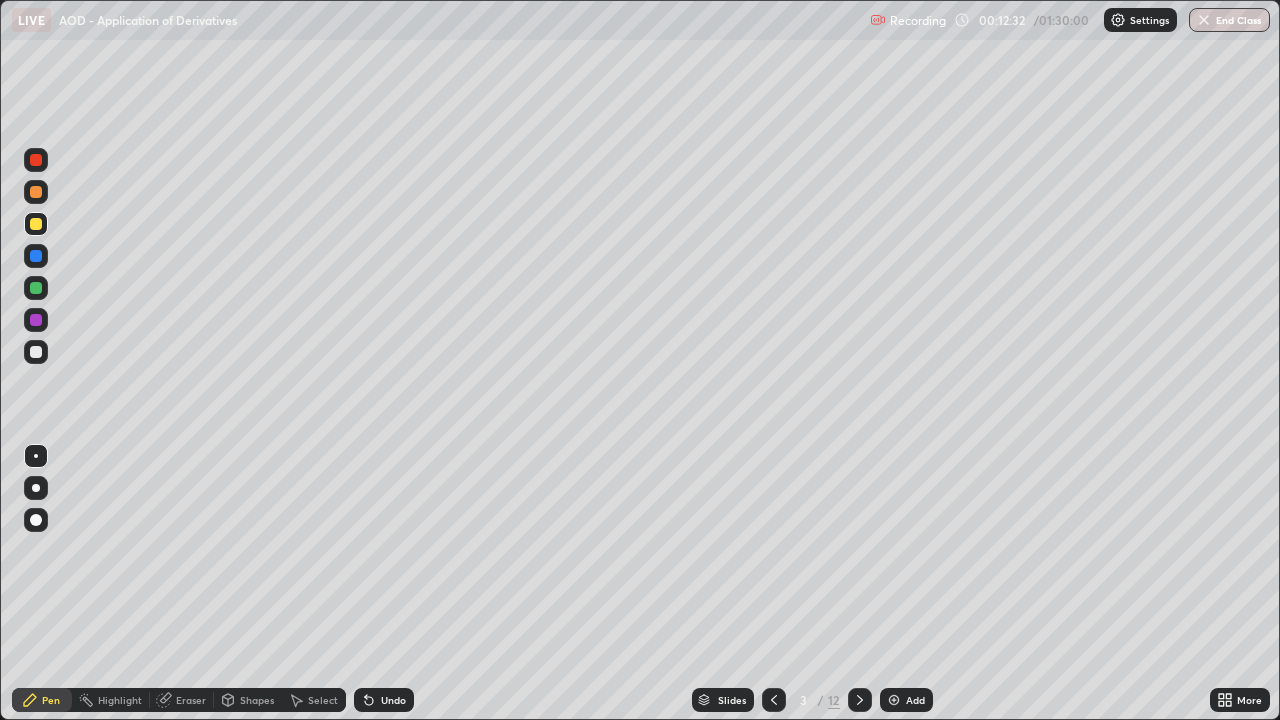 click at bounding box center (36, 256) 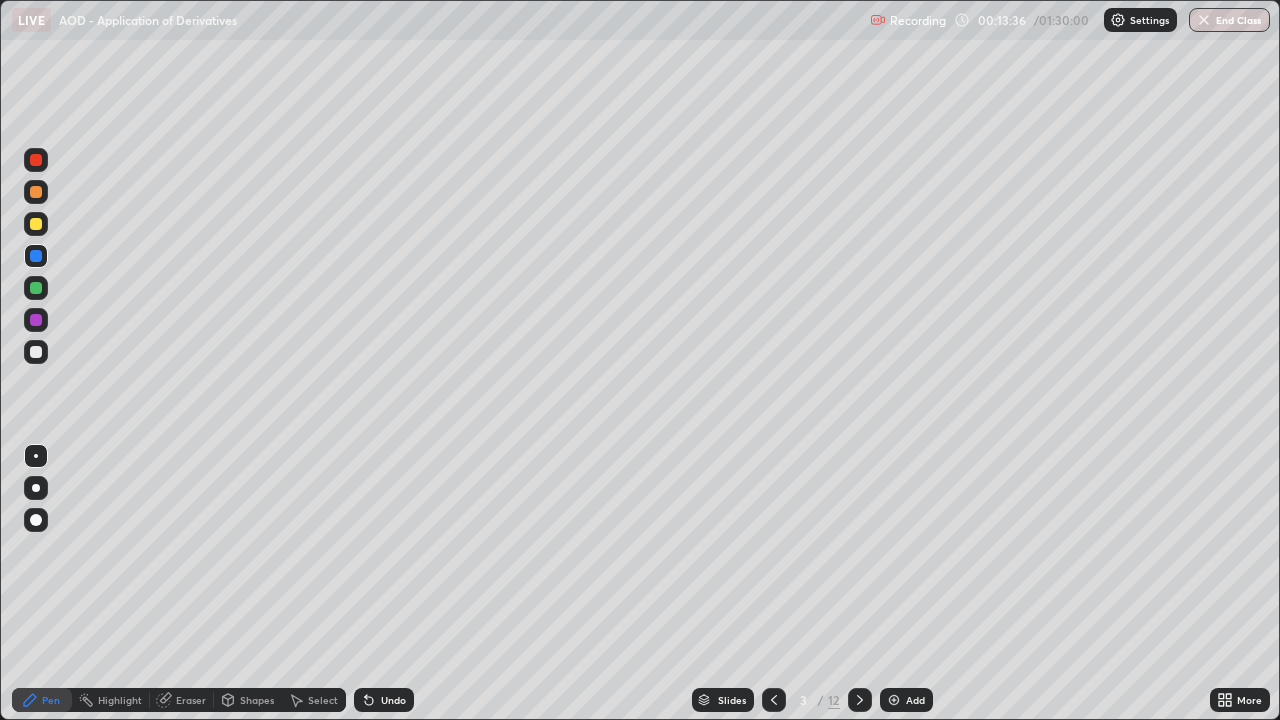 click at bounding box center (36, 288) 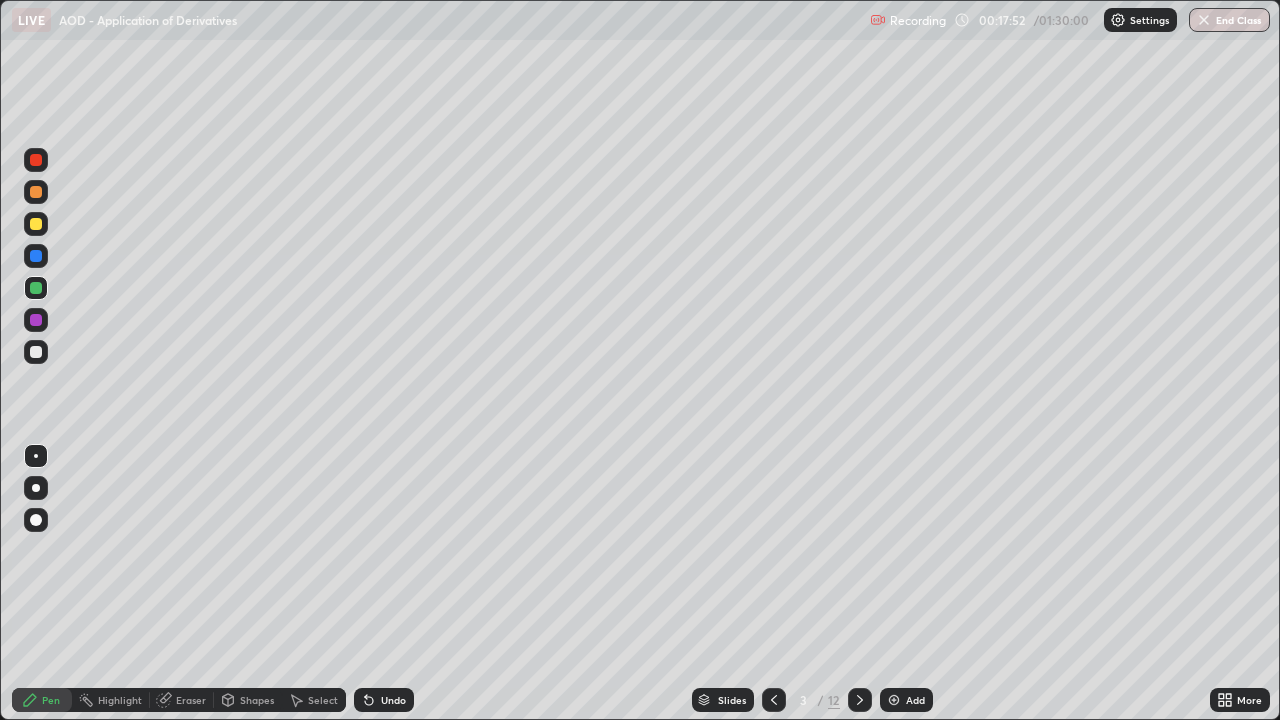 click at bounding box center [36, 352] 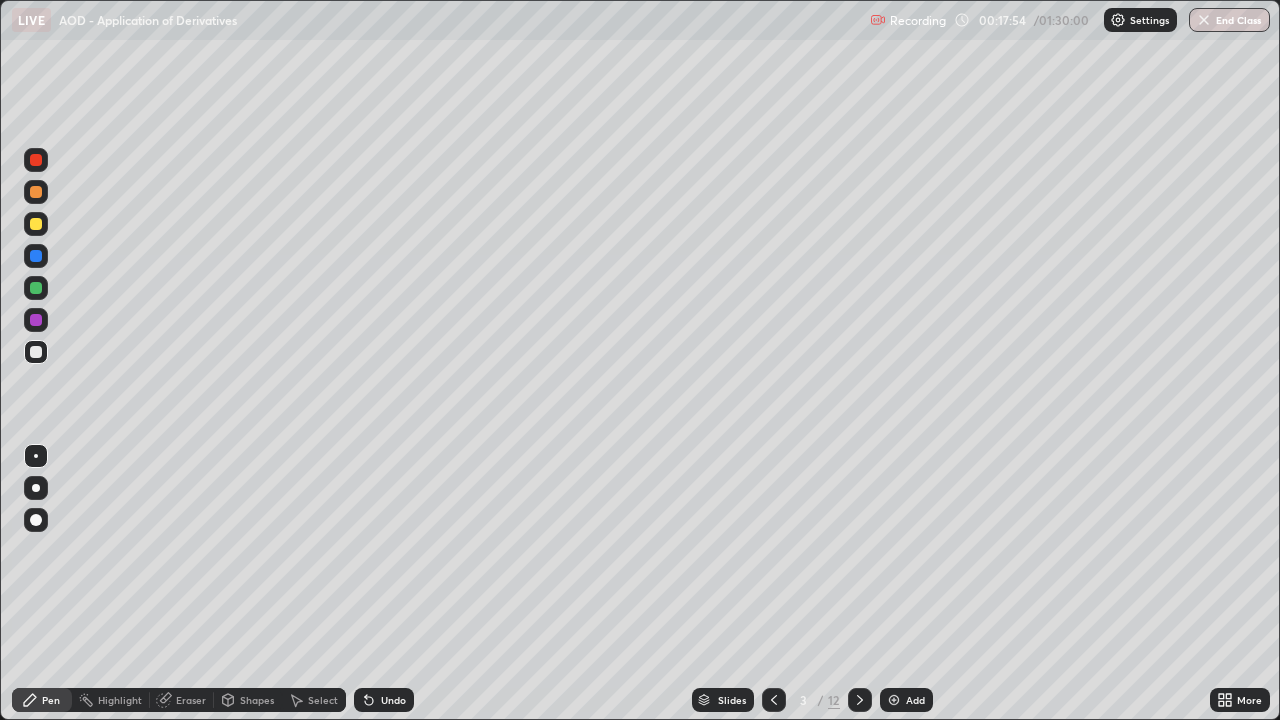 click 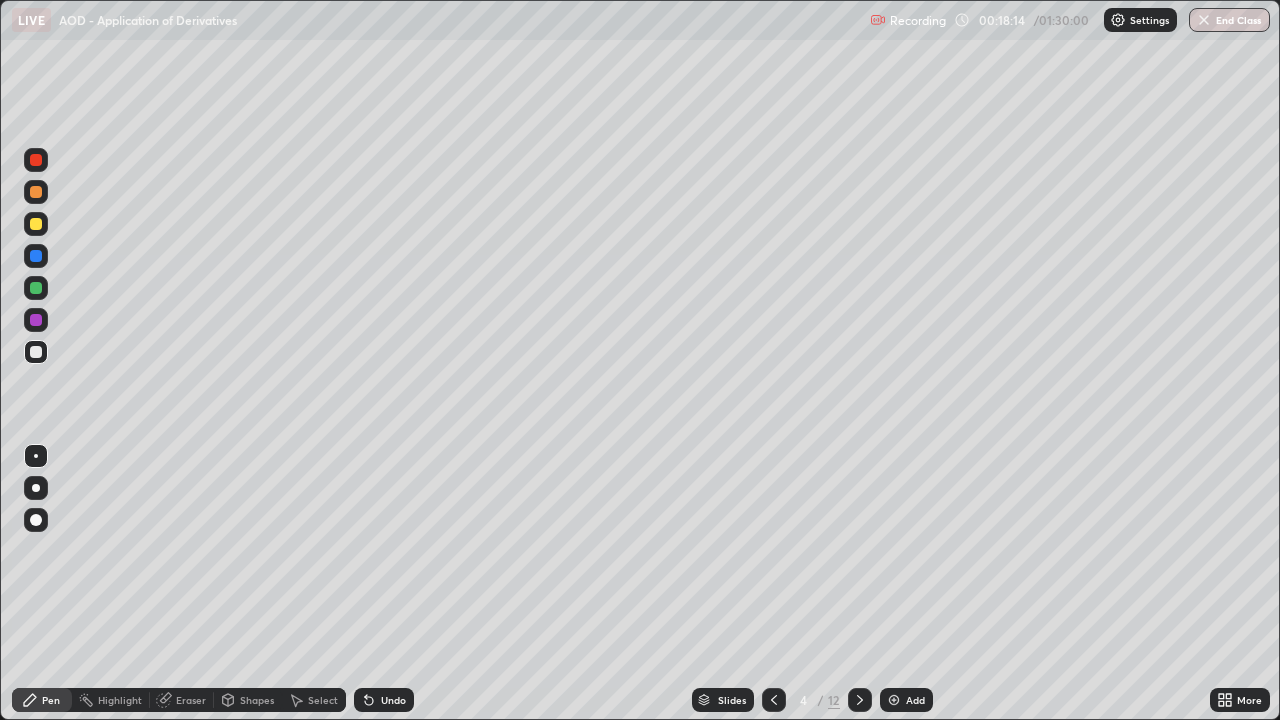 click on "Undo" at bounding box center [393, 700] 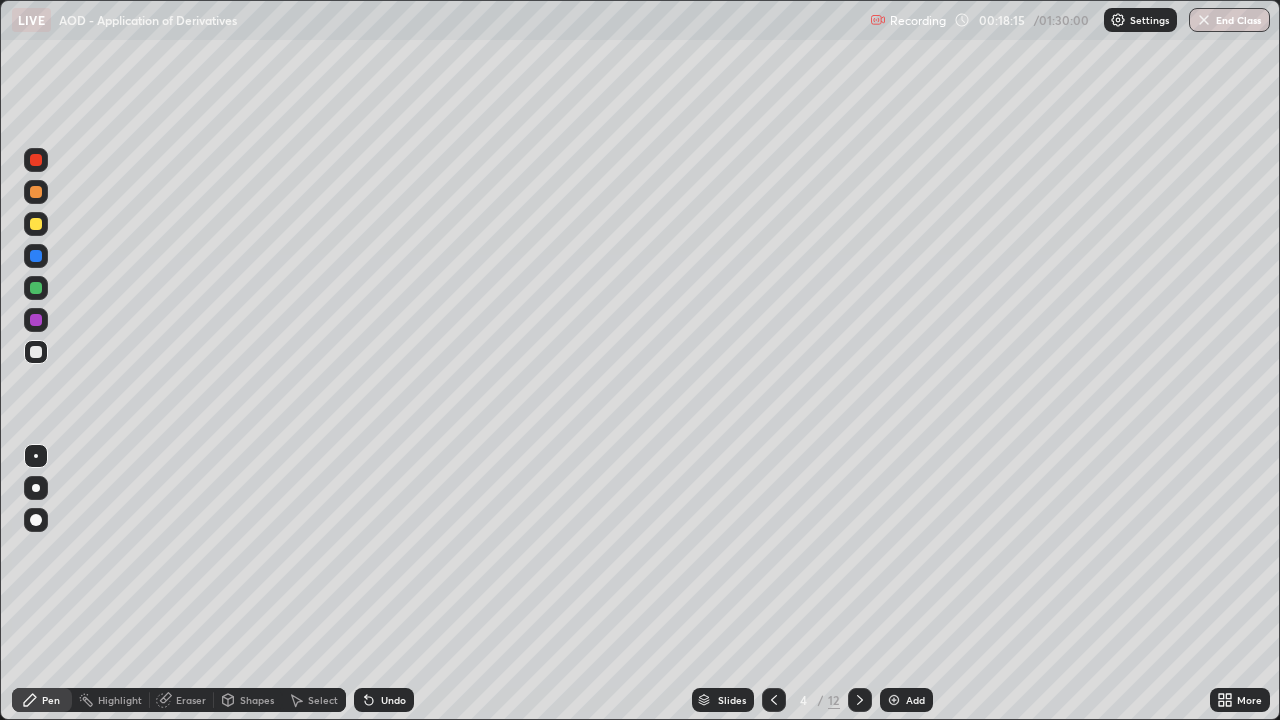click on "Undo" at bounding box center (384, 700) 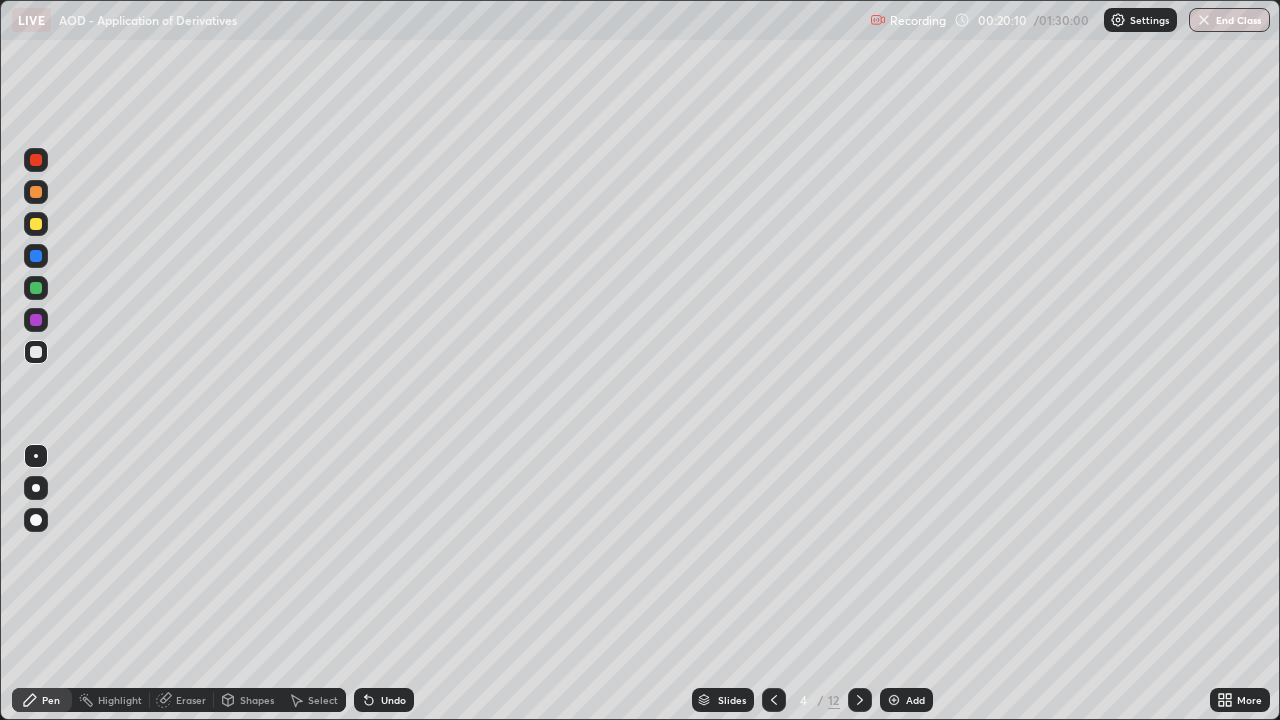 click at bounding box center [36, 224] 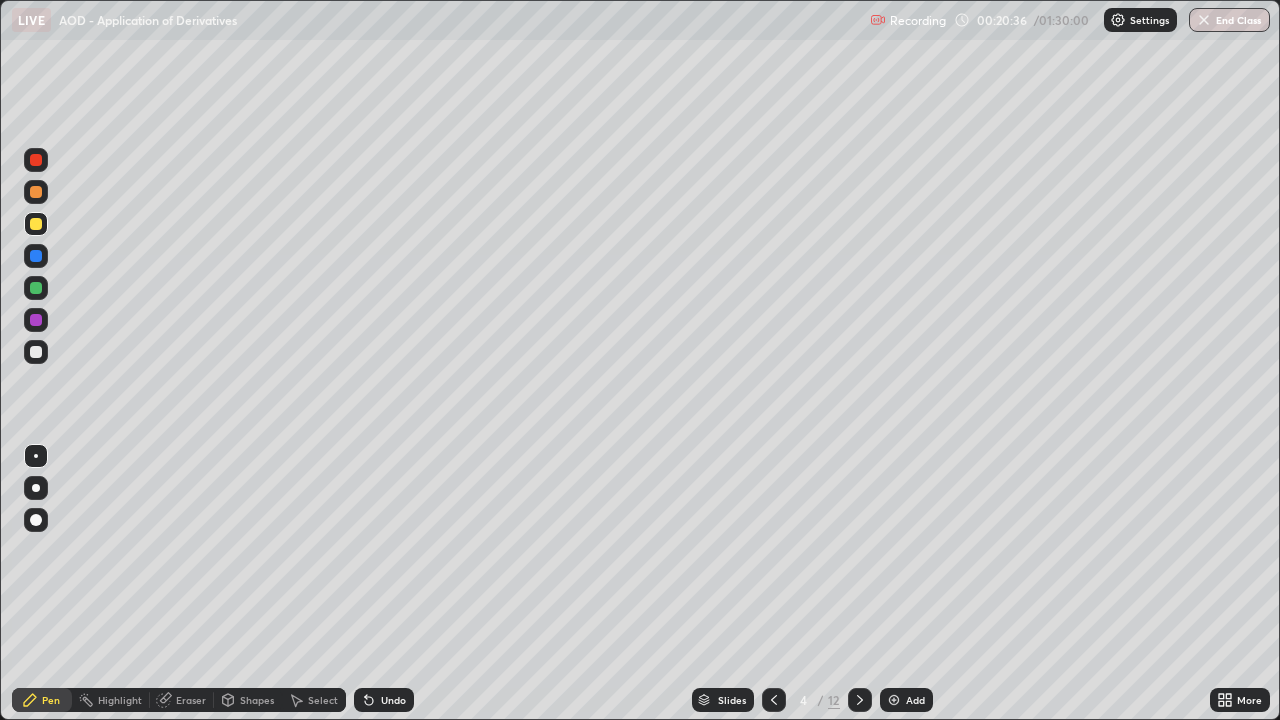 click at bounding box center (36, 288) 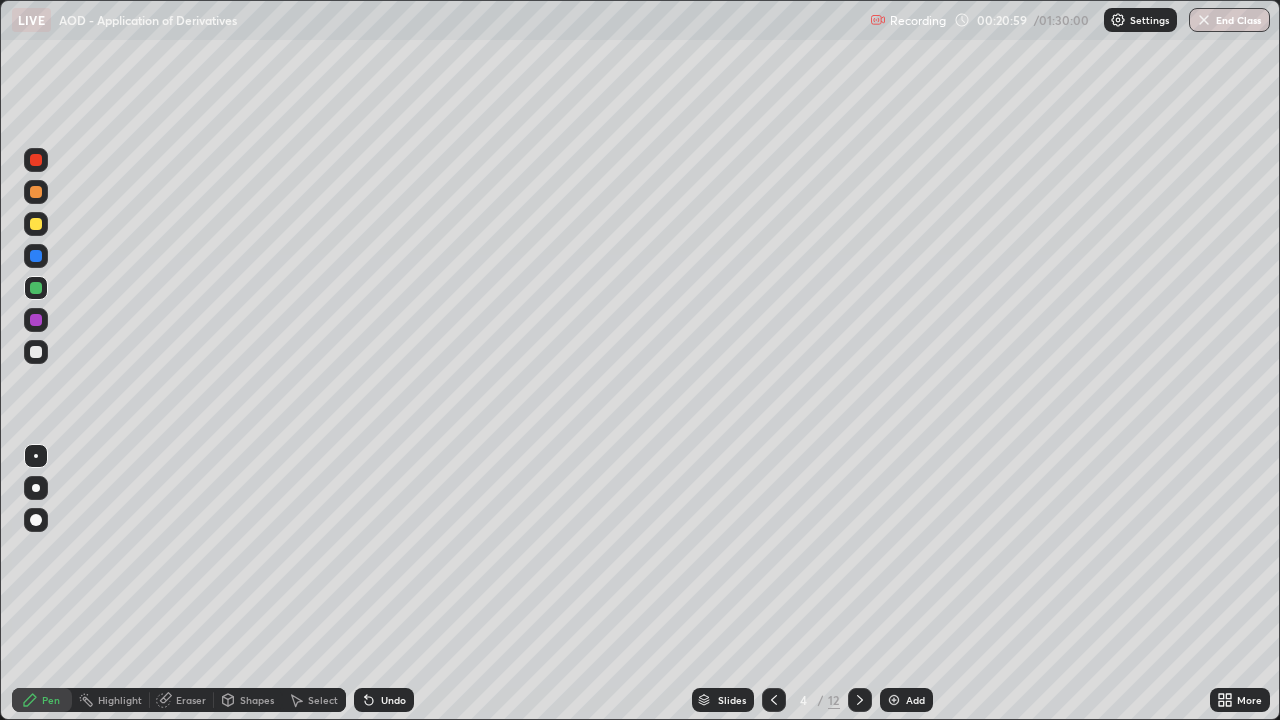 click on "Select" at bounding box center (314, 700) 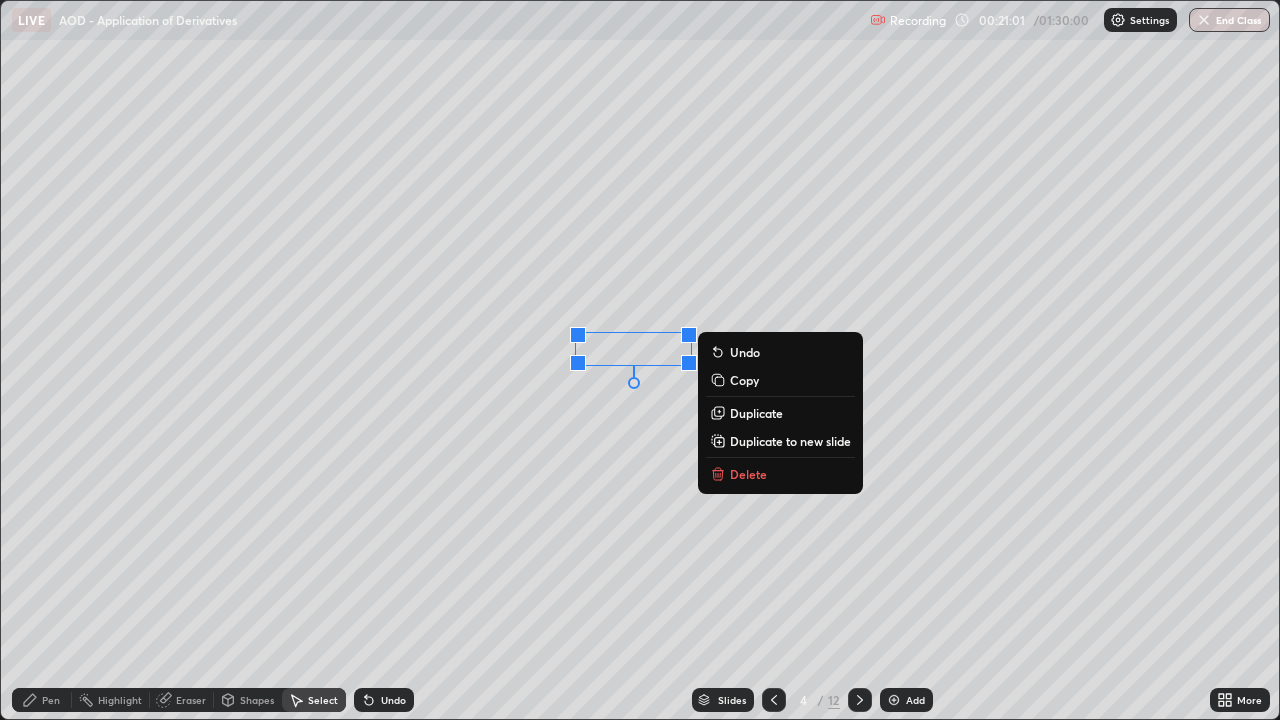 click on "Delete" at bounding box center (748, 474) 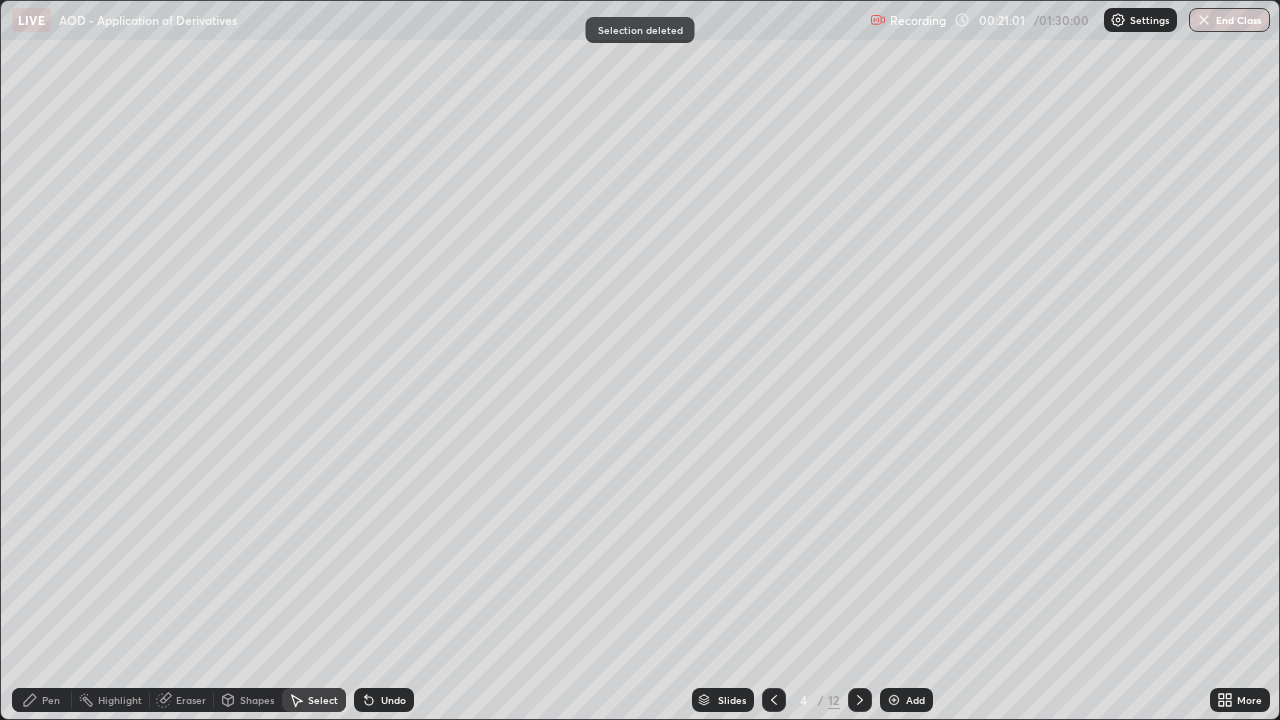 click on "Pen" at bounding box center (42, 700) 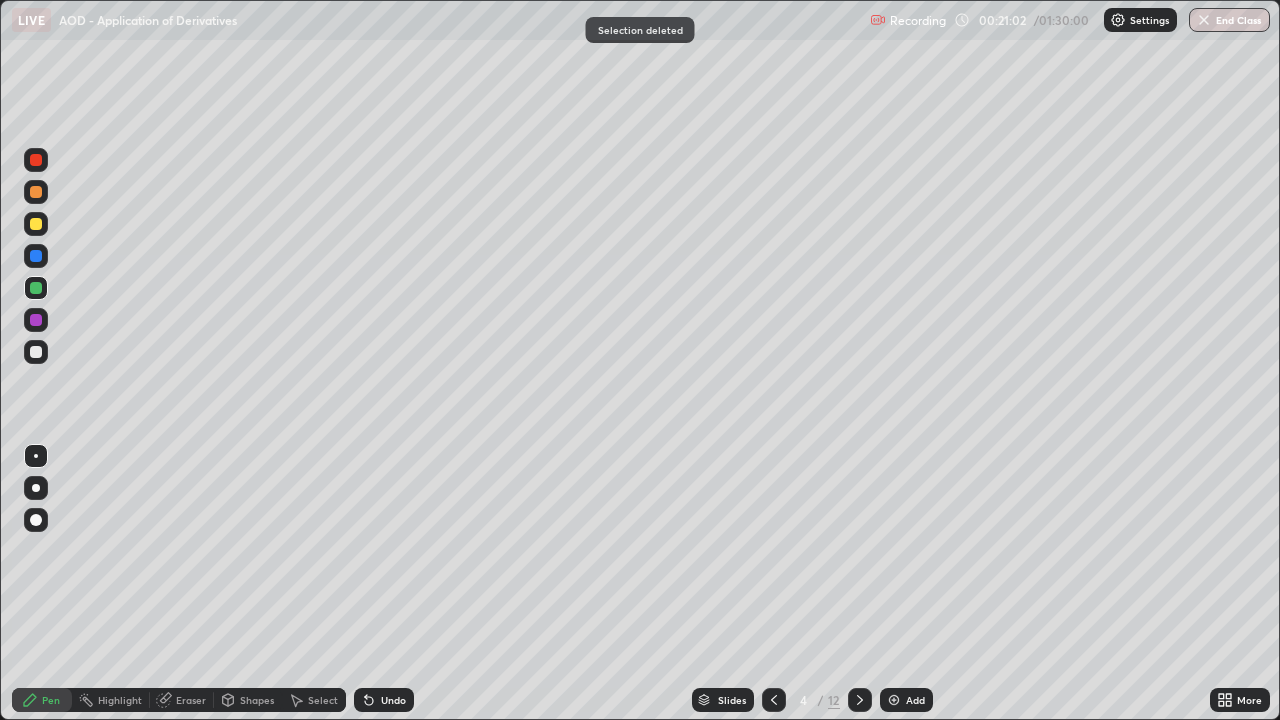 click at bounding box center (36, 192) 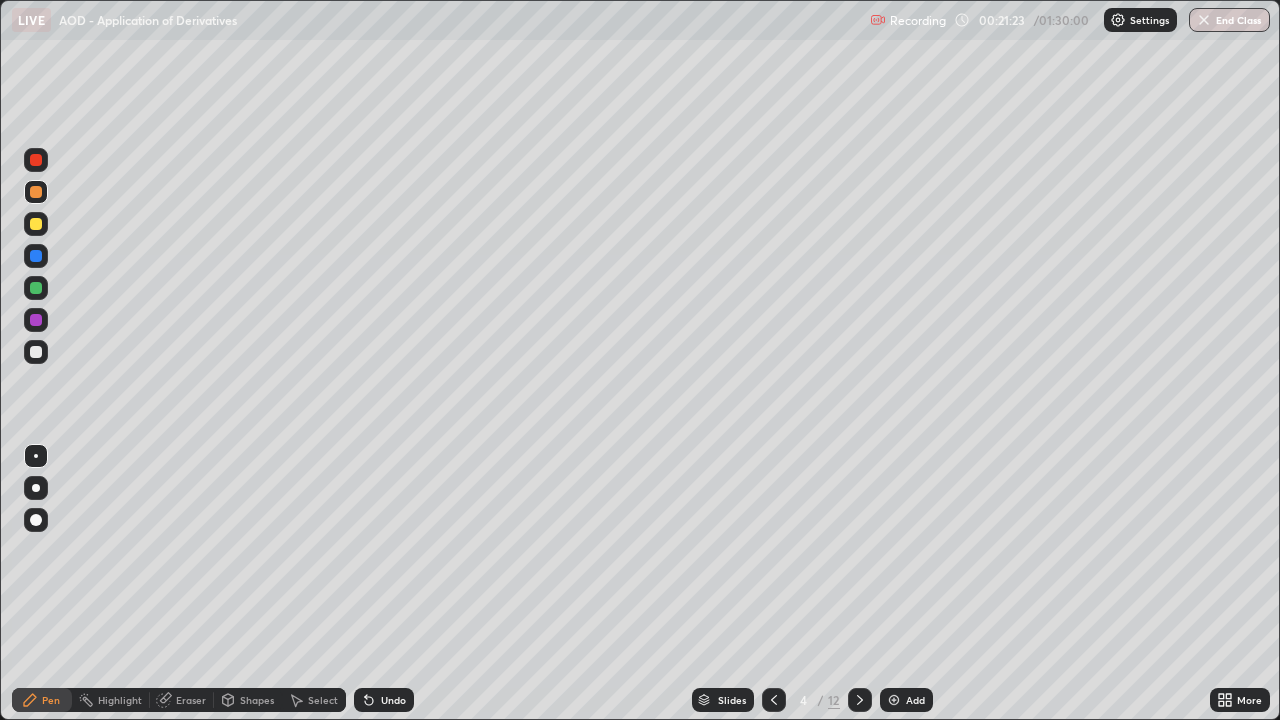 click at bounding box center (36, 288) 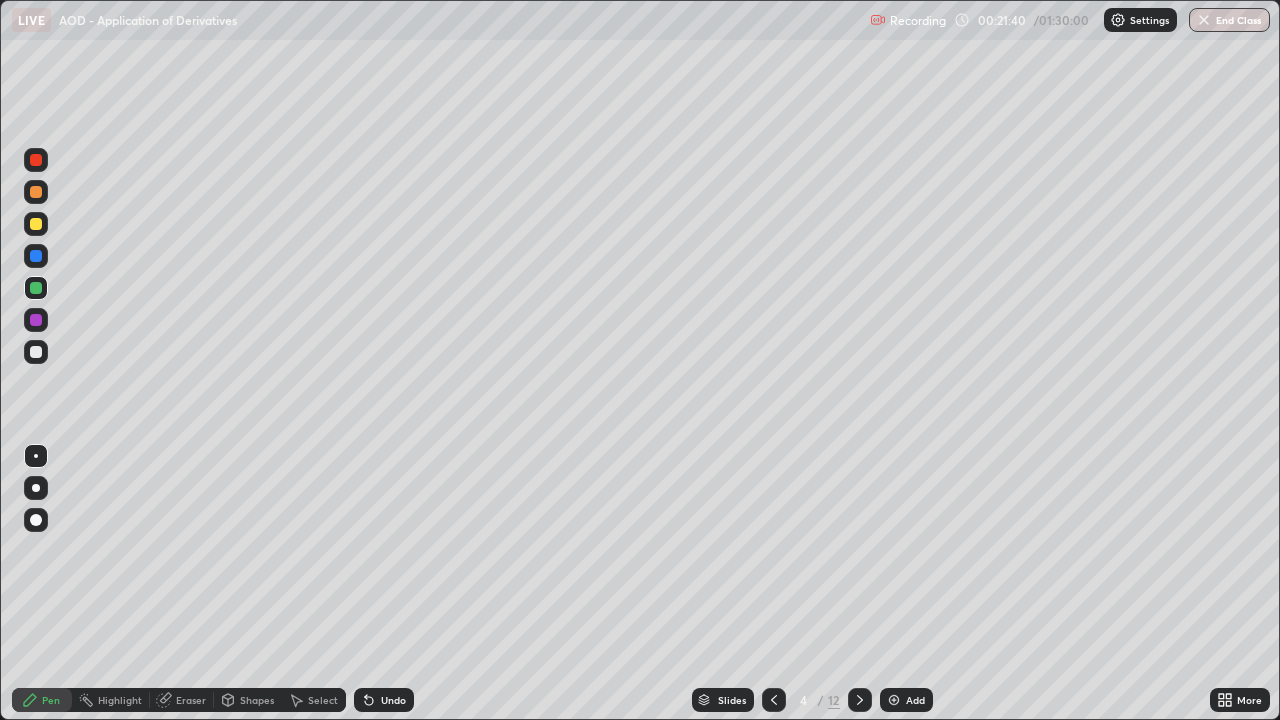 click at bounding box center (36, 224) 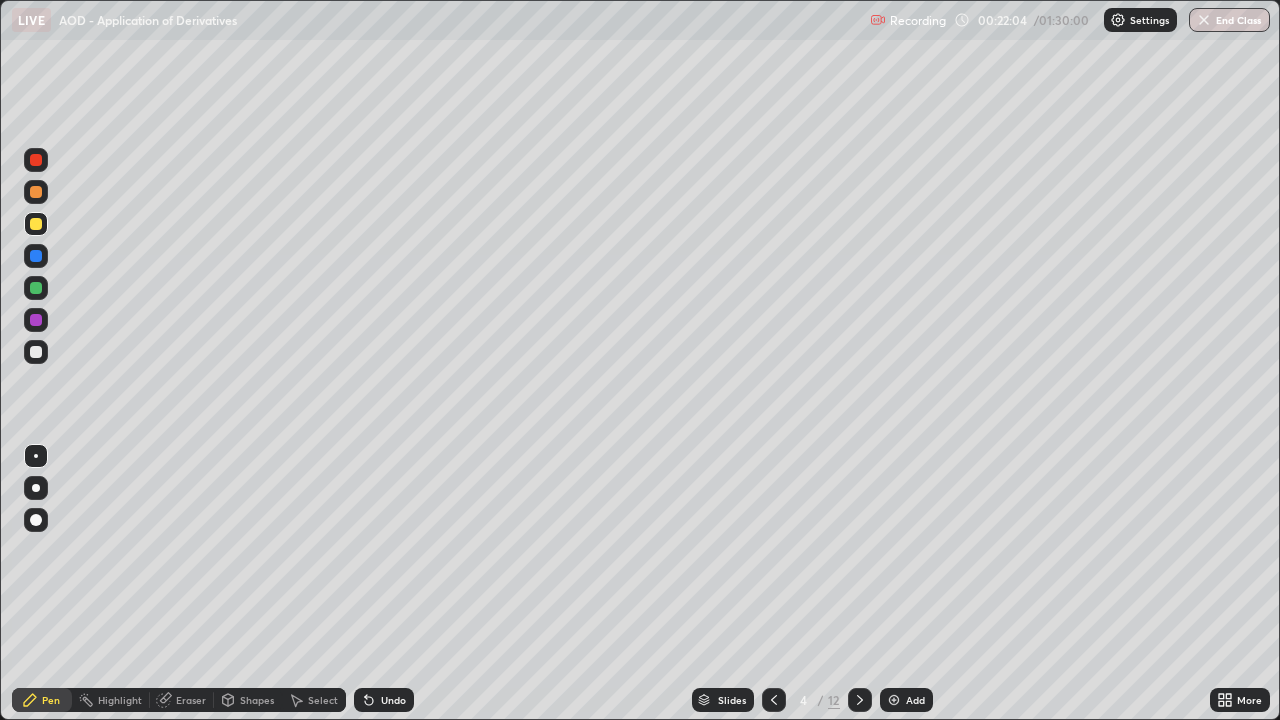 click at bounding box center (36, 192) 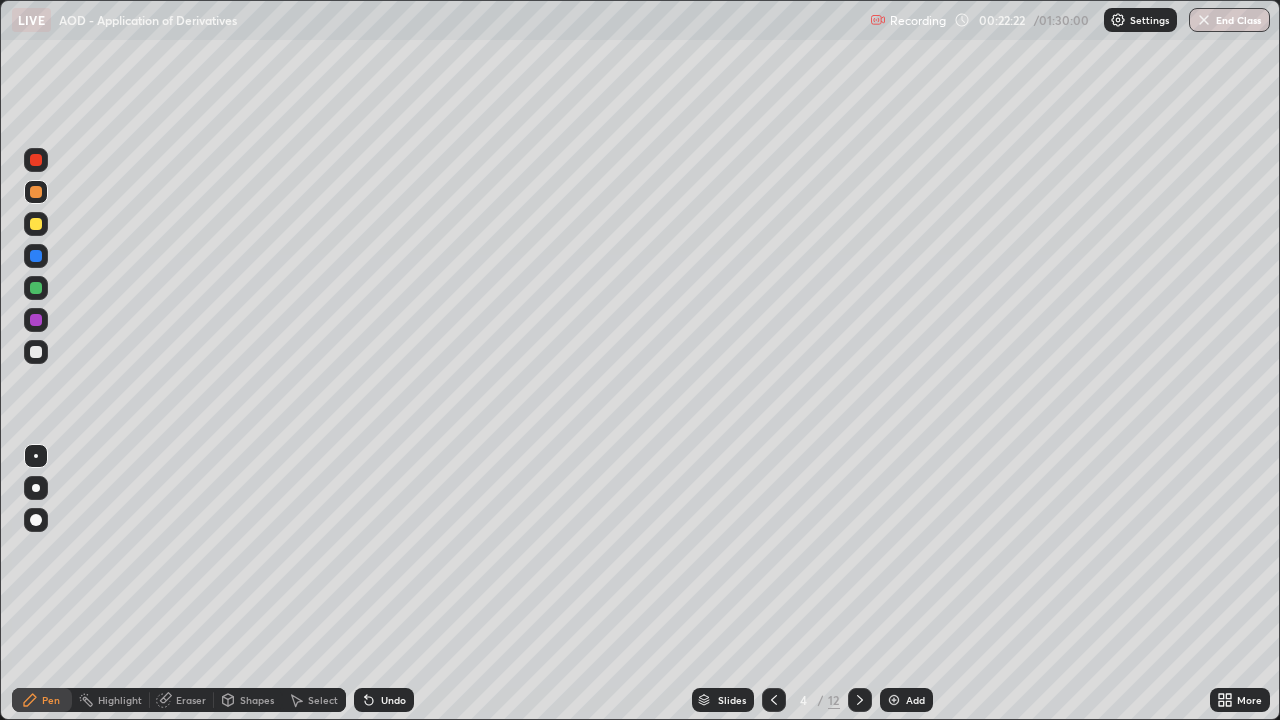 click on "Eraser" at bounding box center [191, 700] 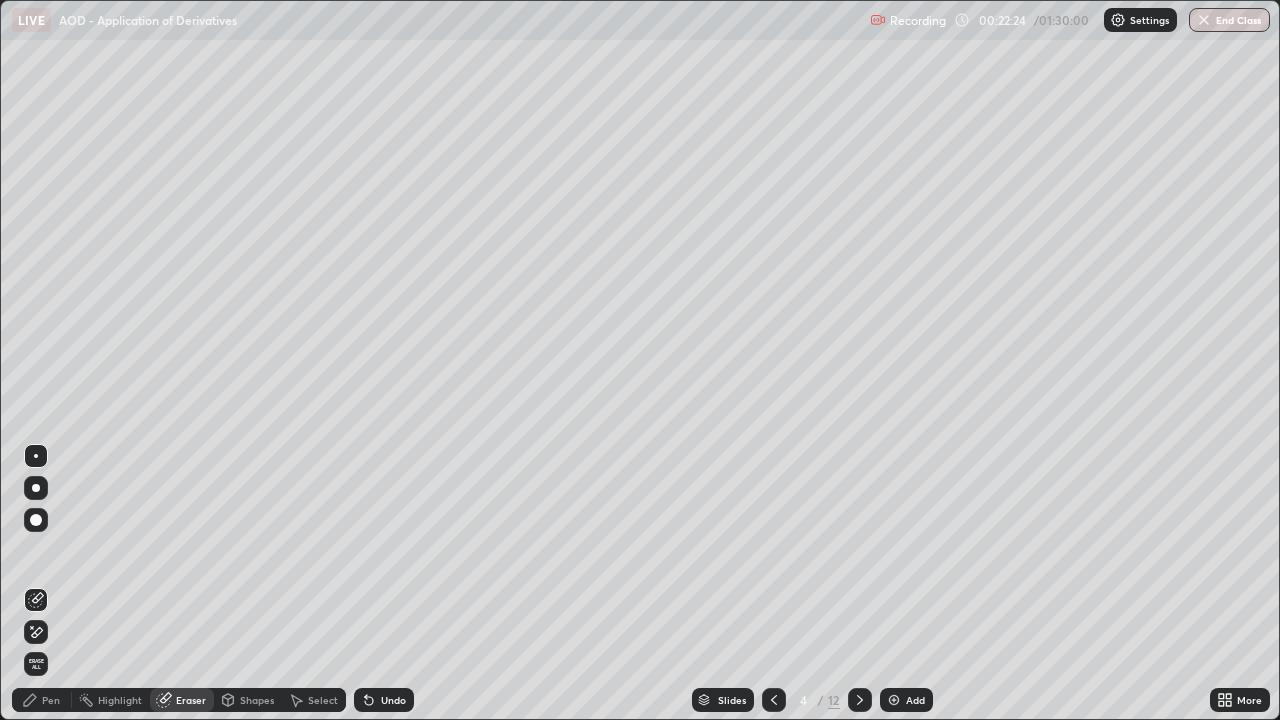click on "Pen" at bounding box center (51, 700) 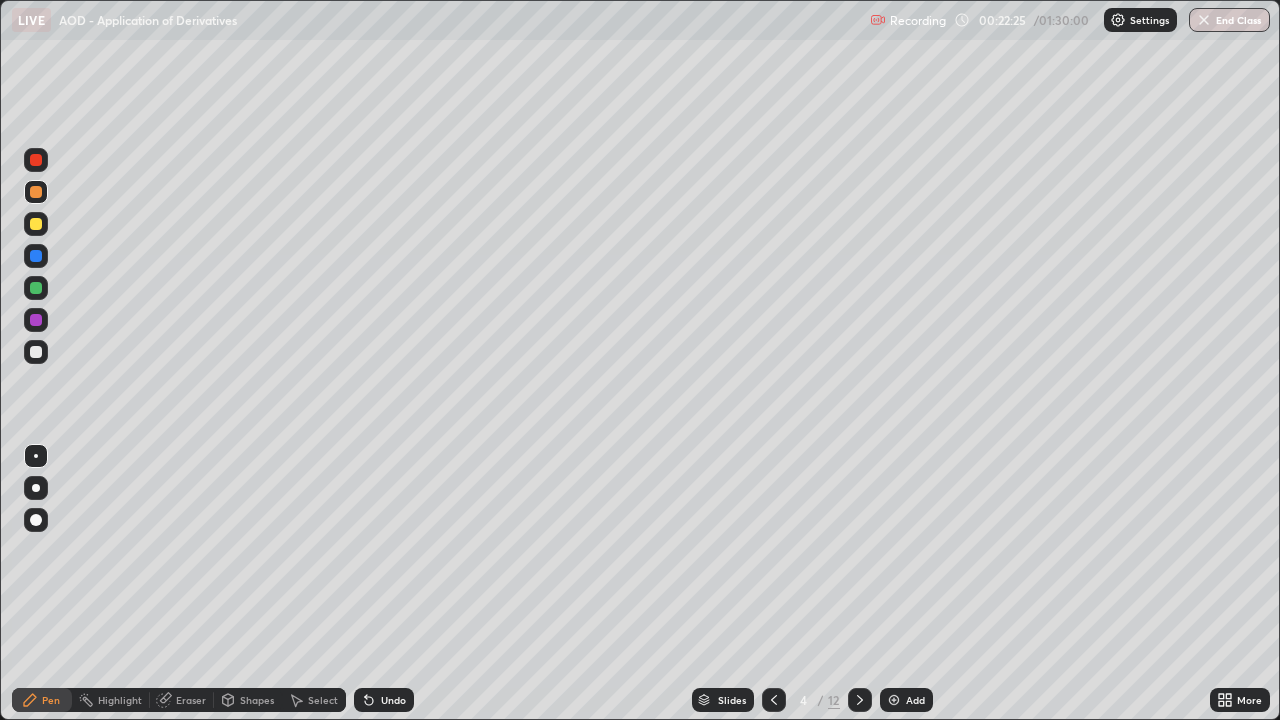 click at bounding box center [36, 224] 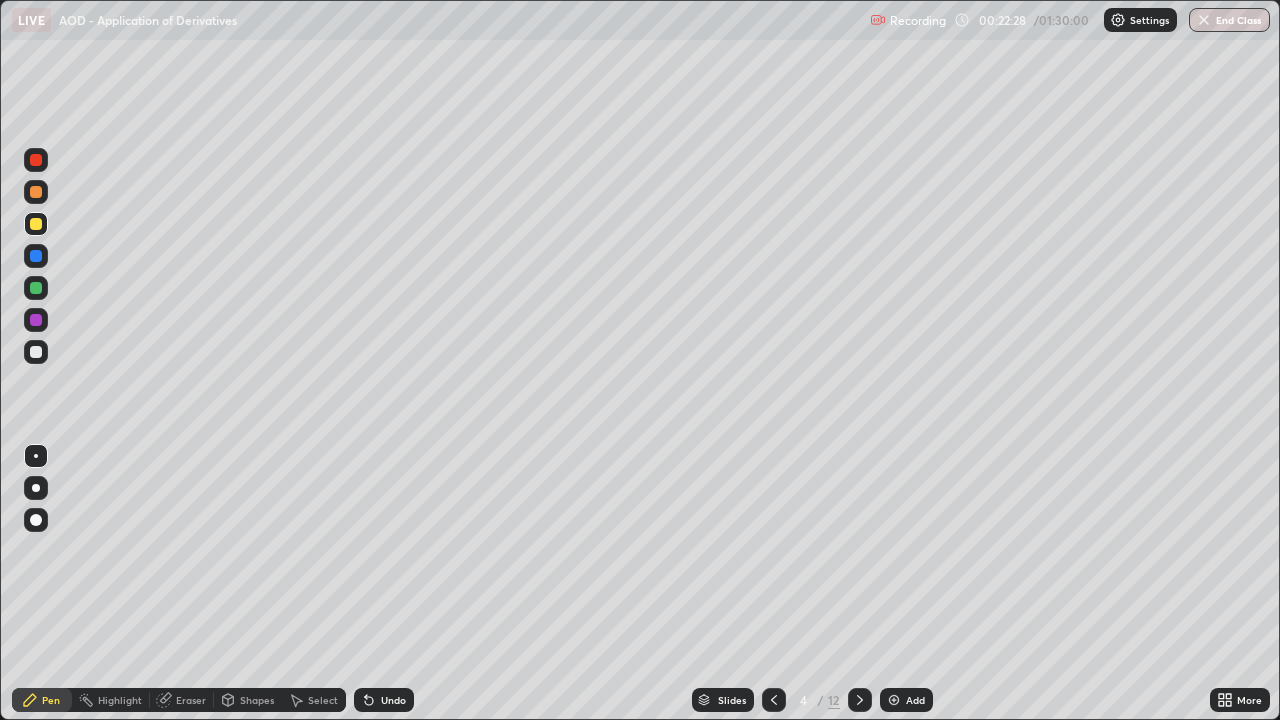 click at bounding box center (36, 288) 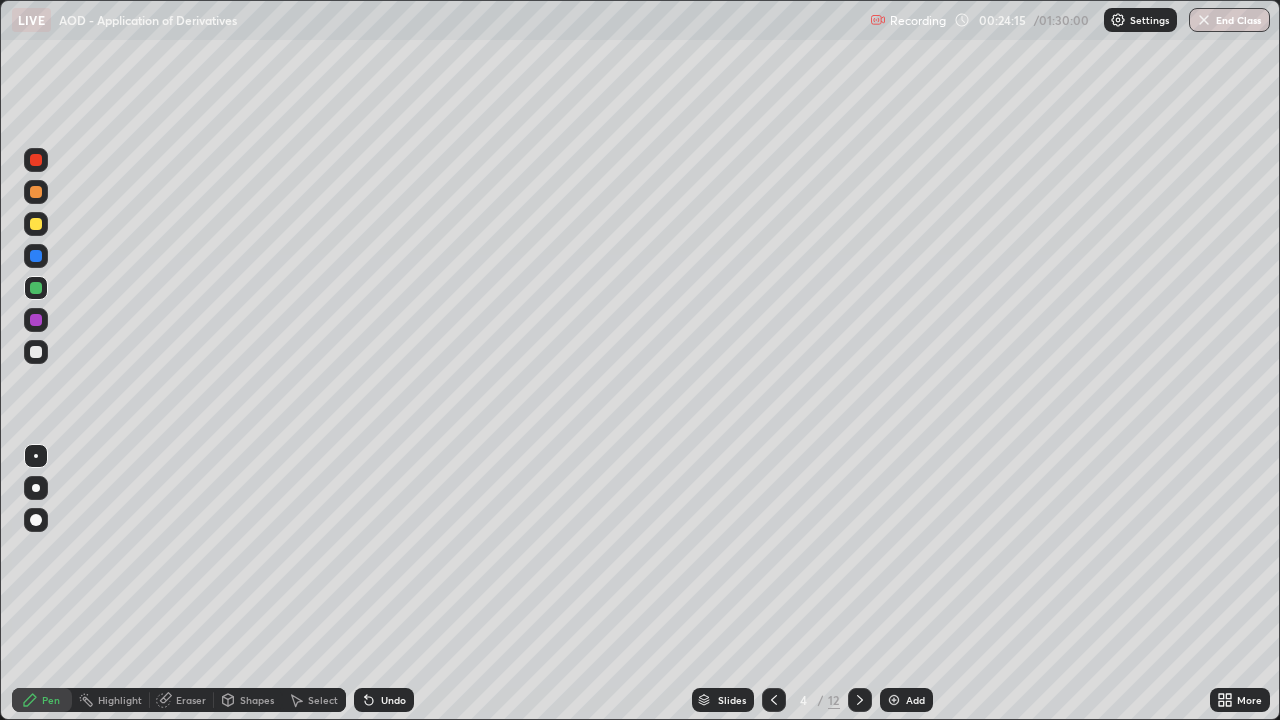 click at bounding box center (36, 352) 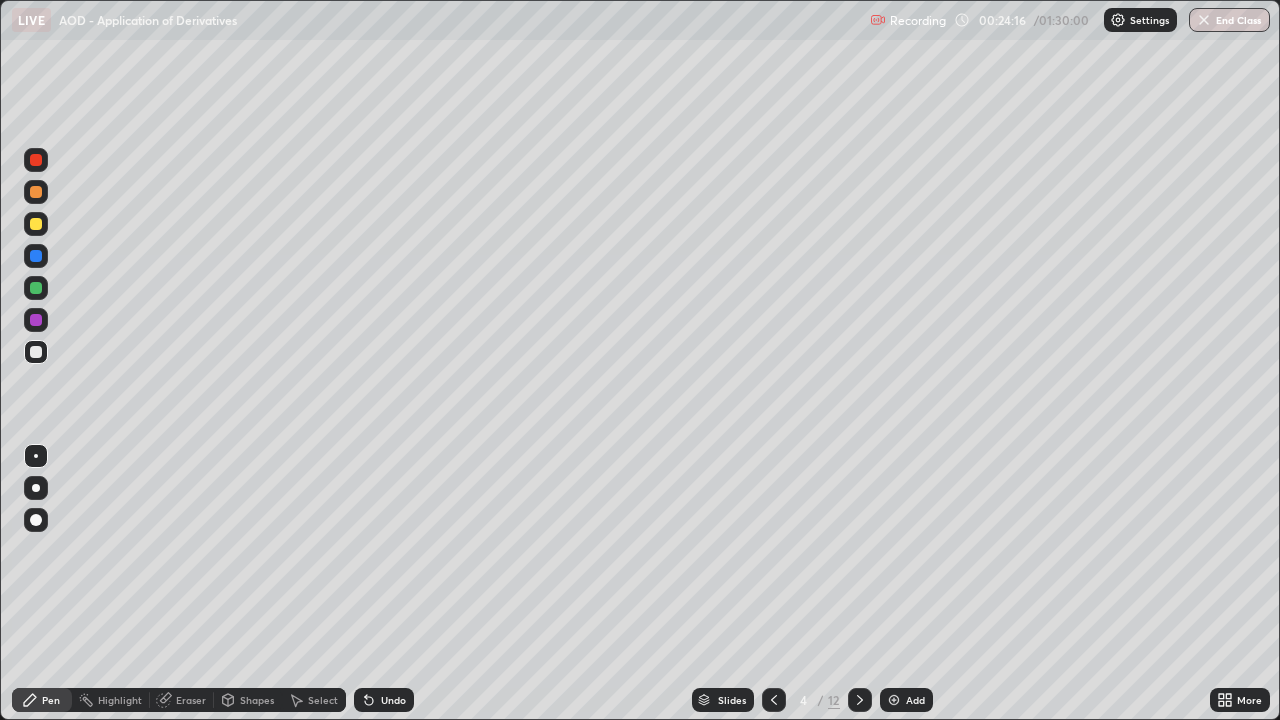 click 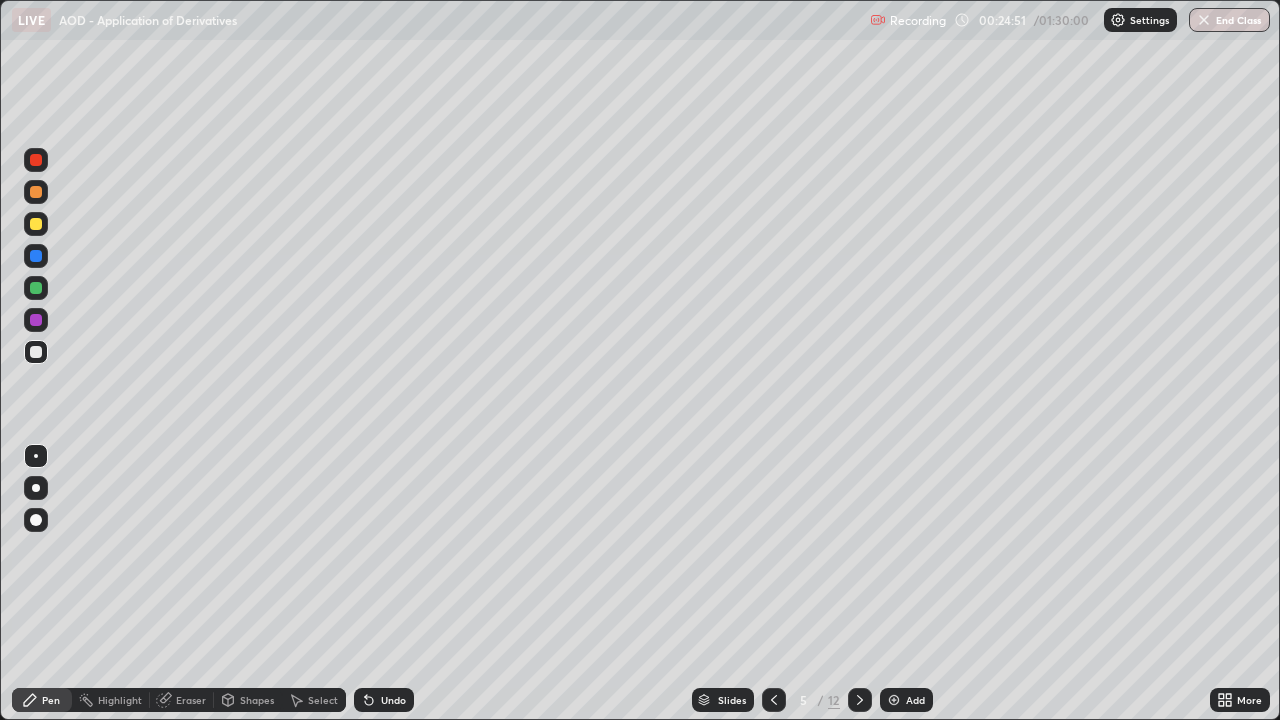 click at bounding box center (36, 224) 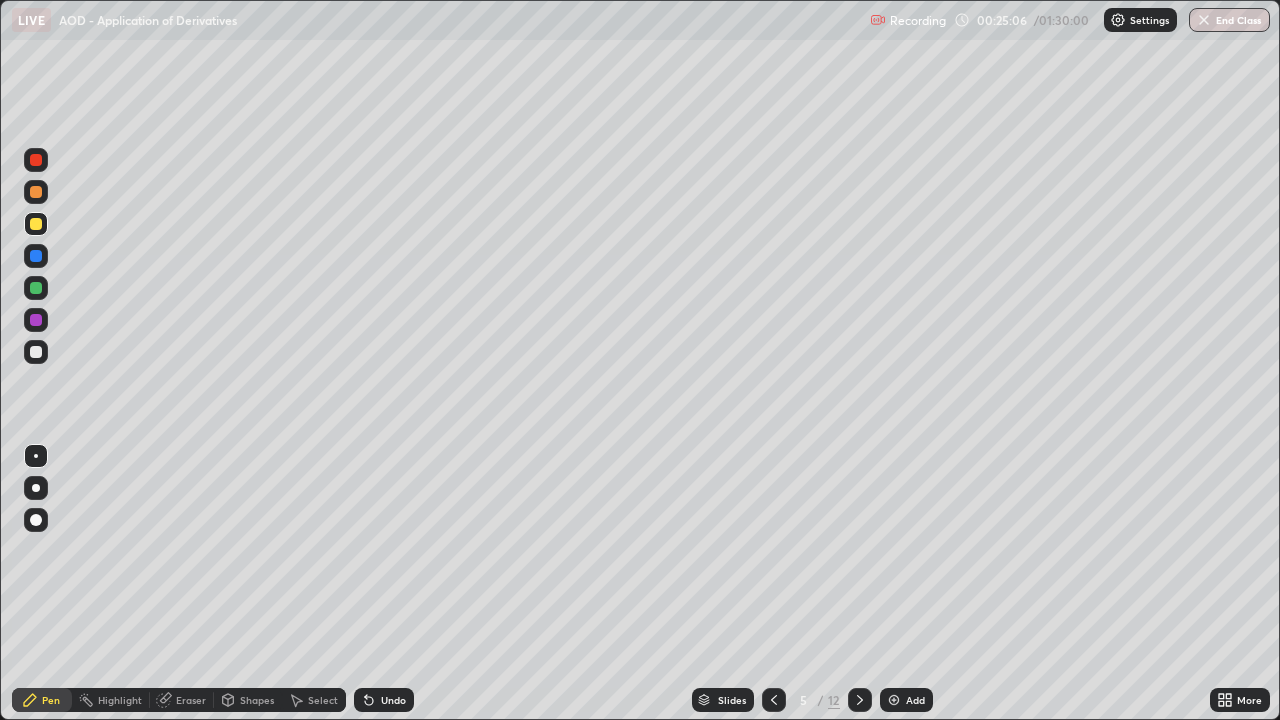click on "Slides" at bounding box center (723, 700) 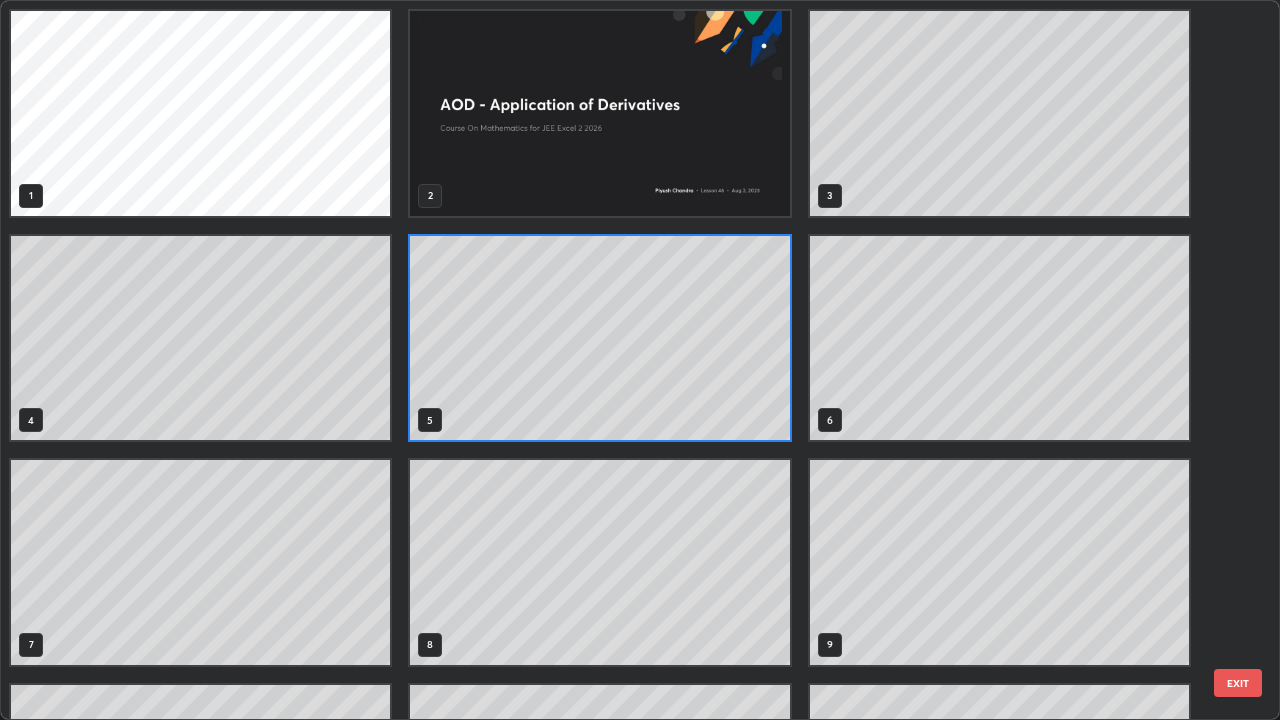 scroll, scrollTop: 7, scrollLeft: 11, axis: both 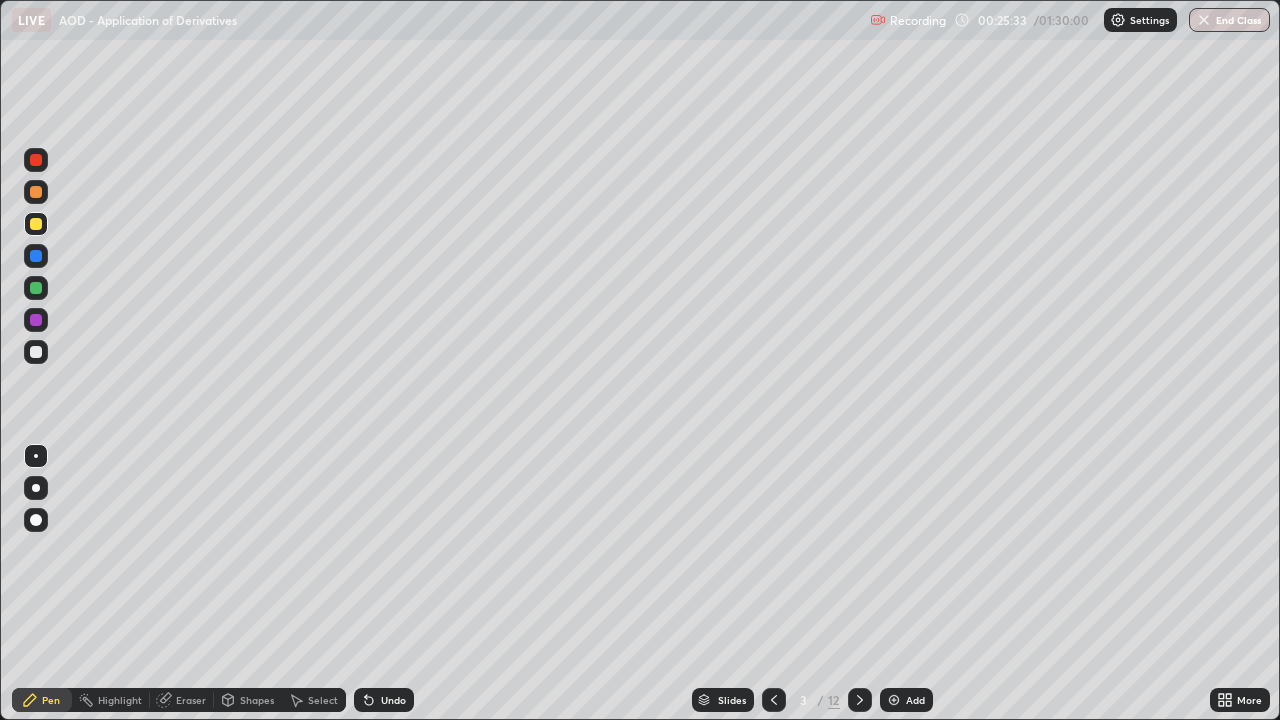 click on "Slides" at bounding box center (732, 700) 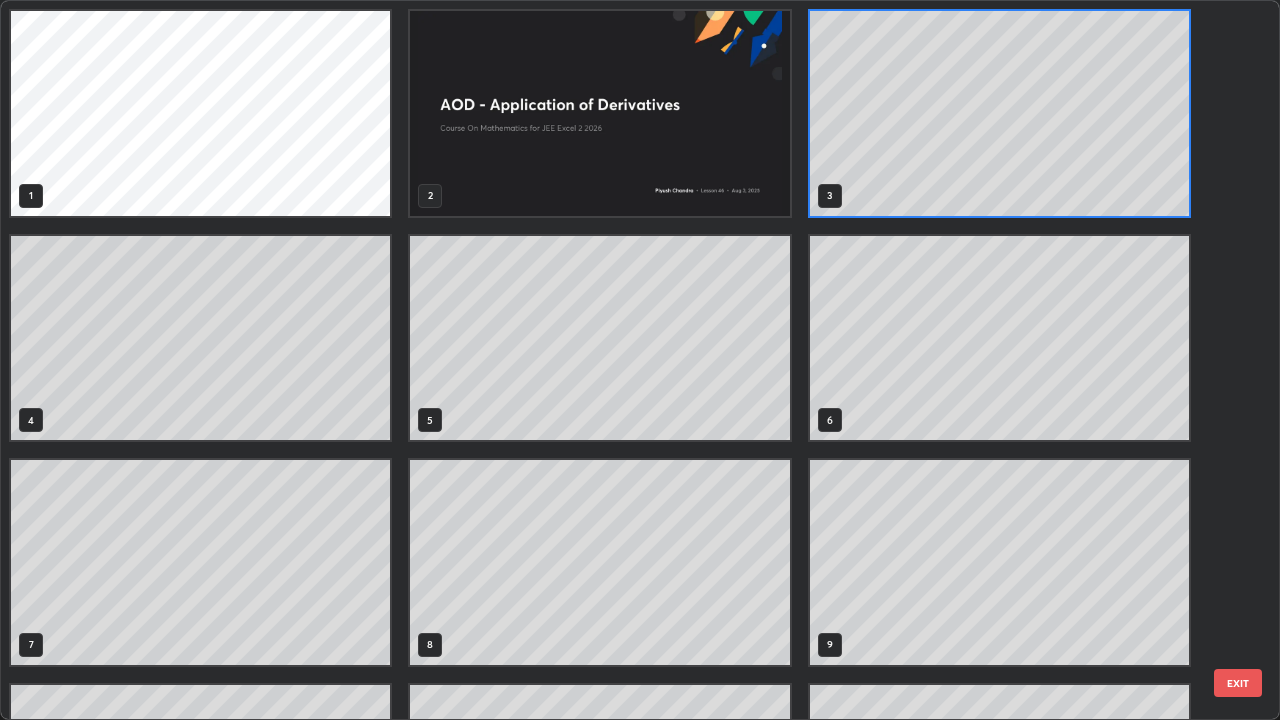 scroll, scrollTop: 7, scrollLeft: 11, axis: both 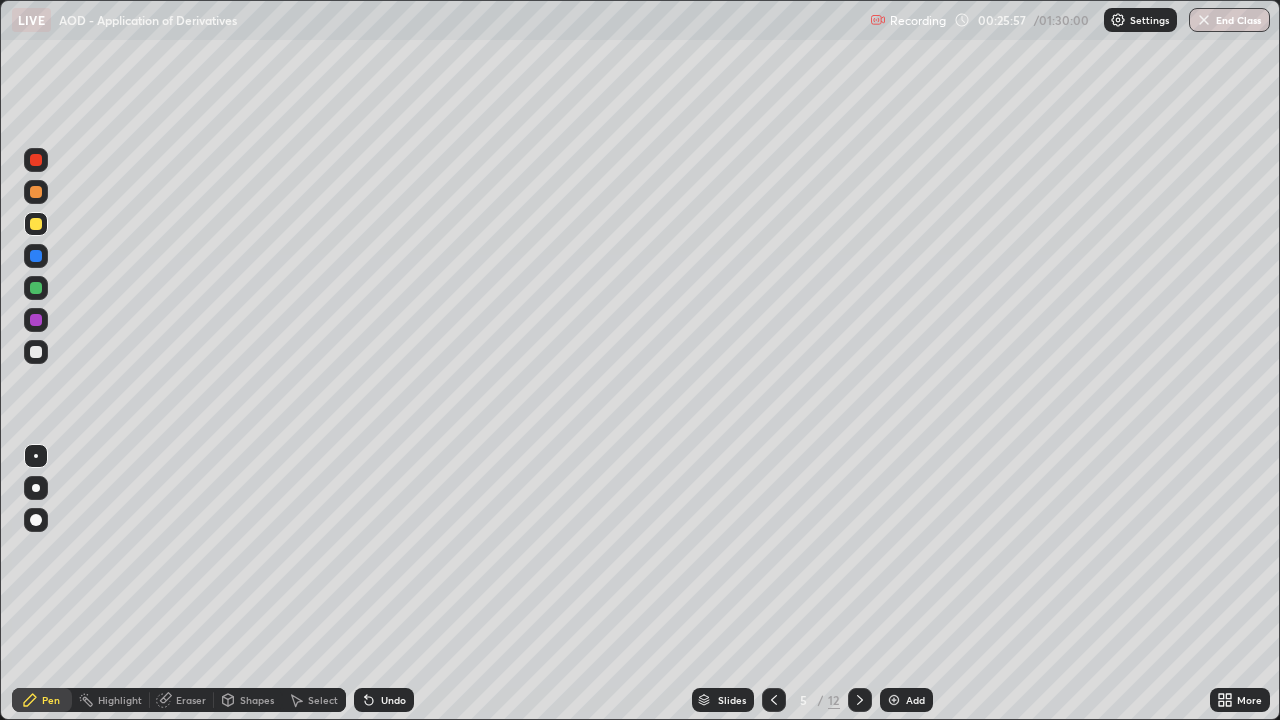 click at bounding box center [36, 352] 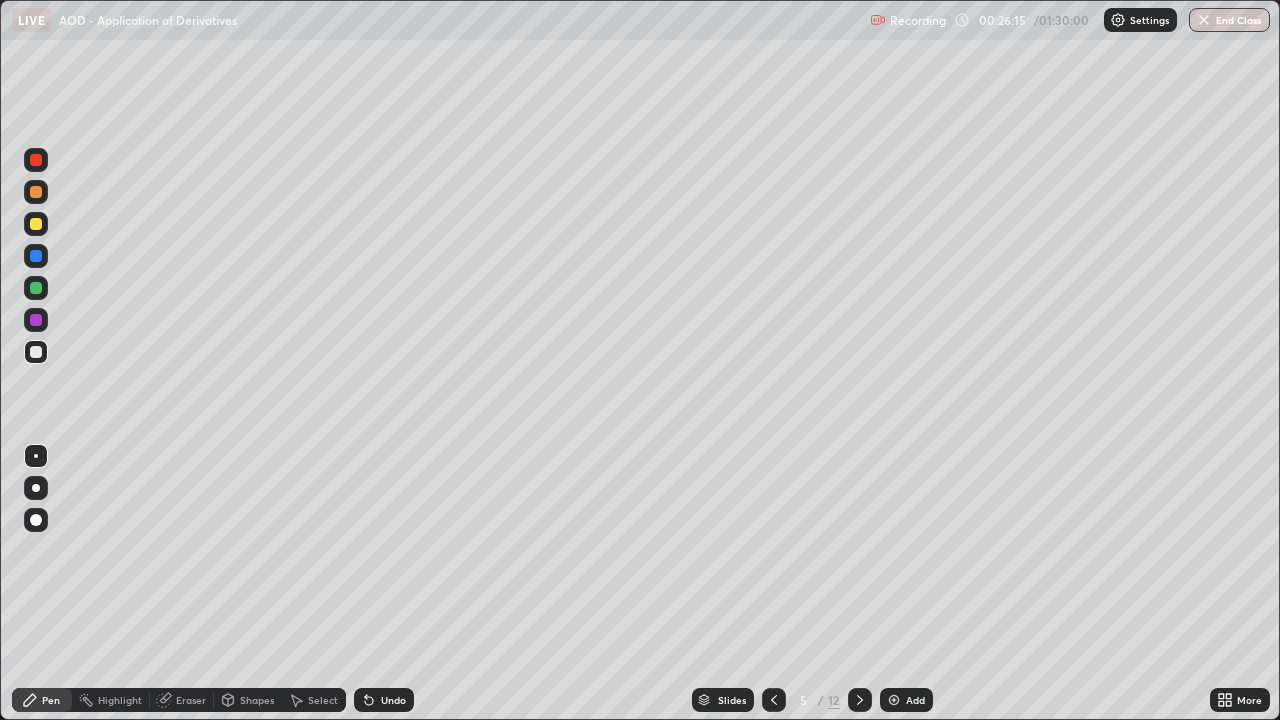 click at bounding box center (36, 352) 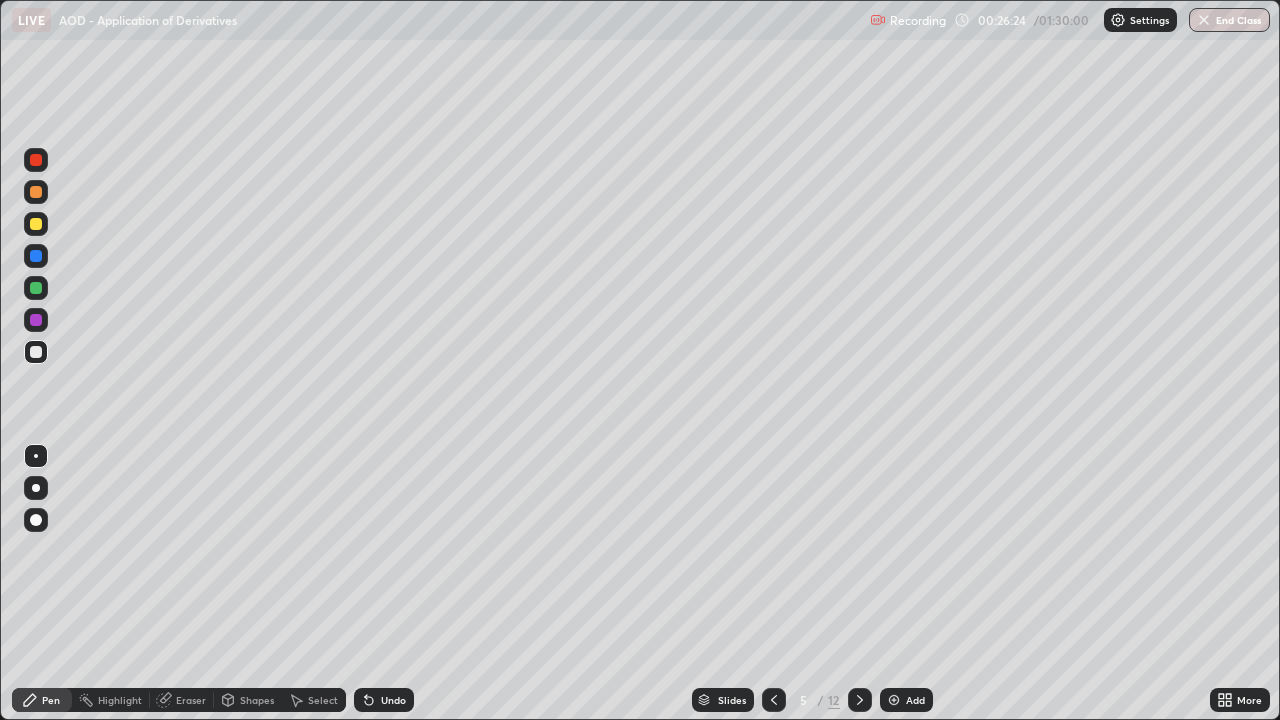 click at bounding box center [36, 288] 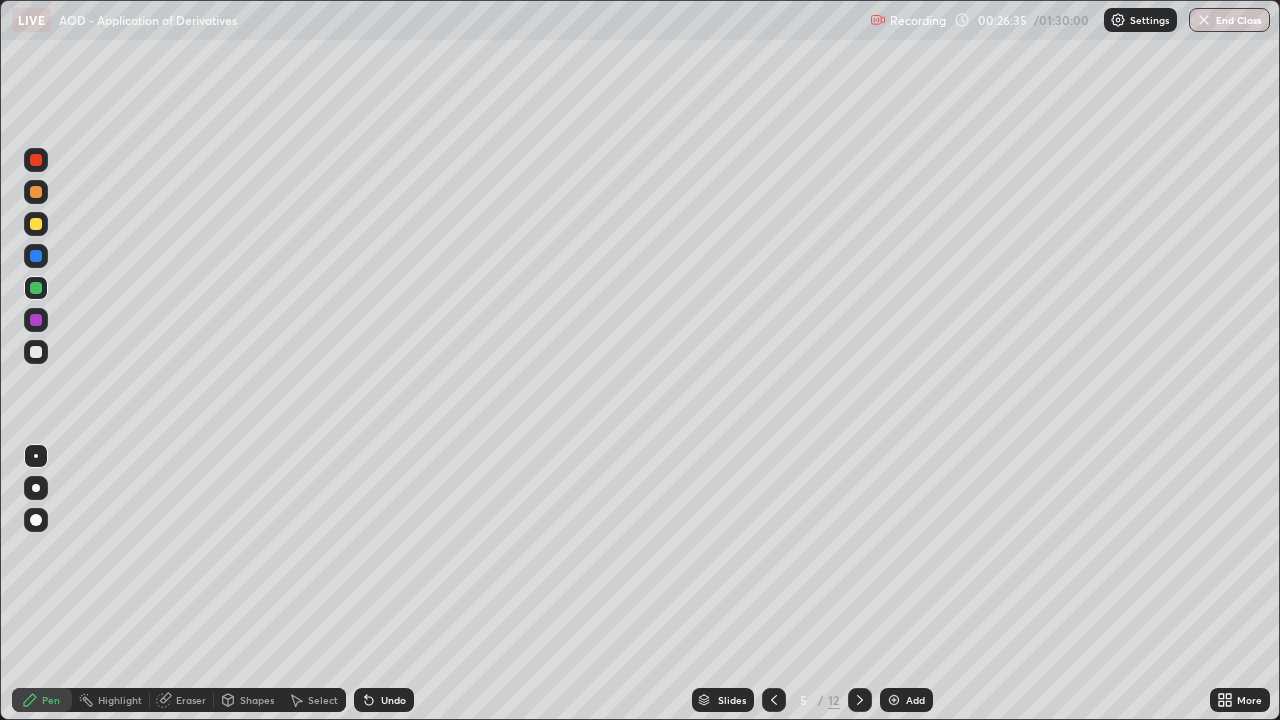 click at bounding box center (36, 192) 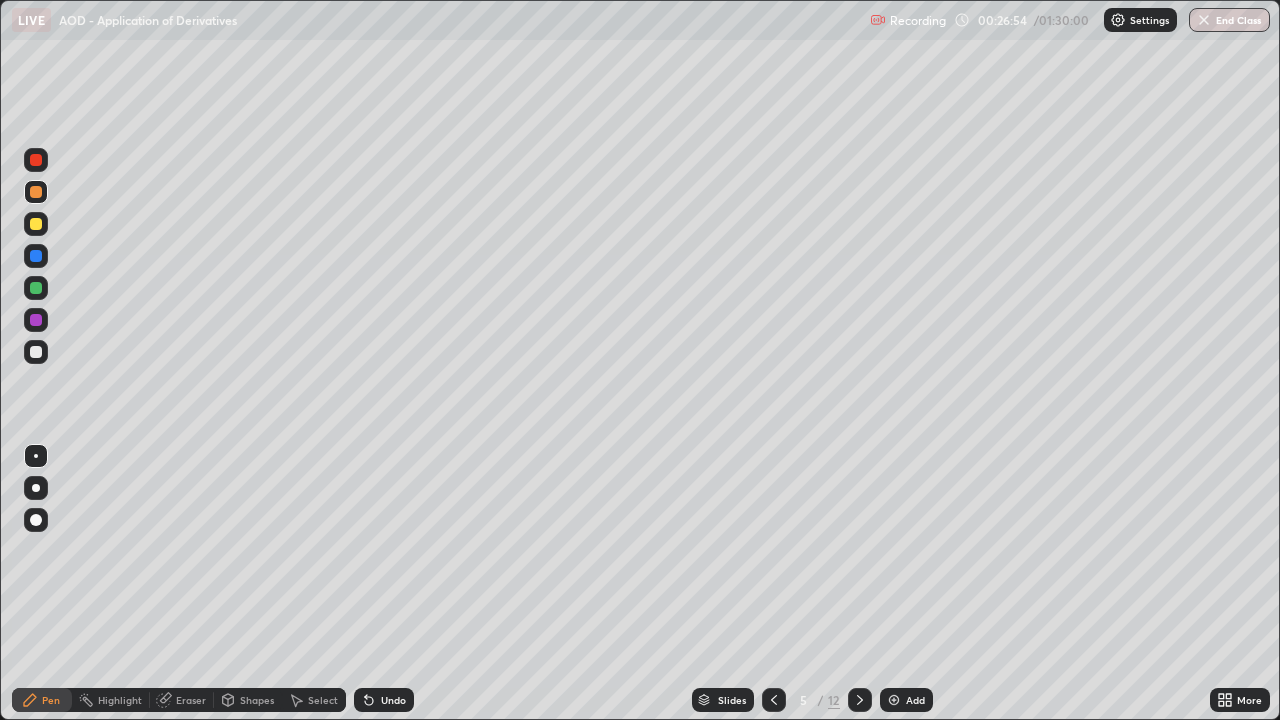 click at bounding box center [36, 256] 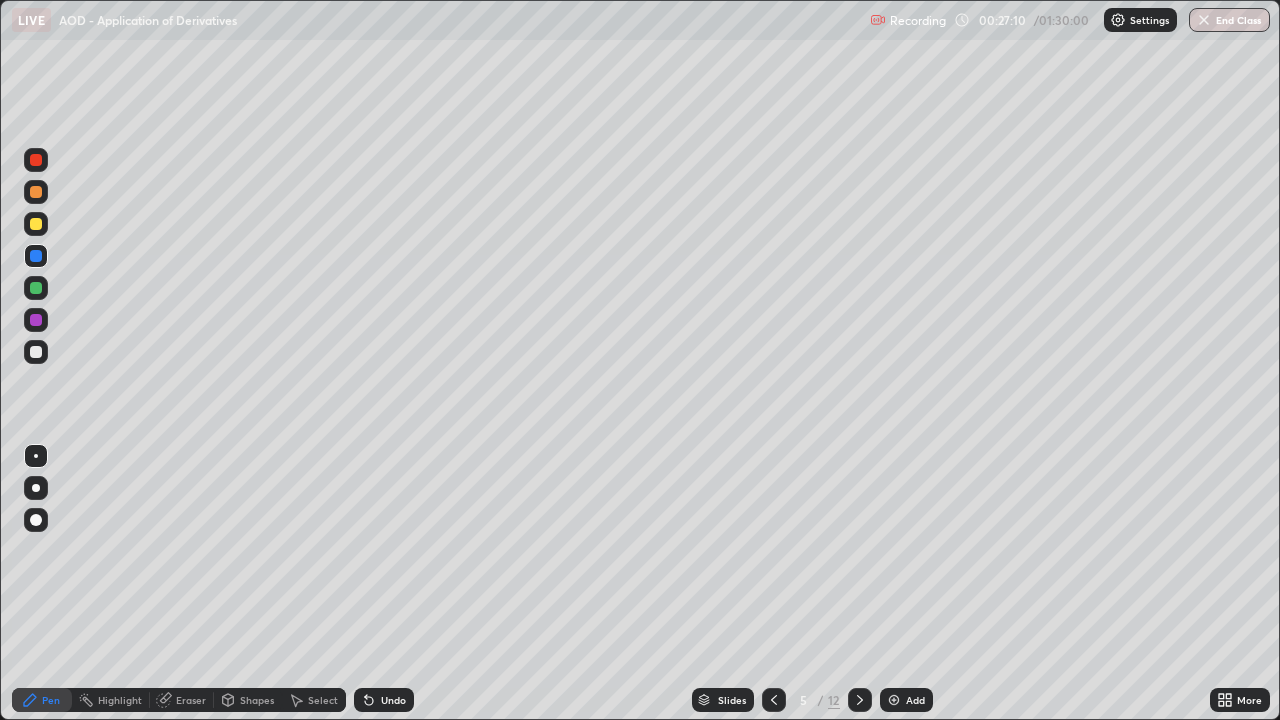 click at bounding box center (36, 224) 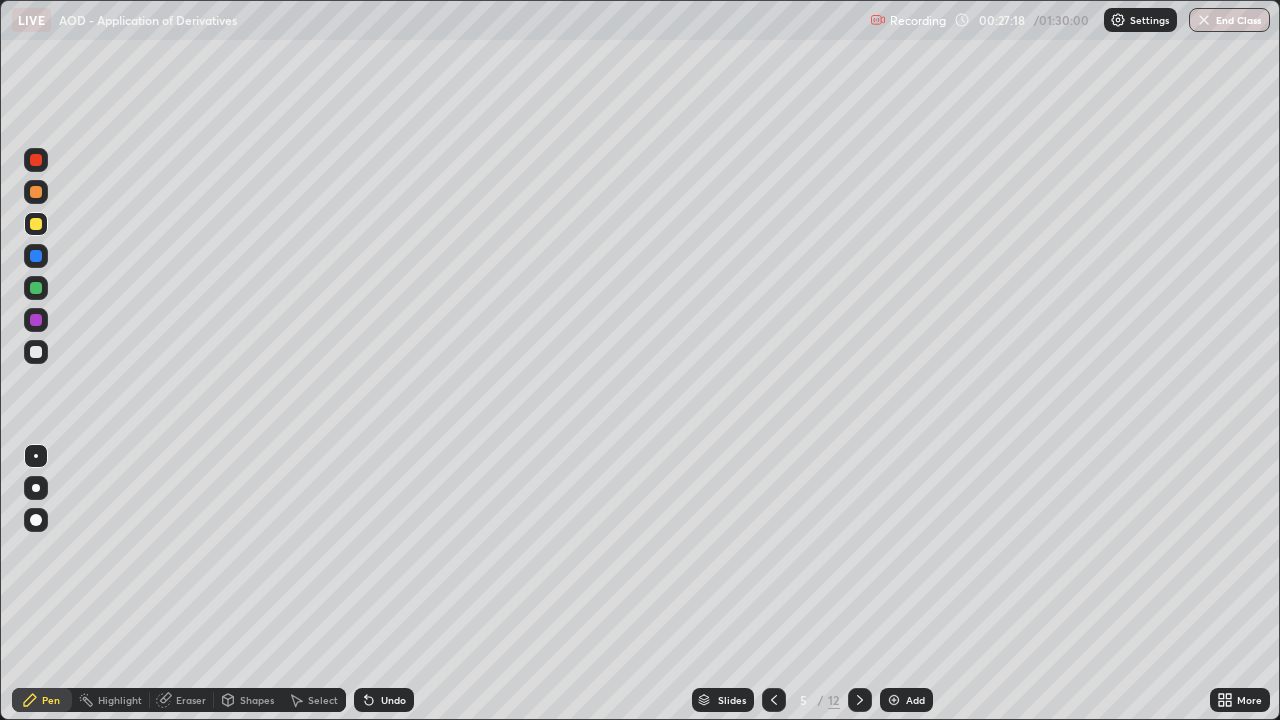 click on "Undo" at bounding box center (384, 700) 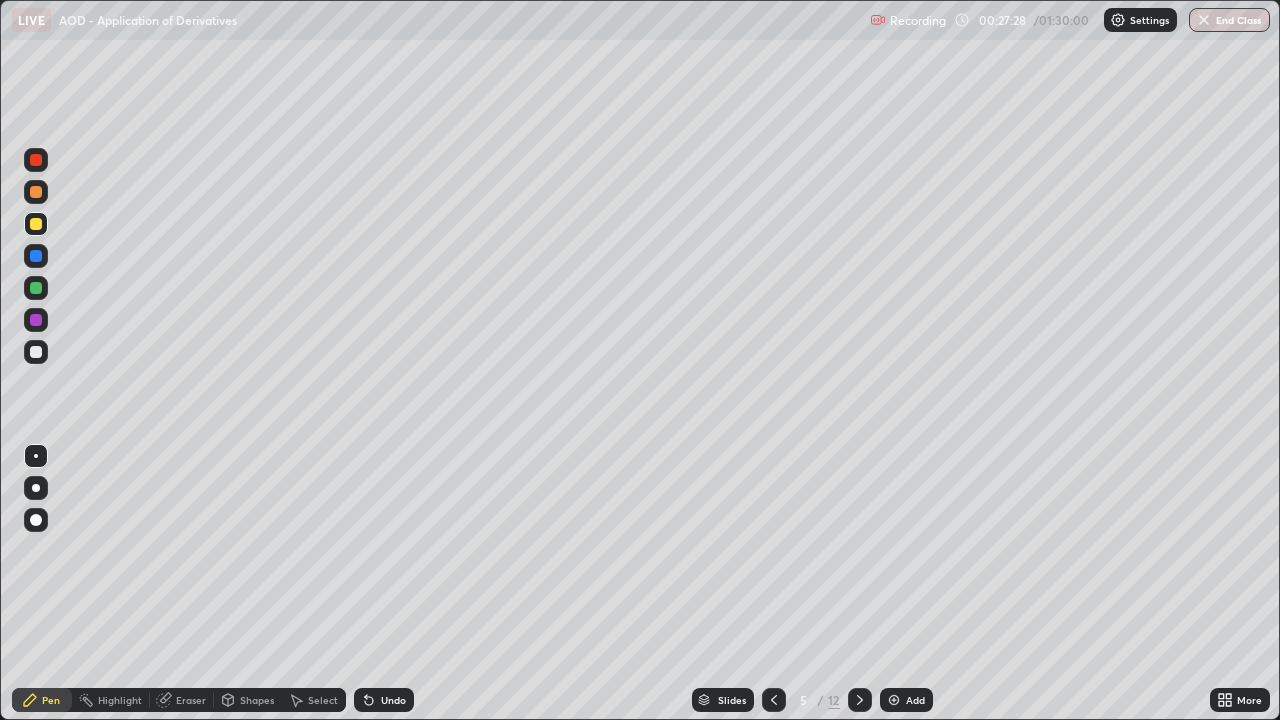 click at bounding box center (36, 352) 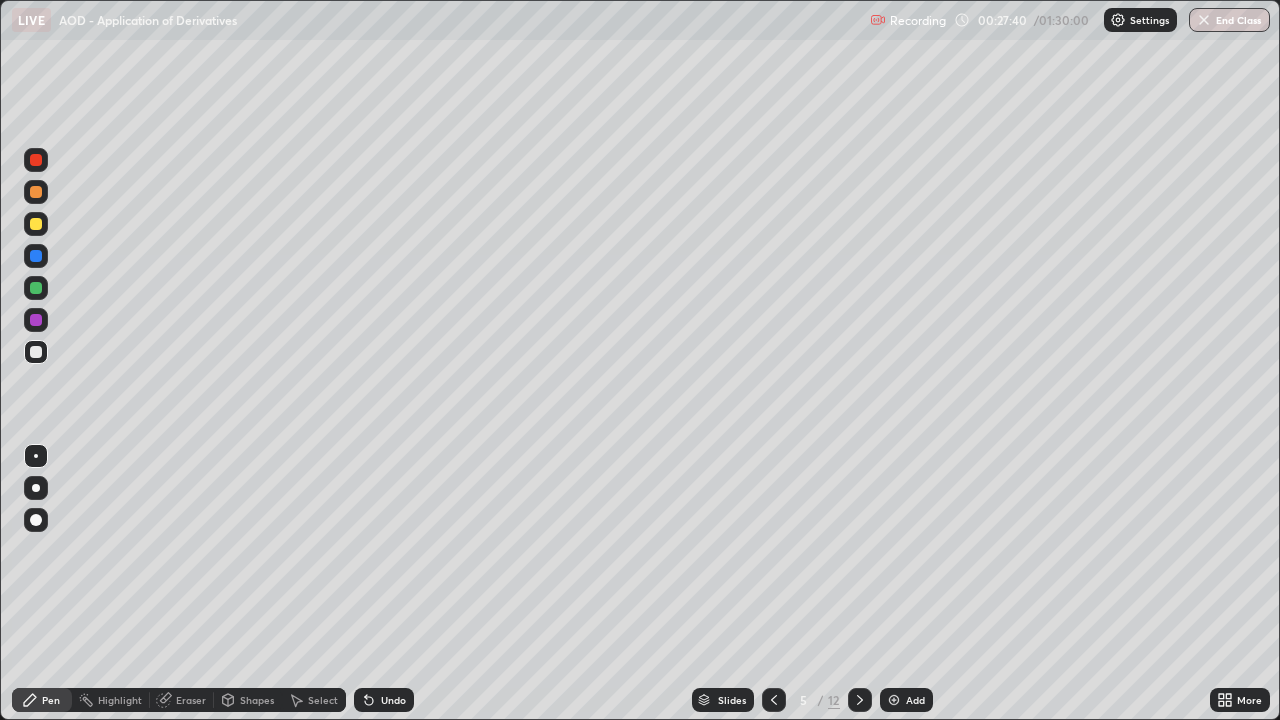 click at bounding box center (36, 352) 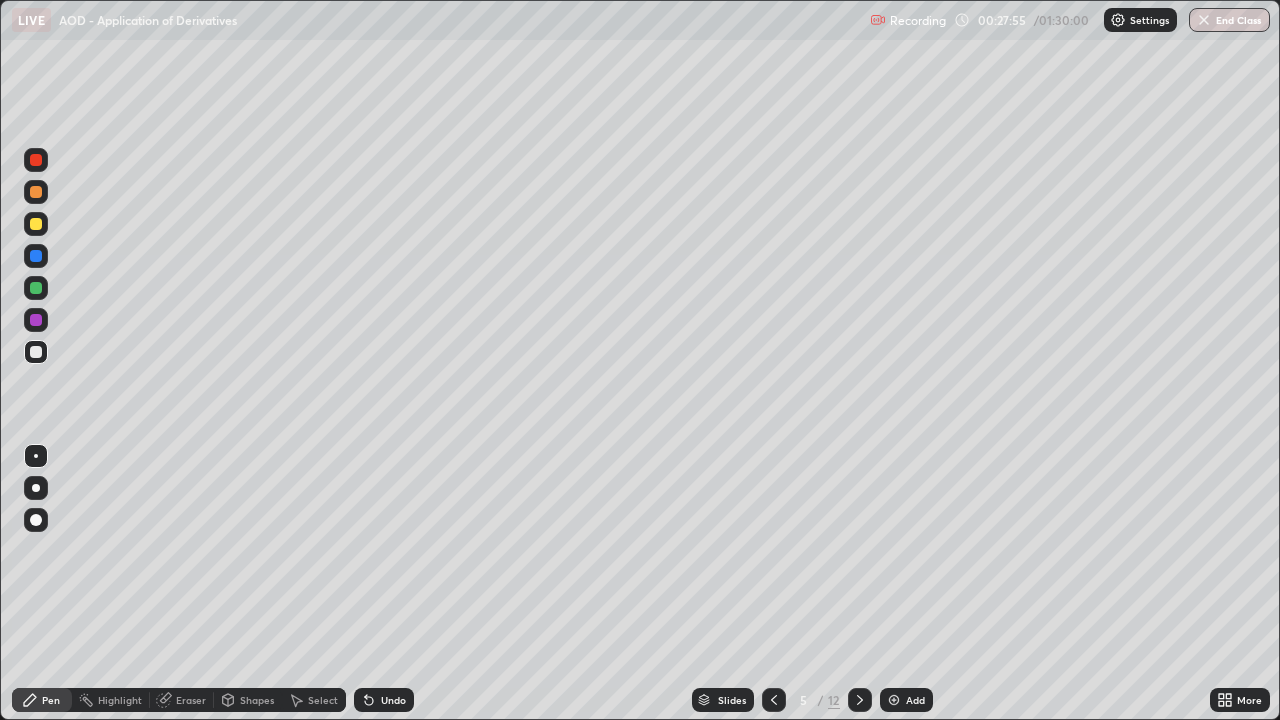 click on "Undo" at bounding box center [393, 700] 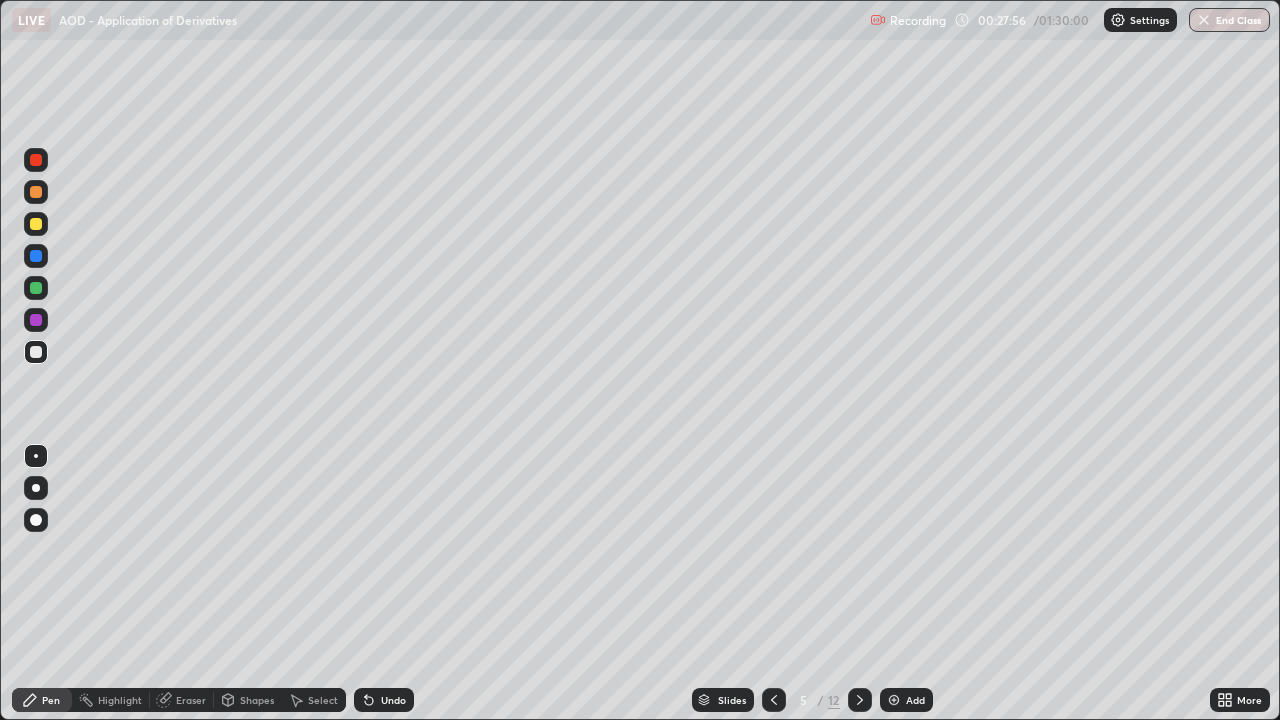 click on "Undo" at bounding box center [393, 700] 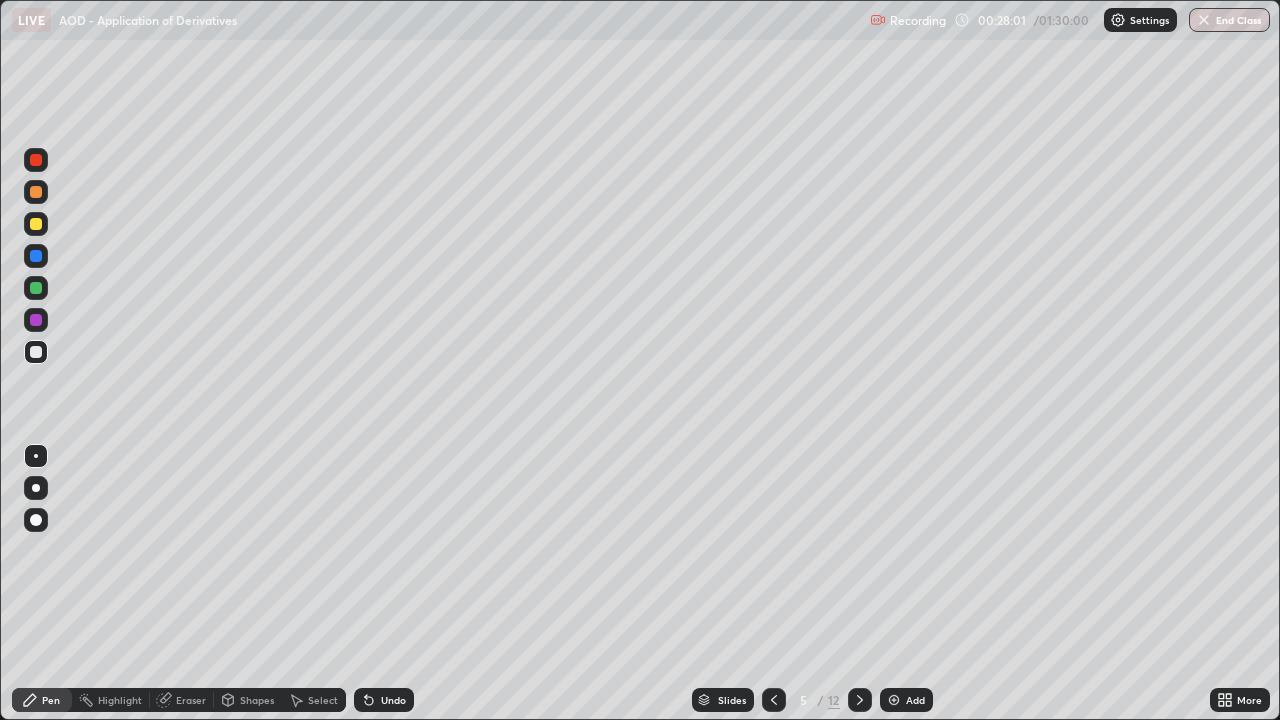 click at bounding box center [36, 224] 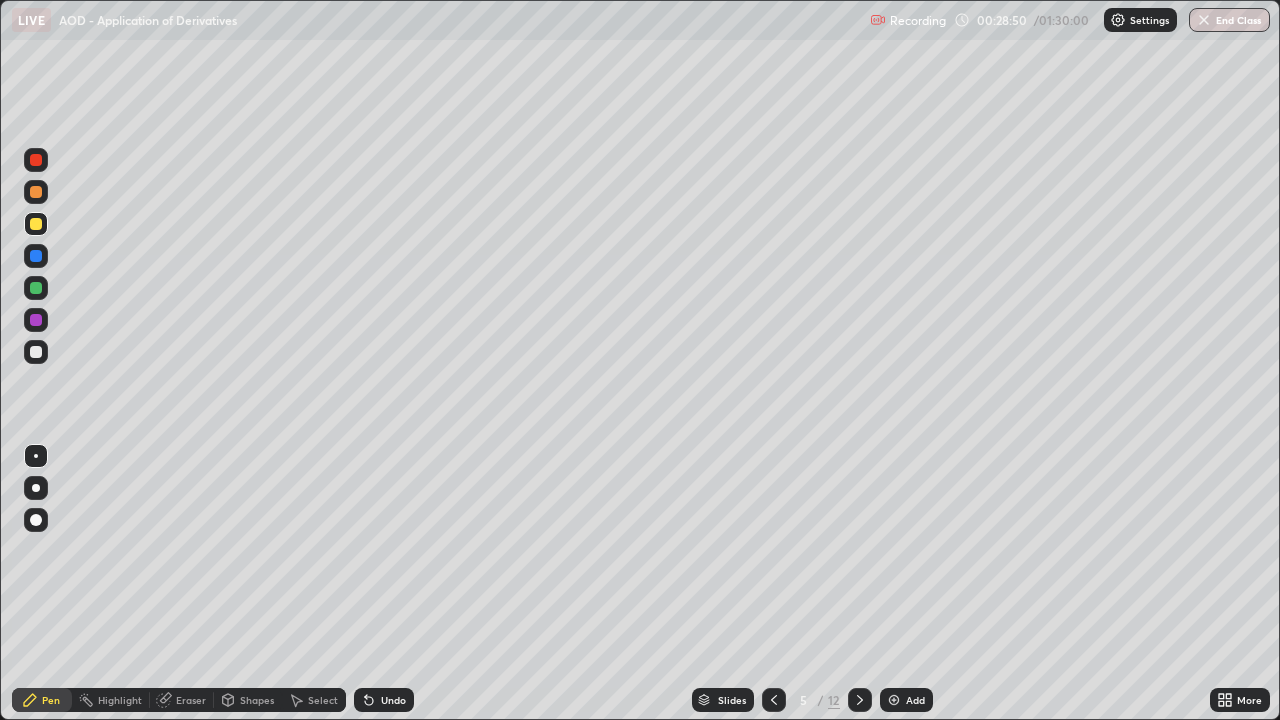 click on "Select" at bounding box center (323, 700) 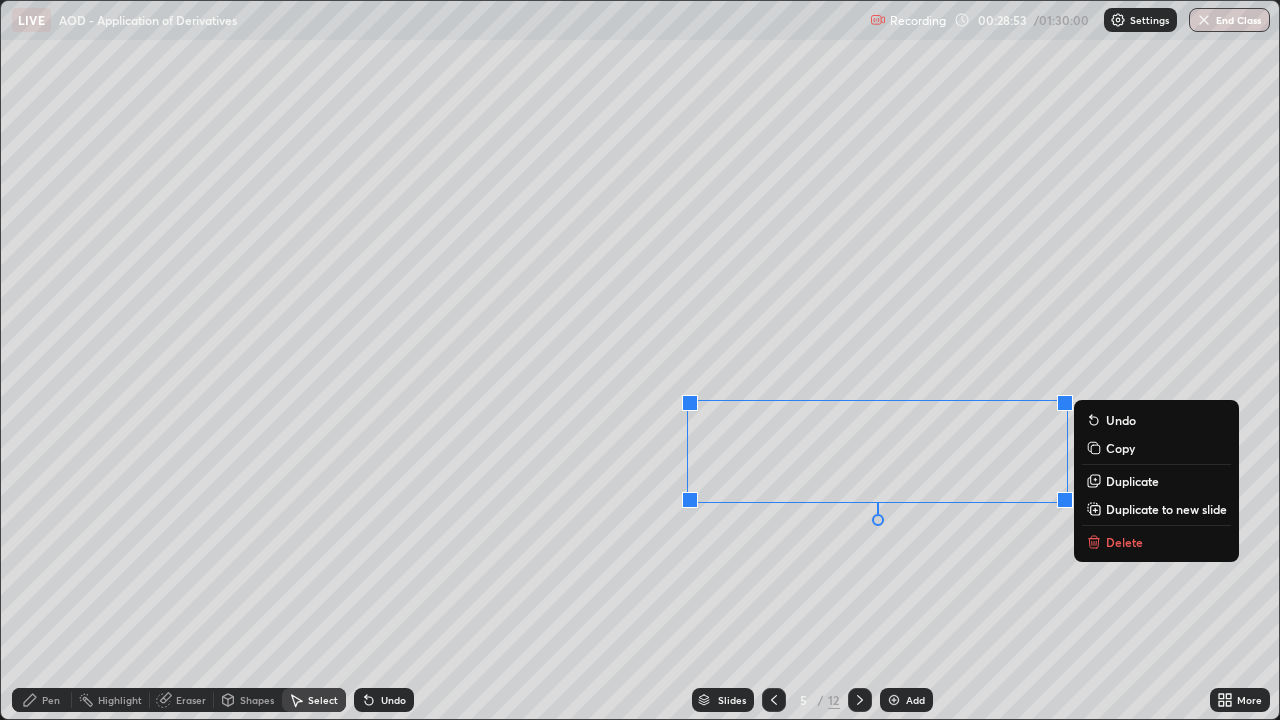 click on "Pen" at bounding box center [51, 700] 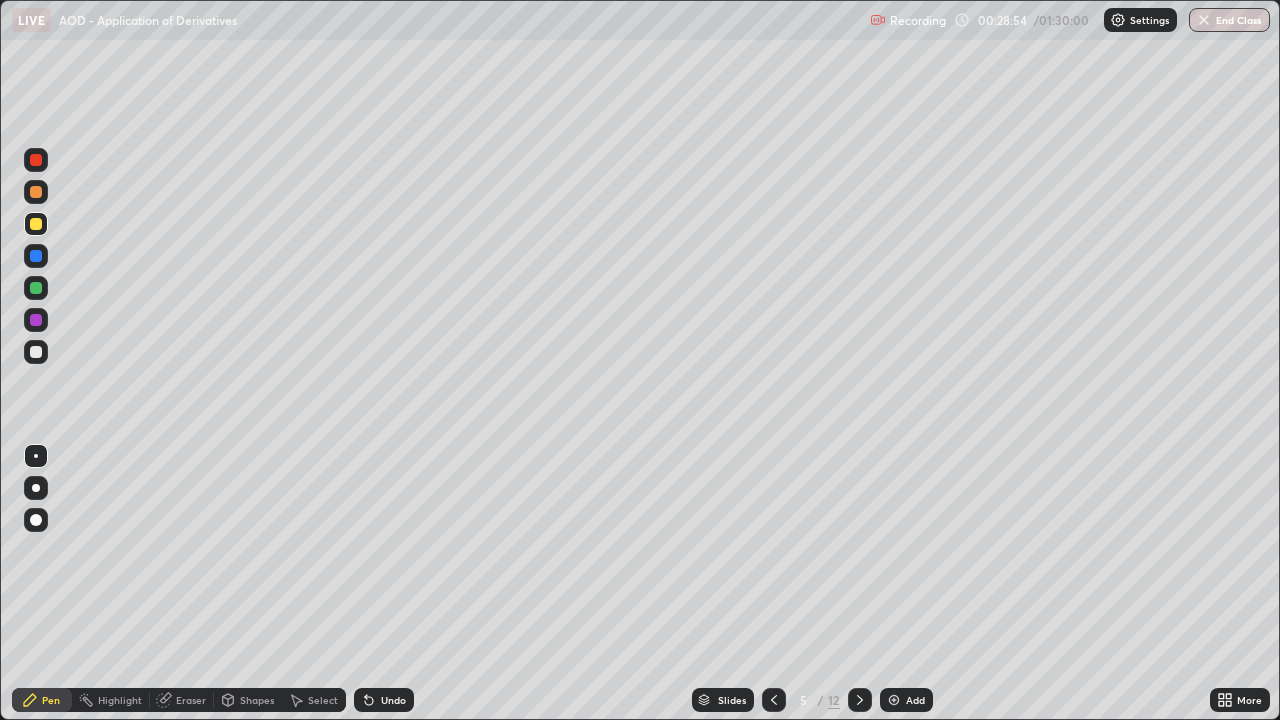 click at bounding box center [36, 288] 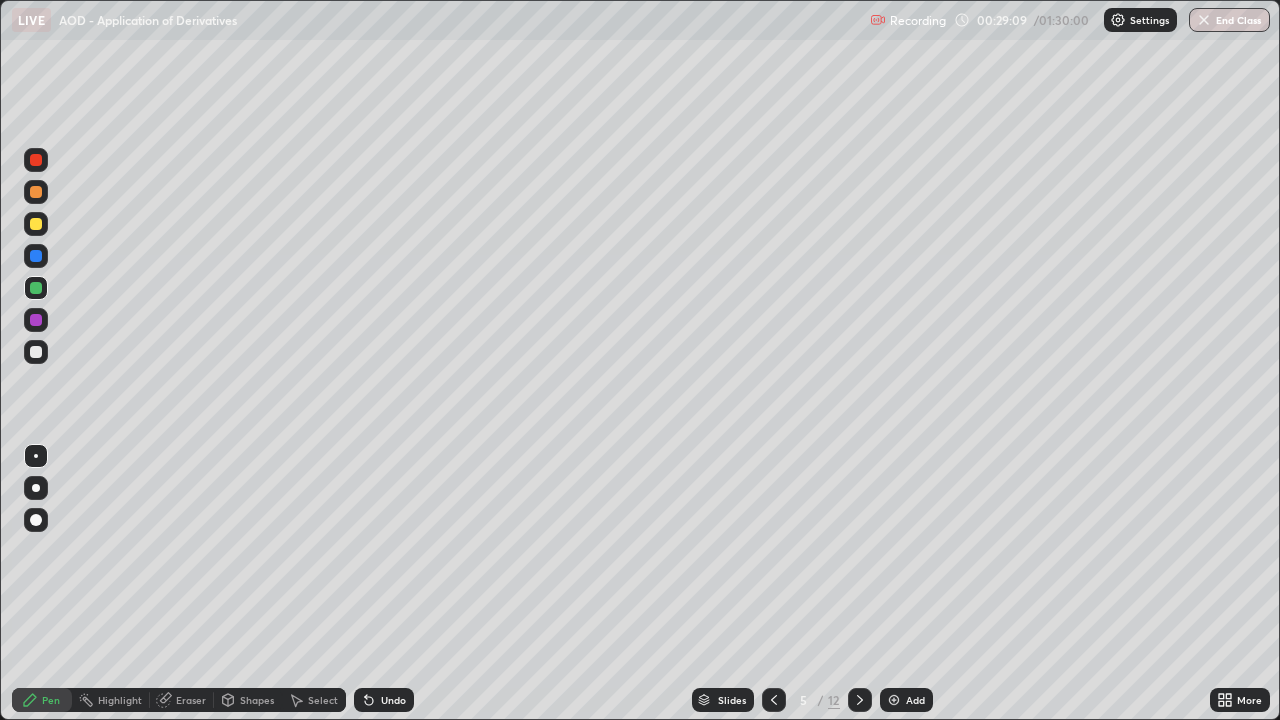 click at bounding box center [36, 256] 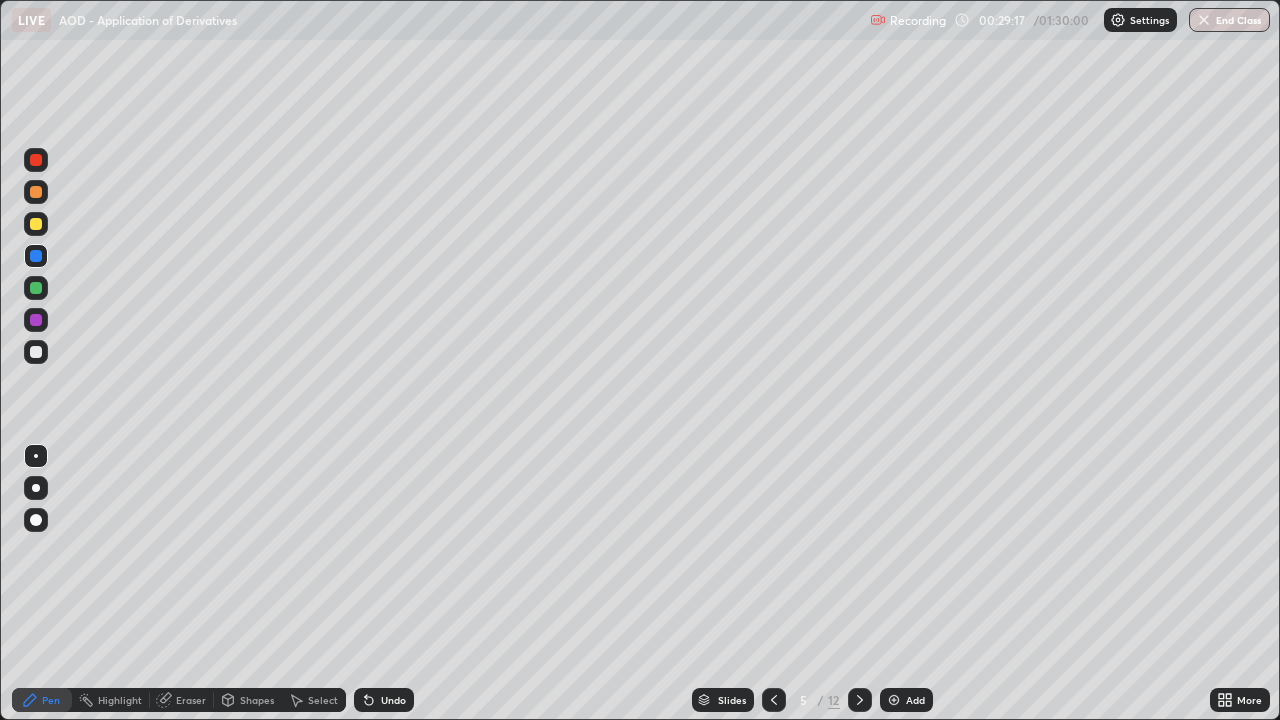 click at bounding box center (36, 224) 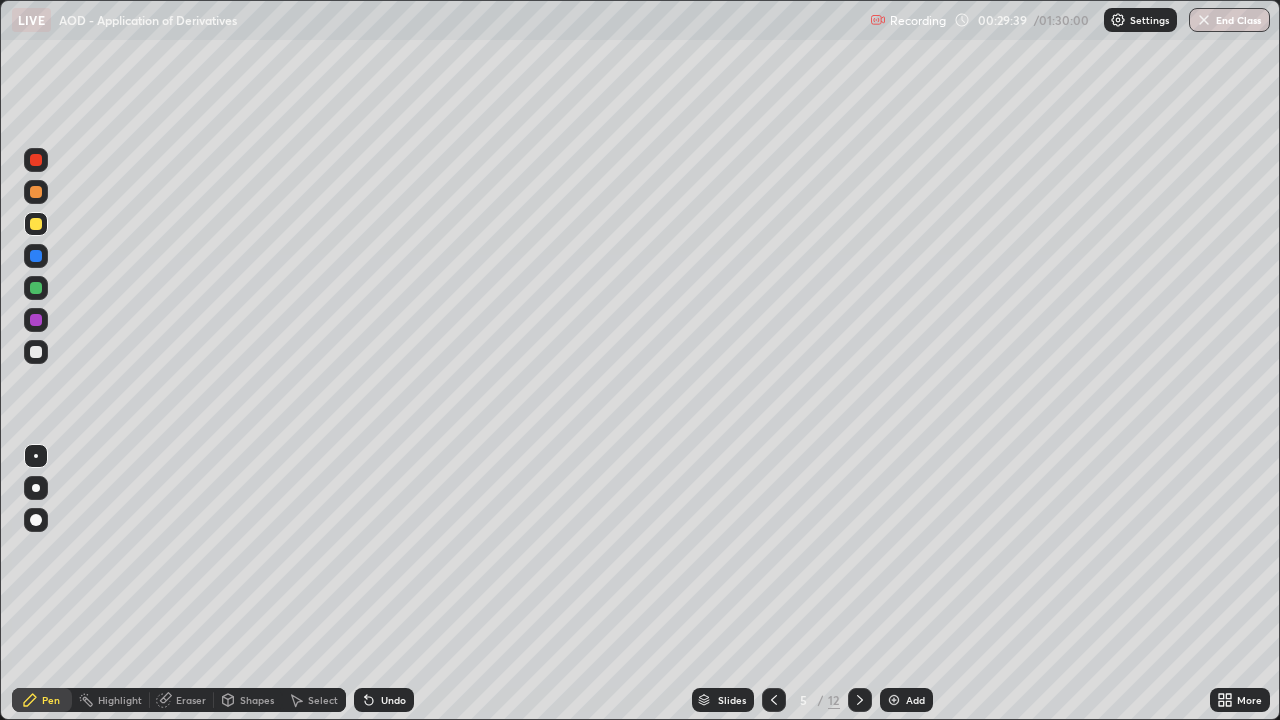 click on "Select" at bounding box center (323, 700) 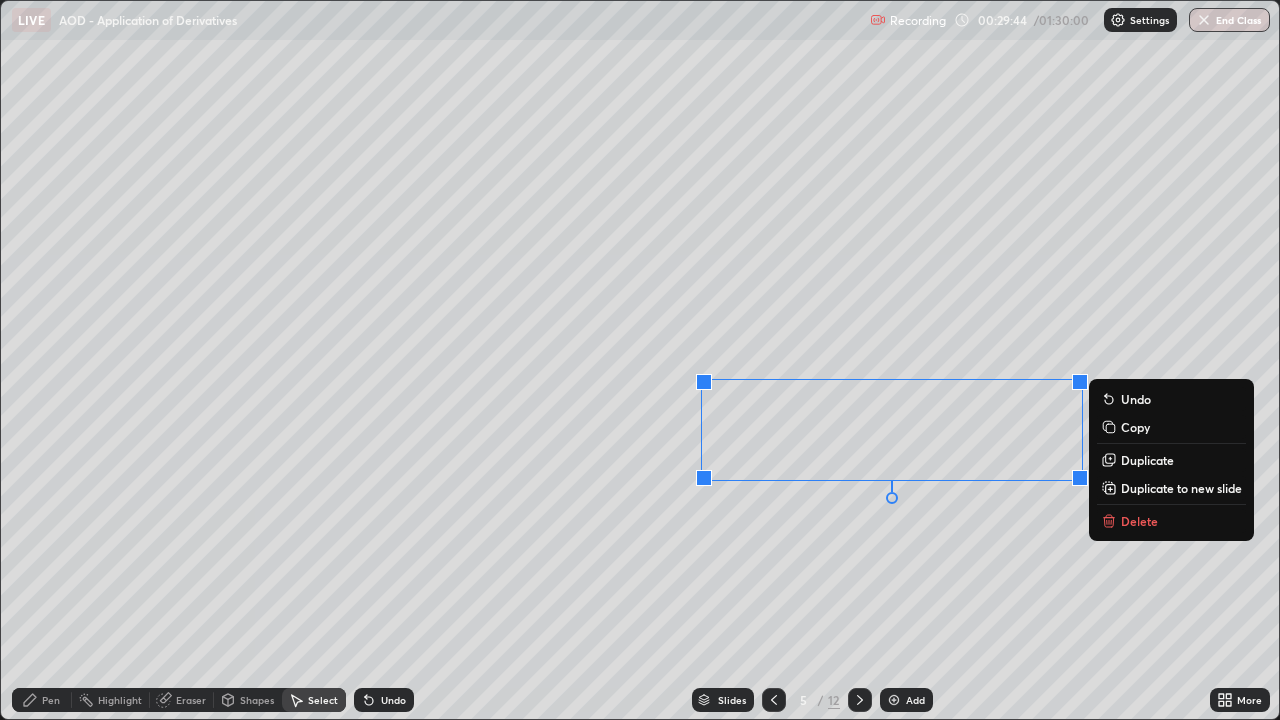 click on "Pen" at bounding box center [51, 700] 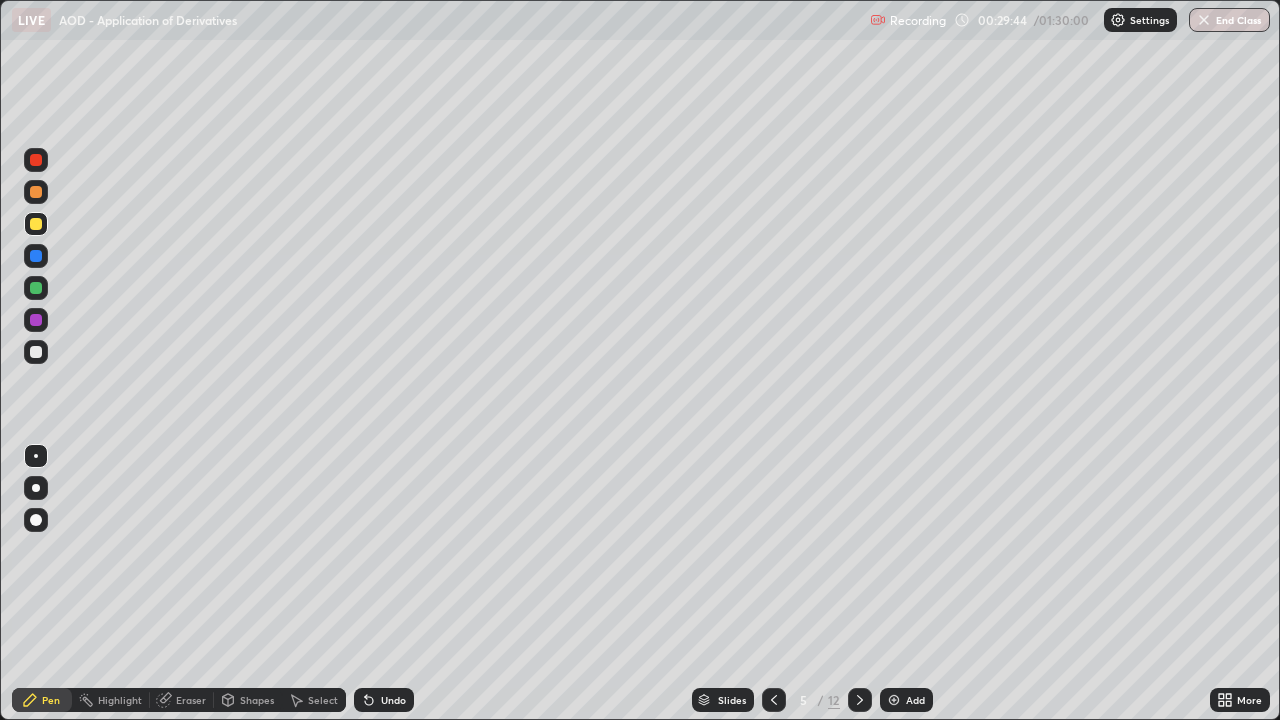 click at bounding box center [36, 352] 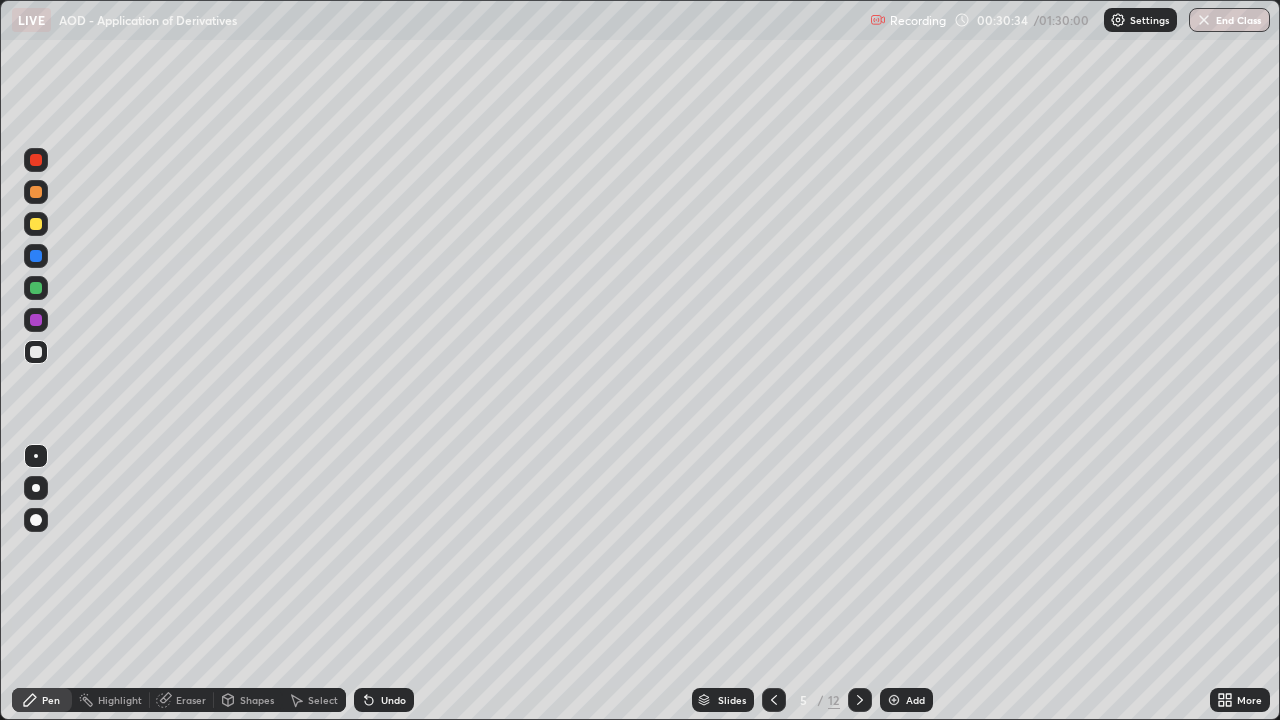 click at bounding box center [36, 192] 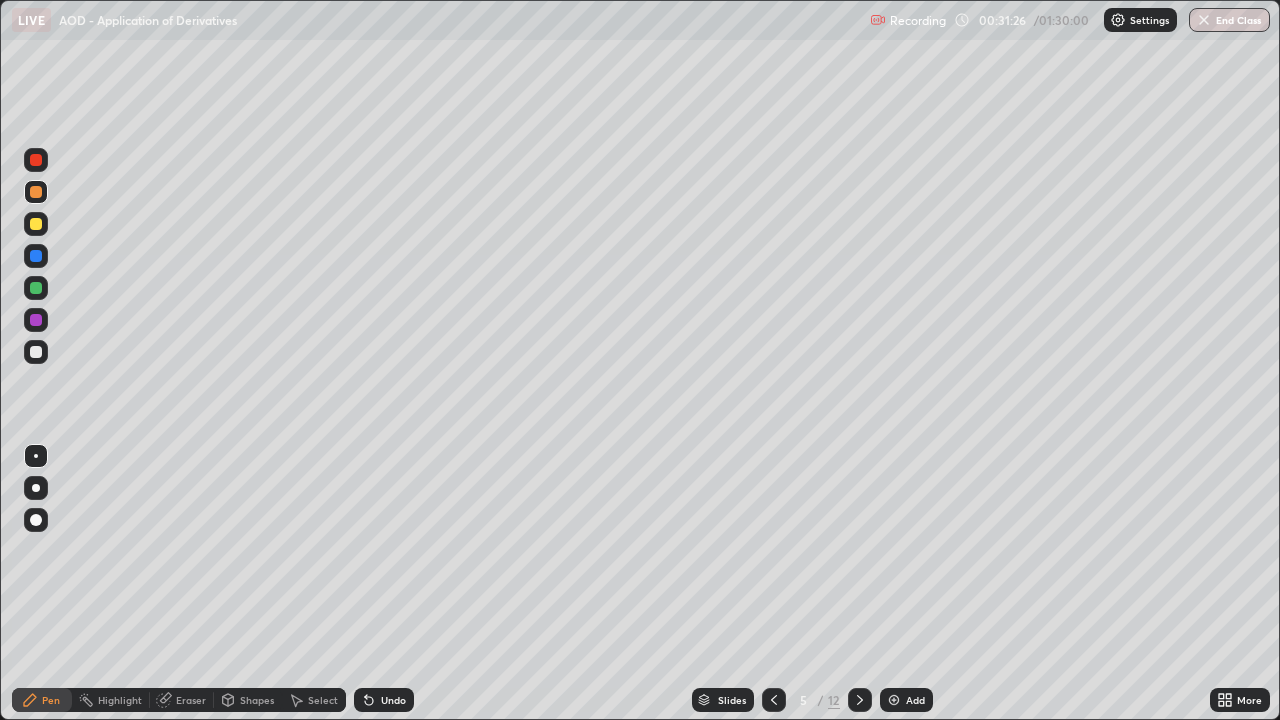 click at bounding box center [36, 288] 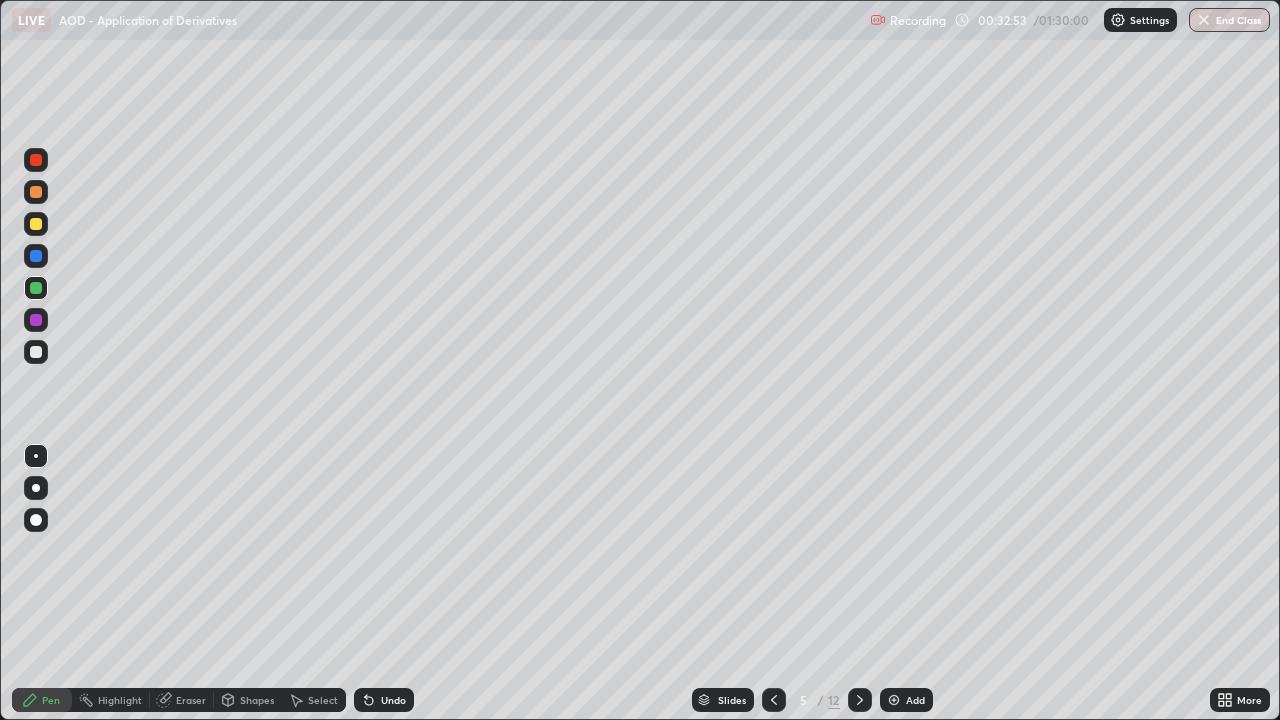 click at bounding box center (36, 288) 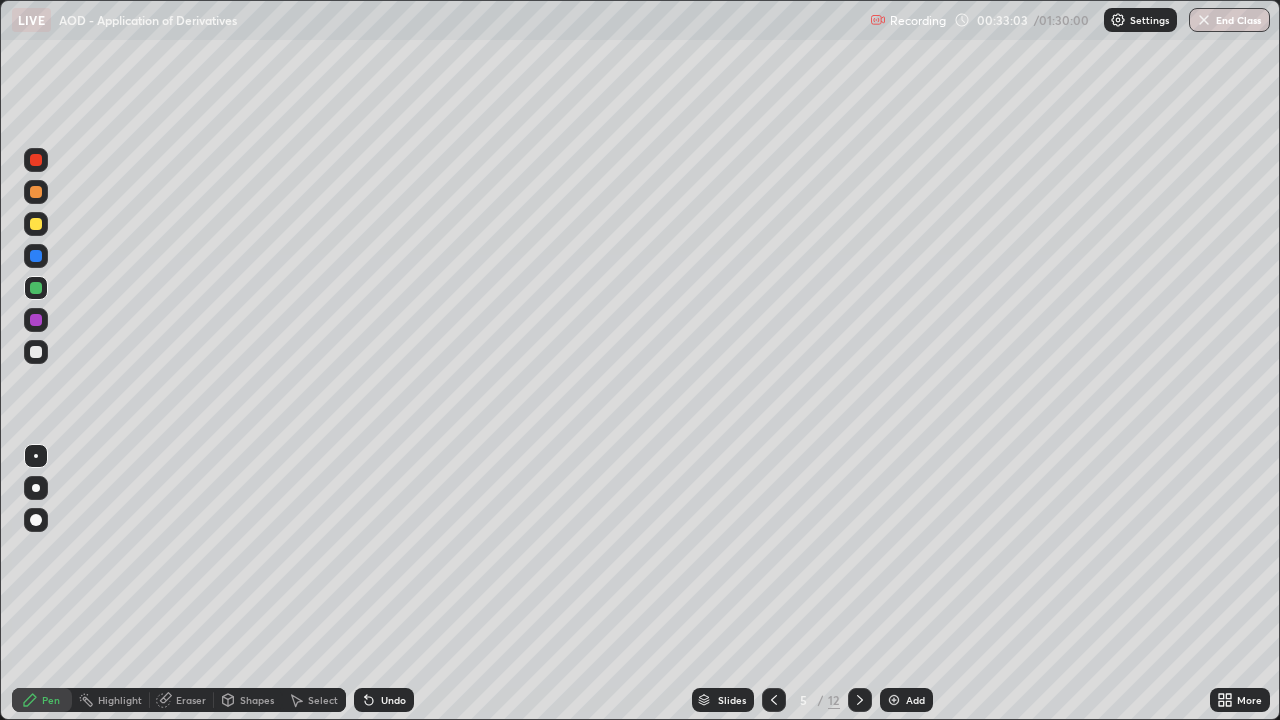 click 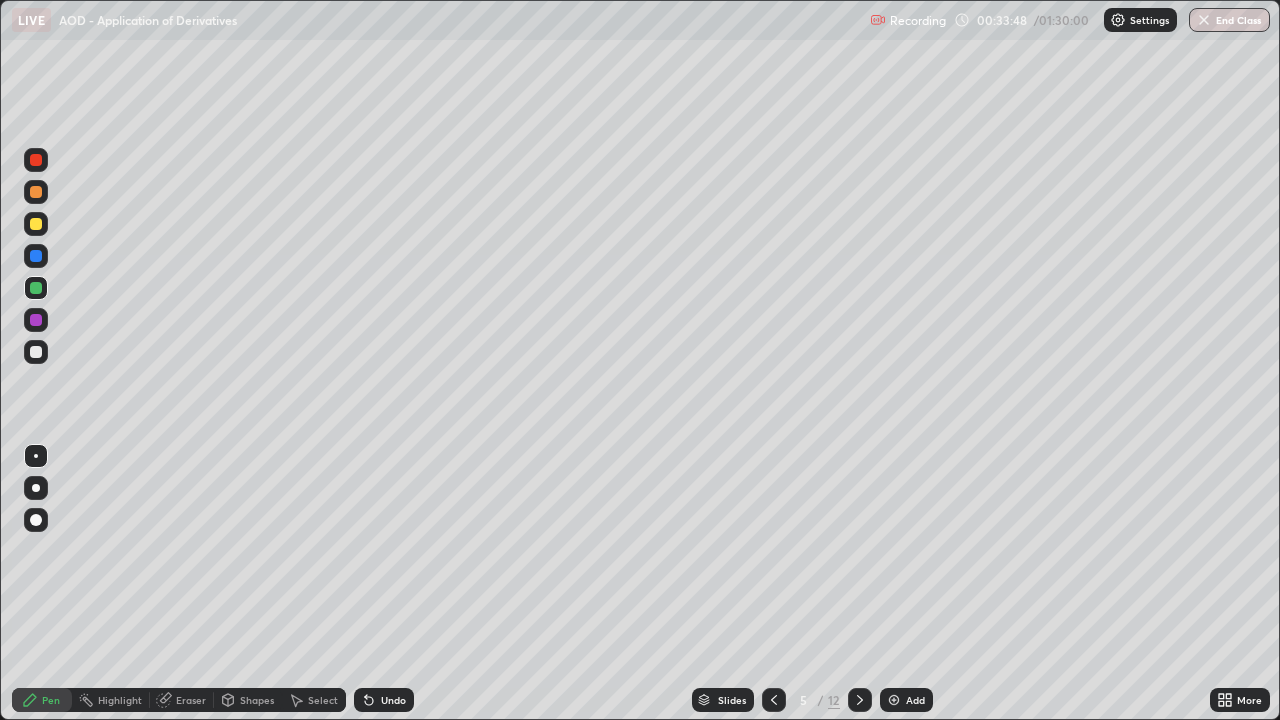 click at bounding box center (36, 256) 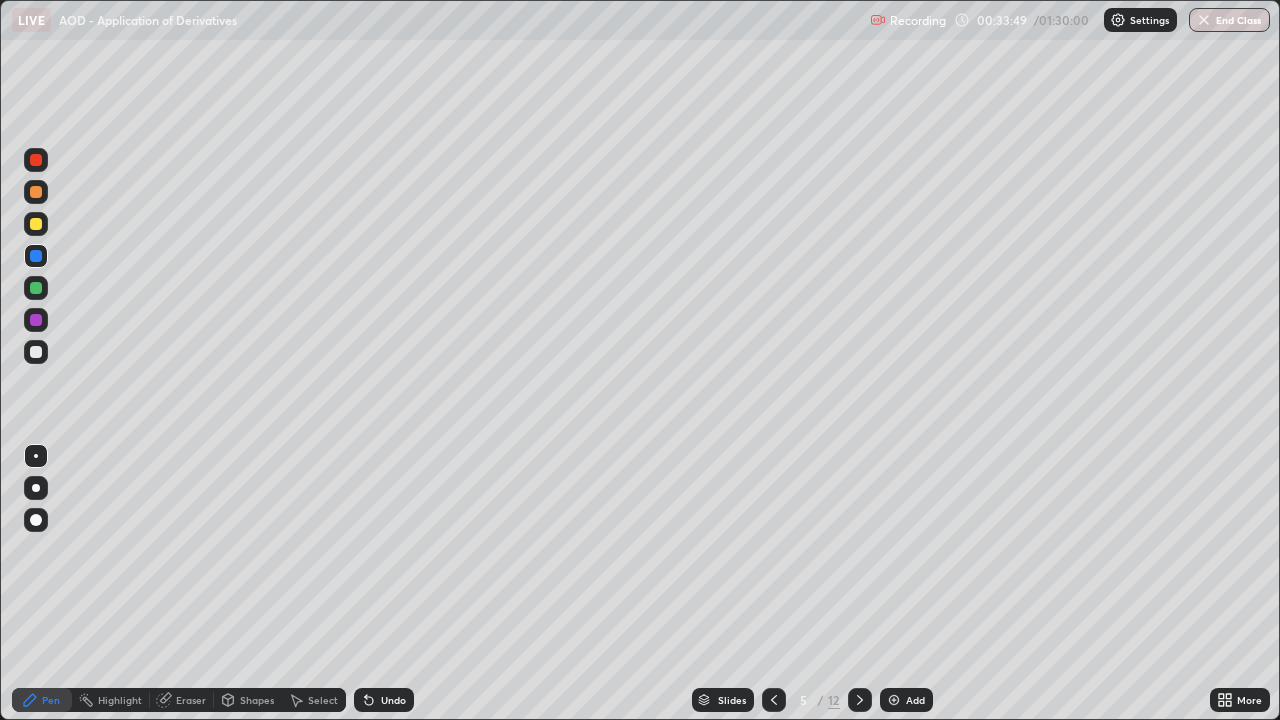 click on "Shapes" at bounding box center (257, 700) 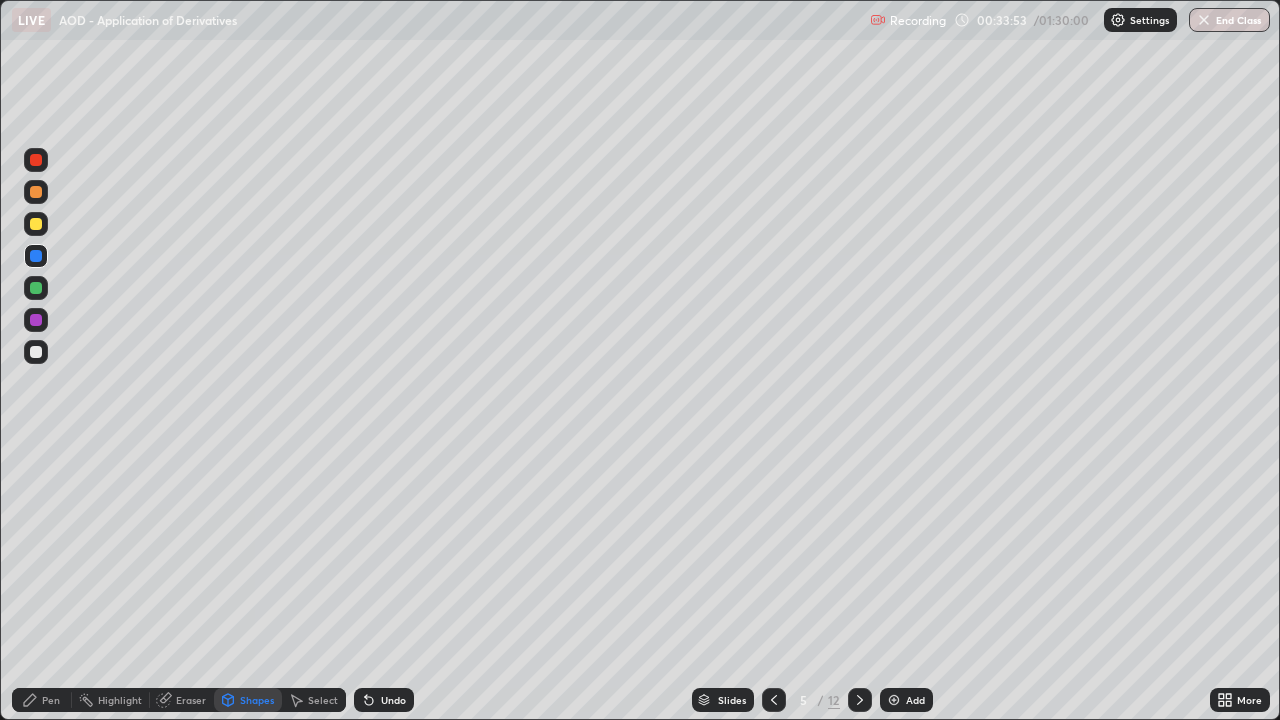 click on "Pen" at bounding box center (42, 700) 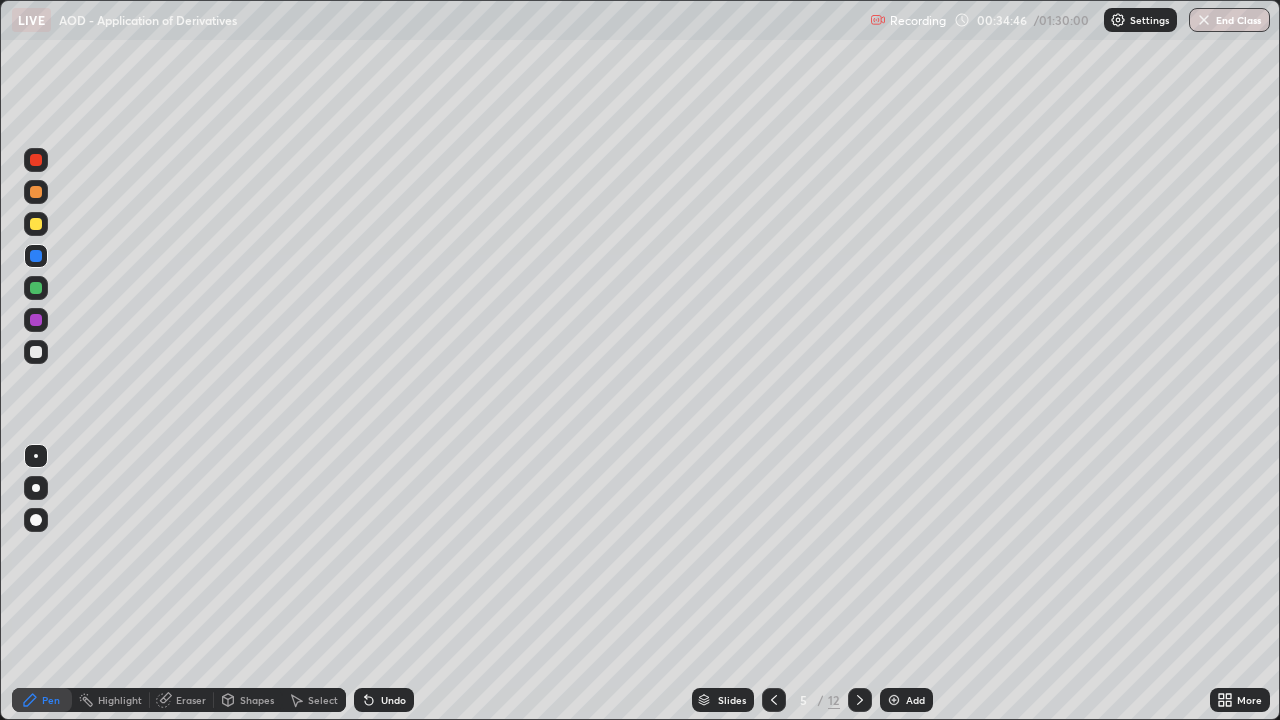 click at bounding box center [36, 352] 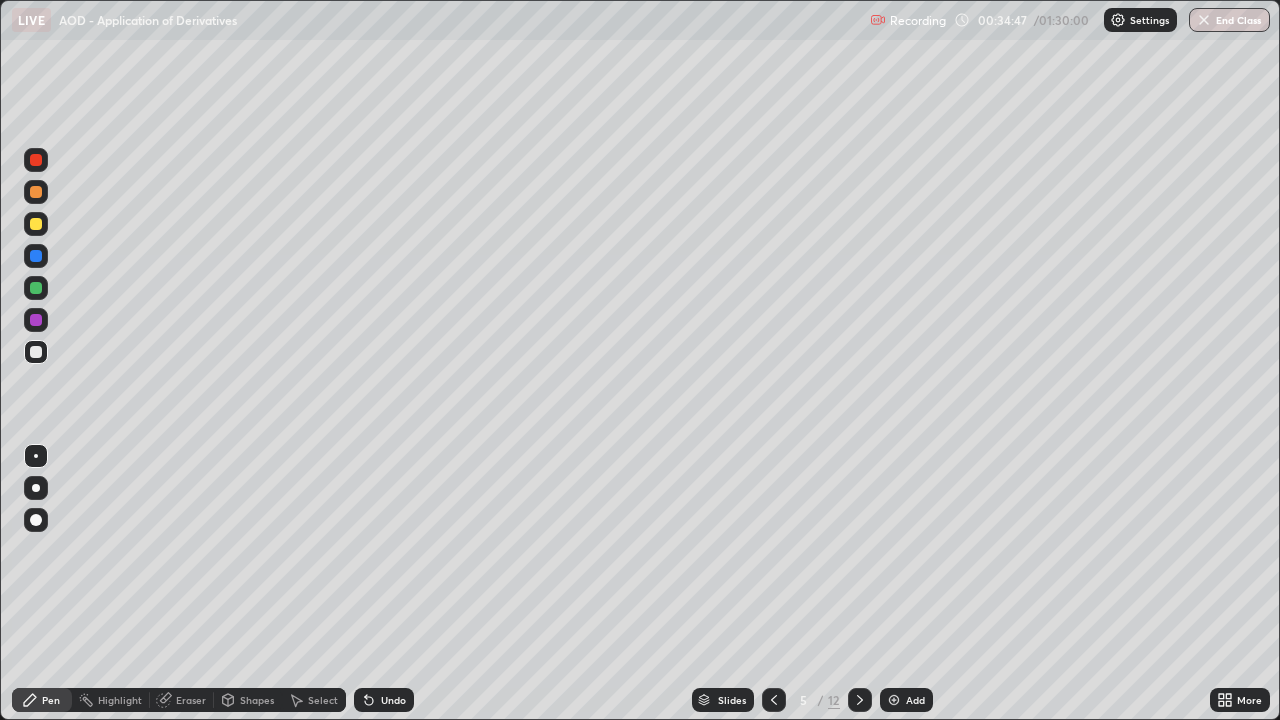 click 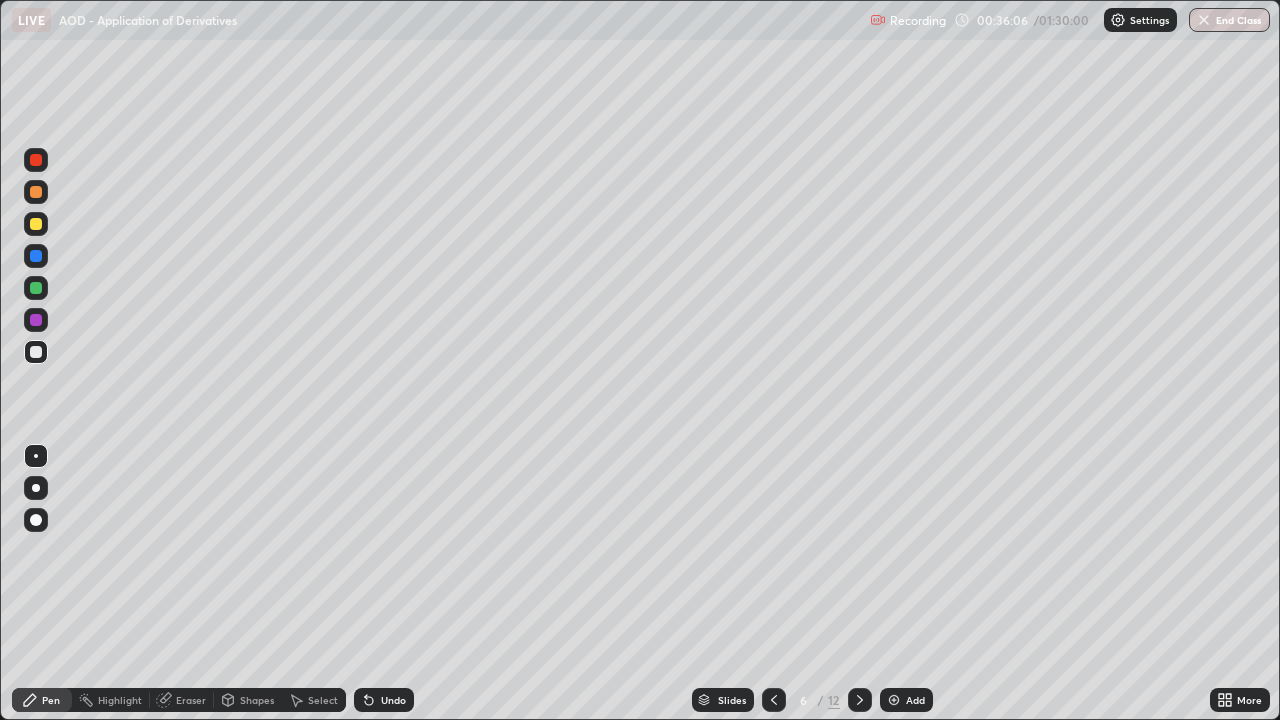 click at bounding box center [36, 224] 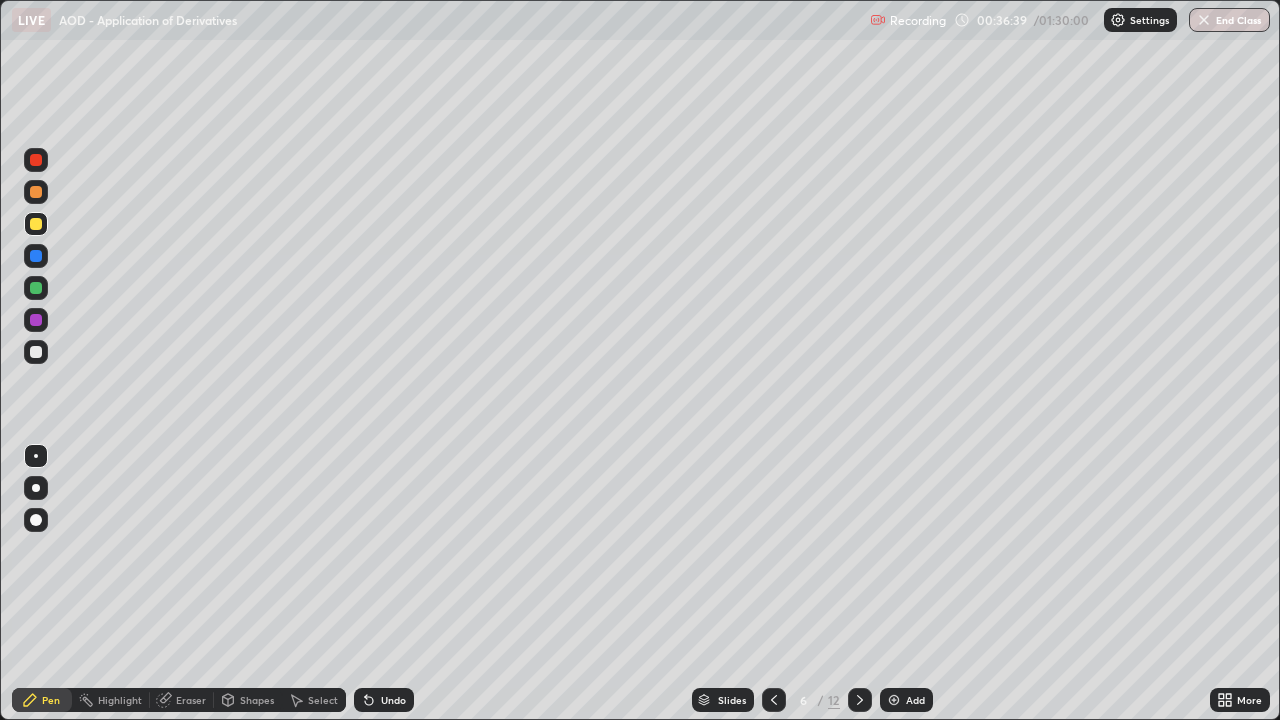 click on "Select" at bounding box center (314, 700) 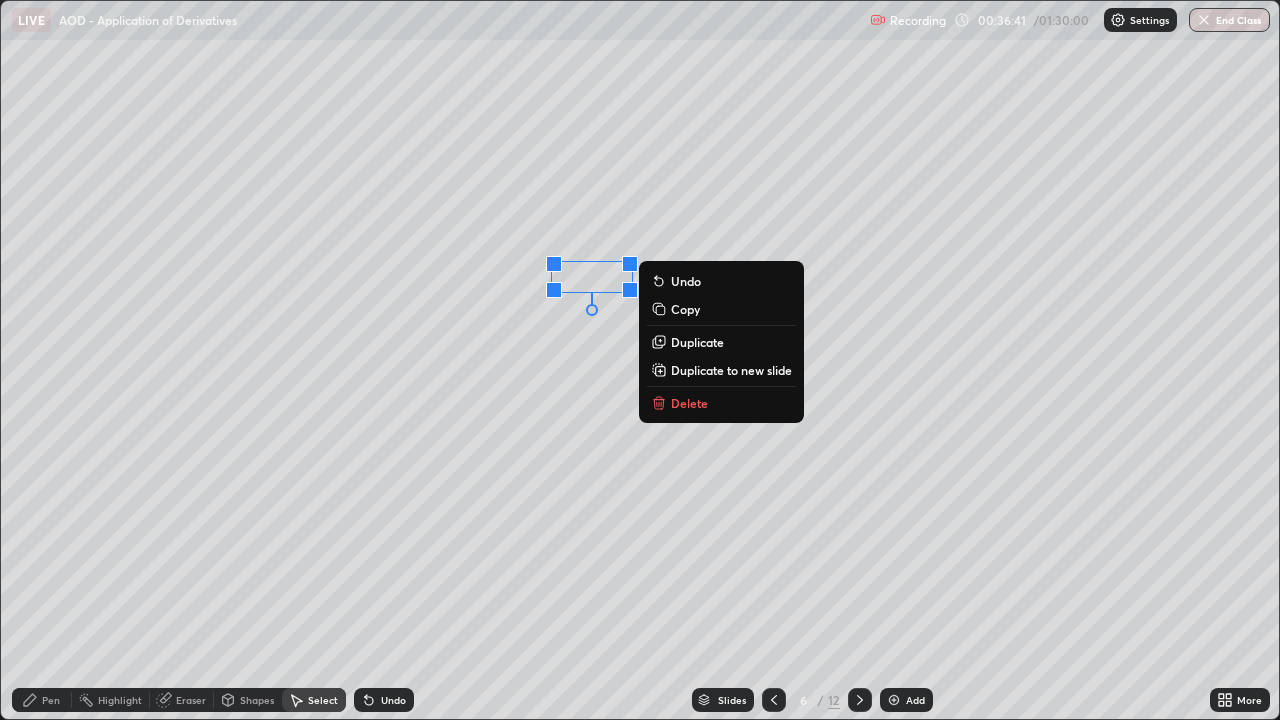 click on "Delete" at bounding box center [689, 403] 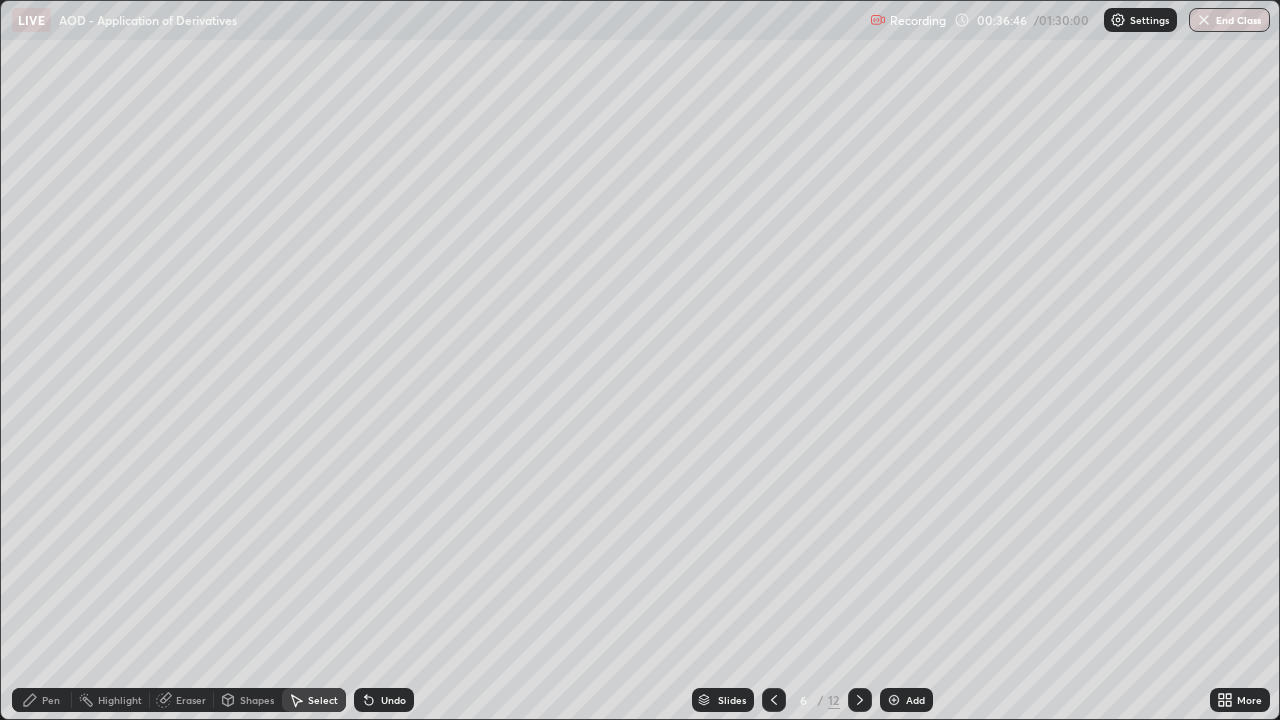 click on "Pen" at bounding box center [51, 700] 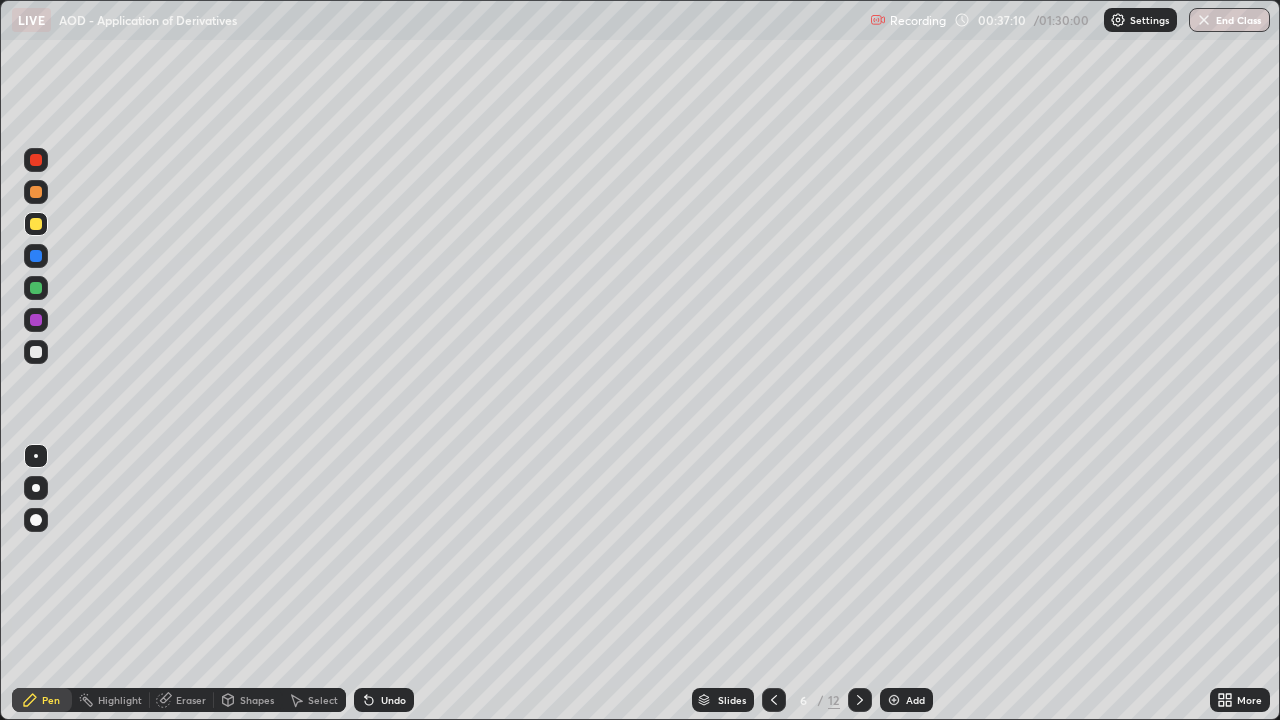 click at bounding box center (36, 352) 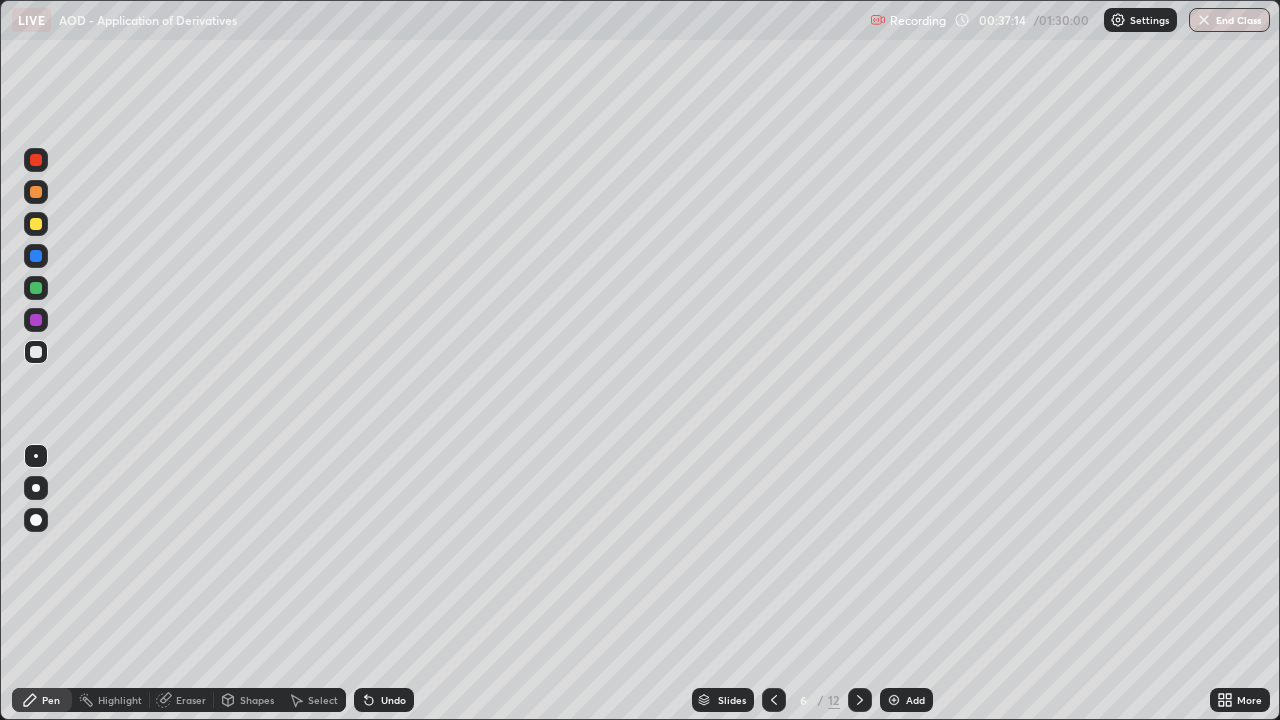 click on "Undo" at bounding box center [393, 700] 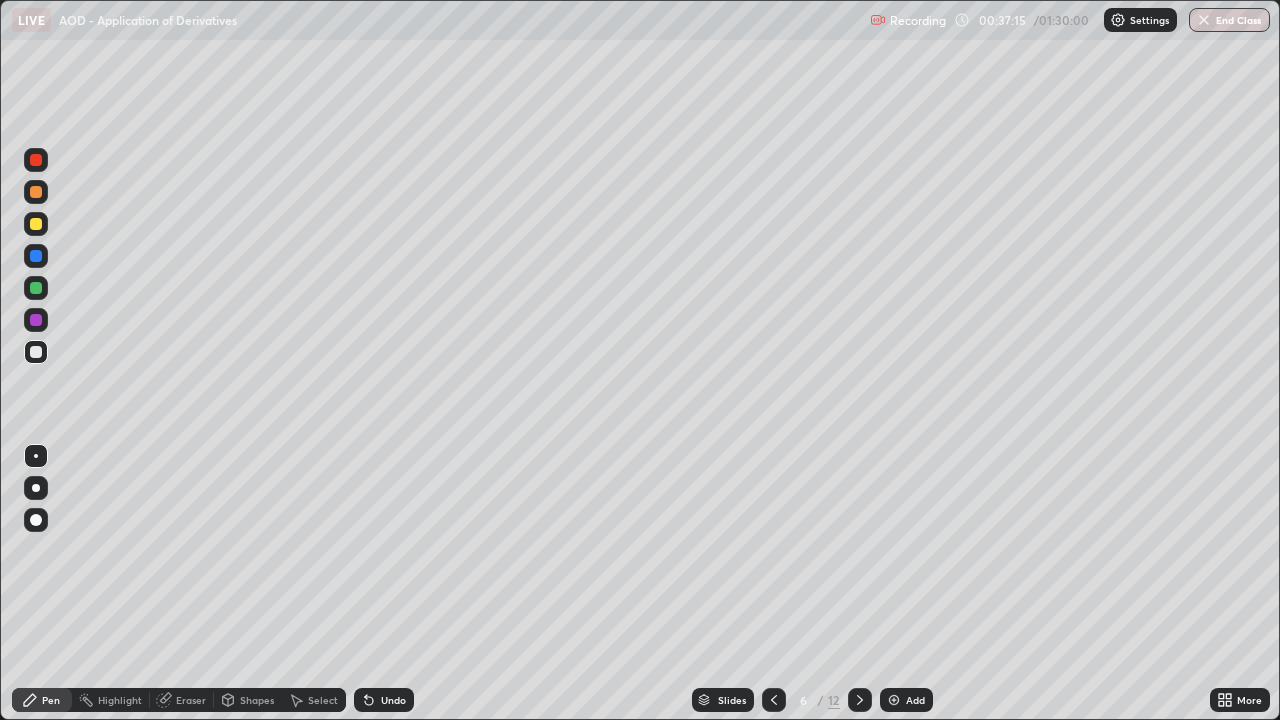 click at bounding box center [36, 192] 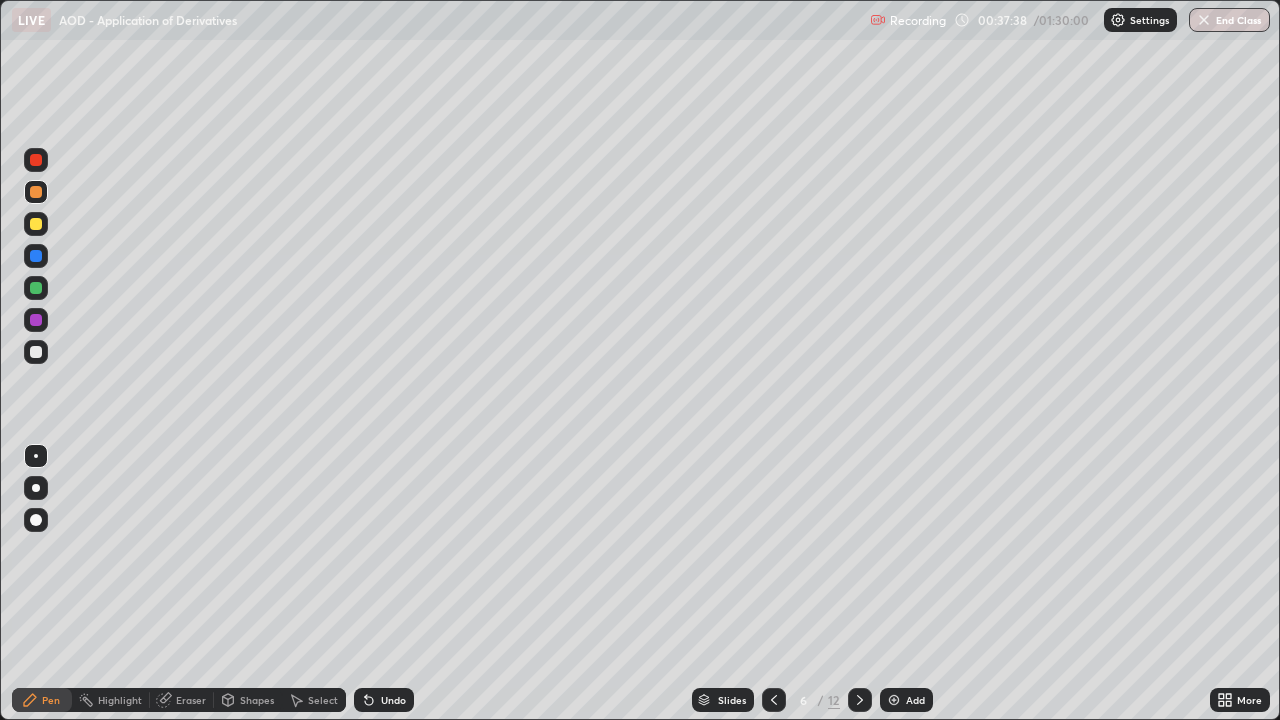 click at bounding box center (36, 224) 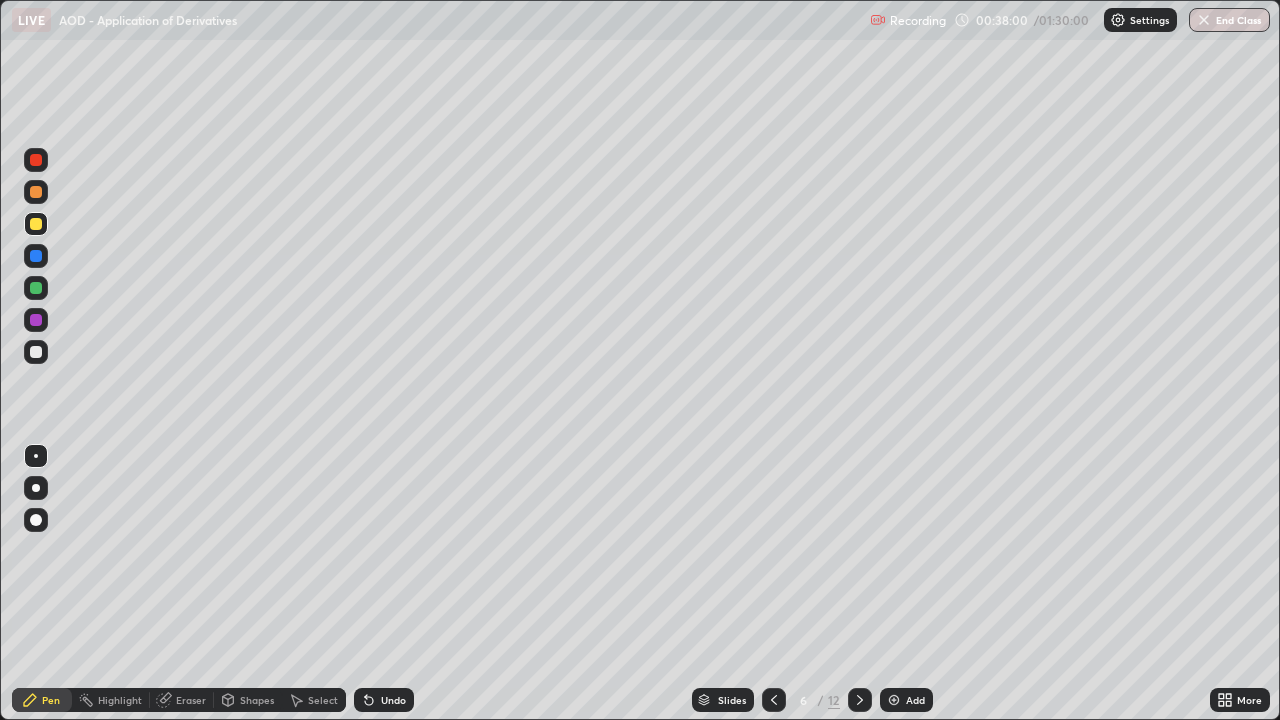 click at bounding box center [36, 288] 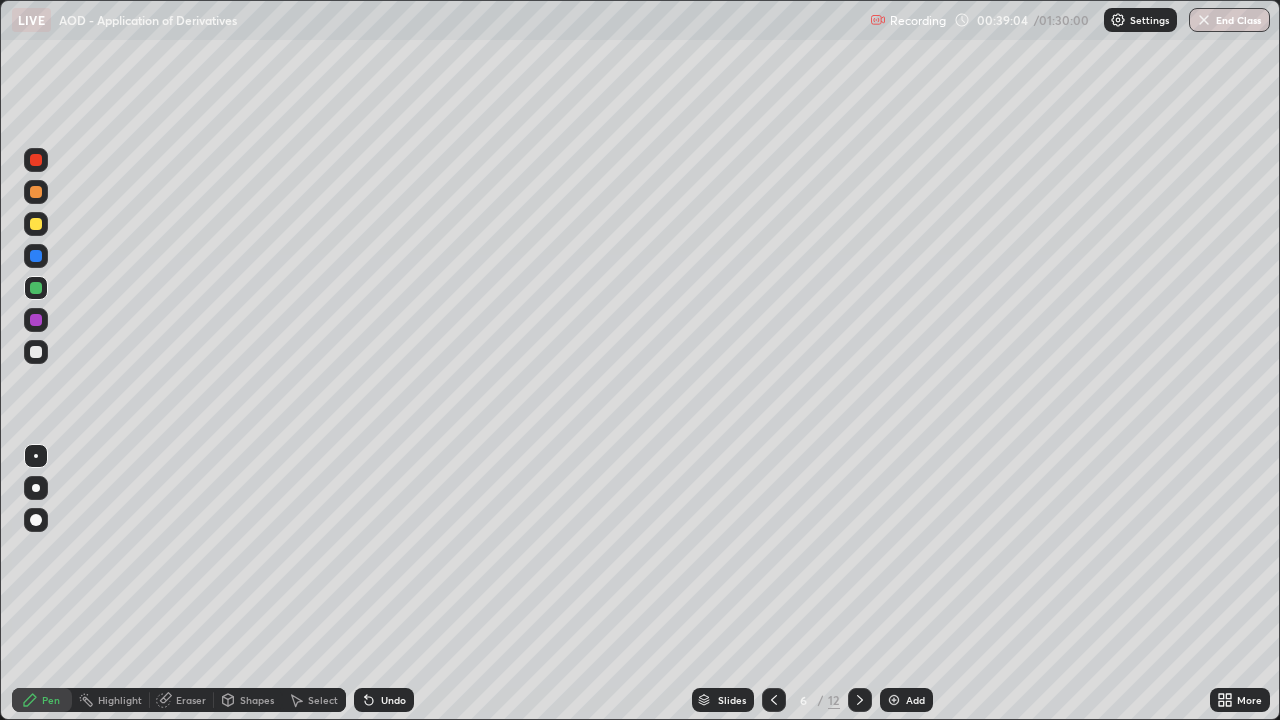 click on "Undo" at bounding box center (384, 700) 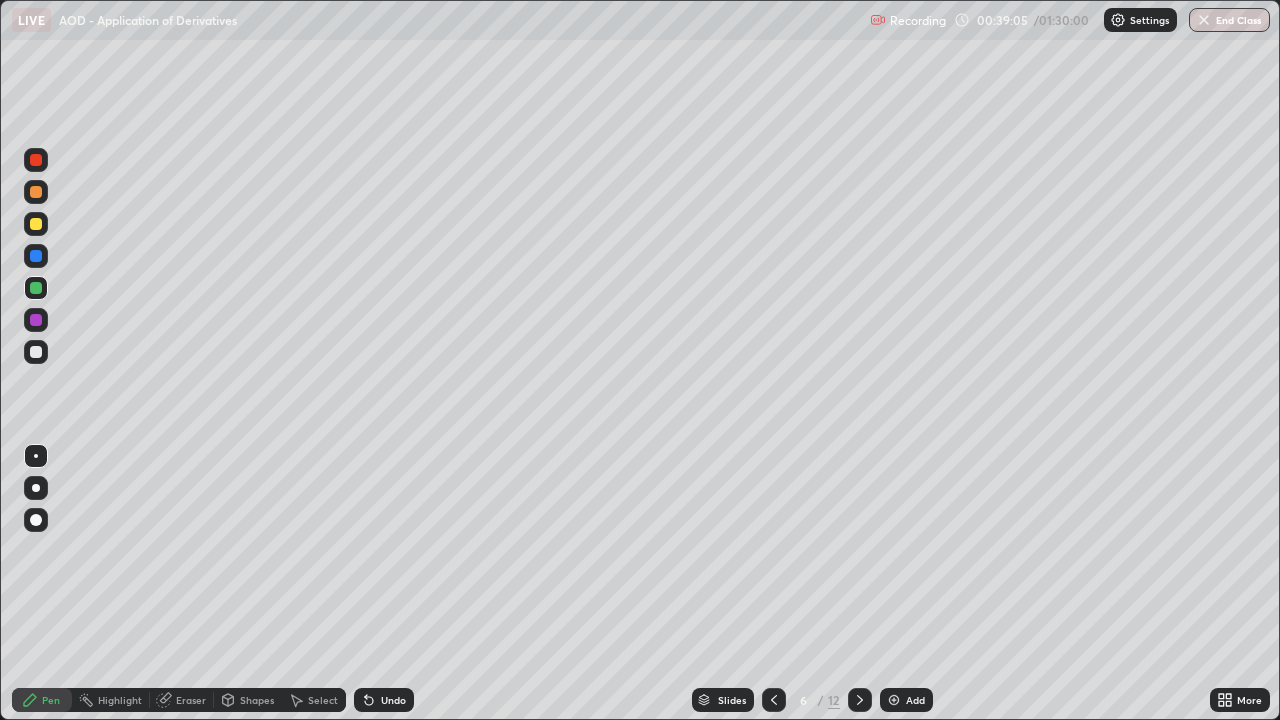 click 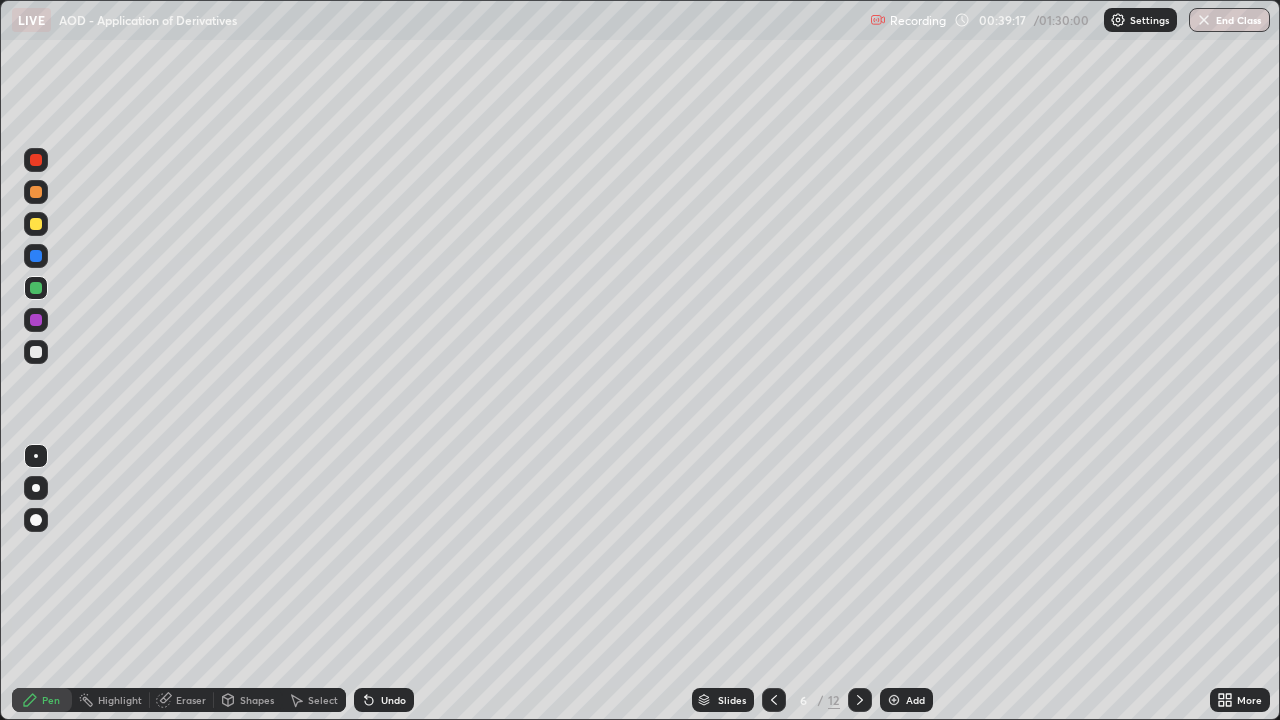 click at bounding box center [36, 224] 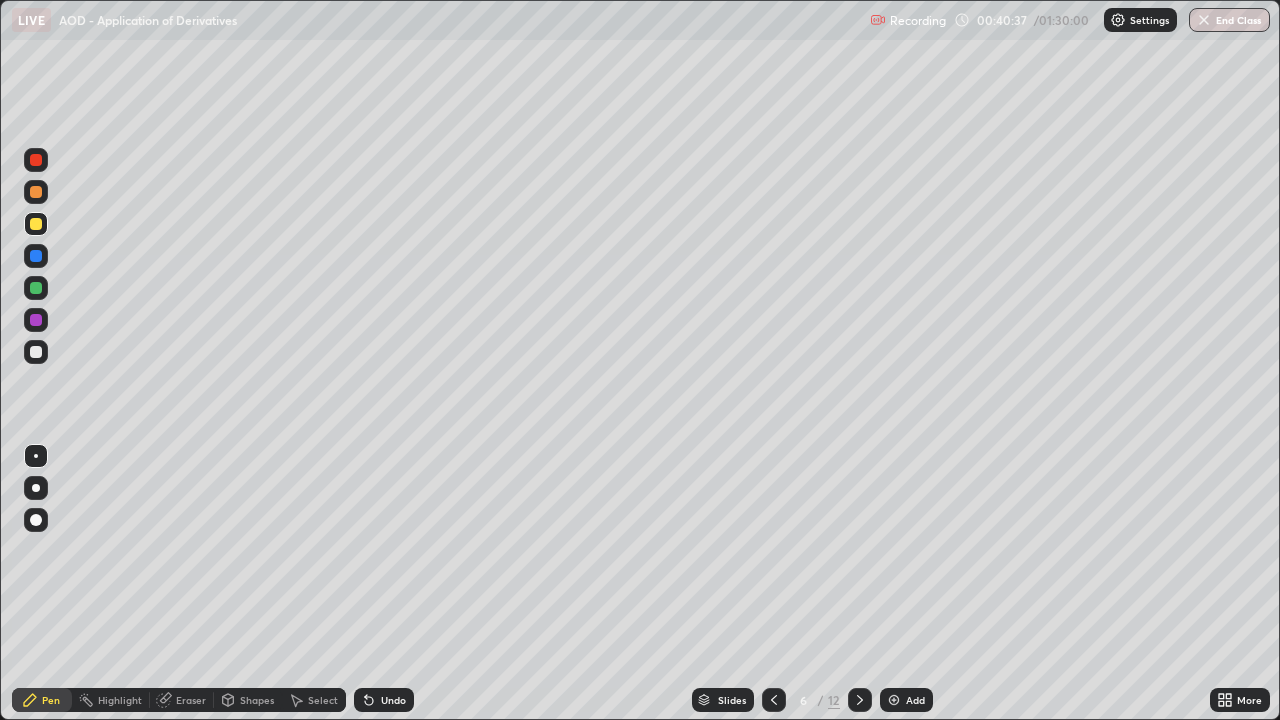 click at bounding box center (36, 352) 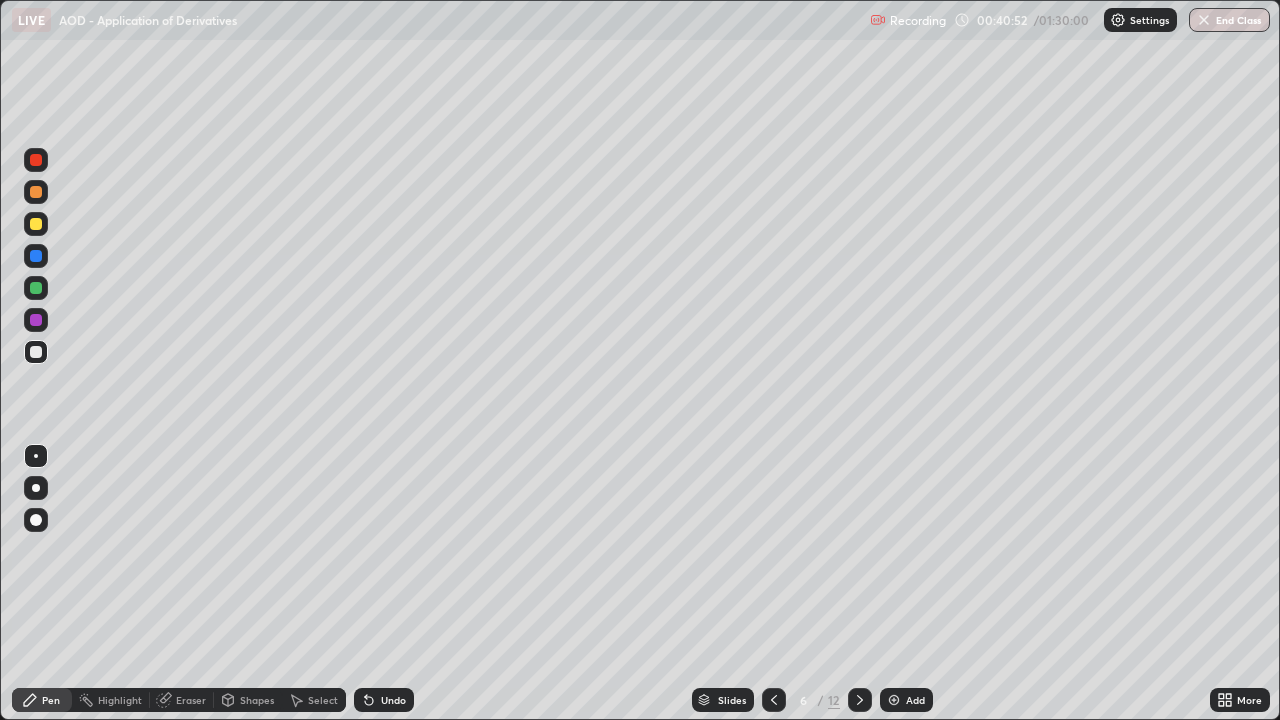 click 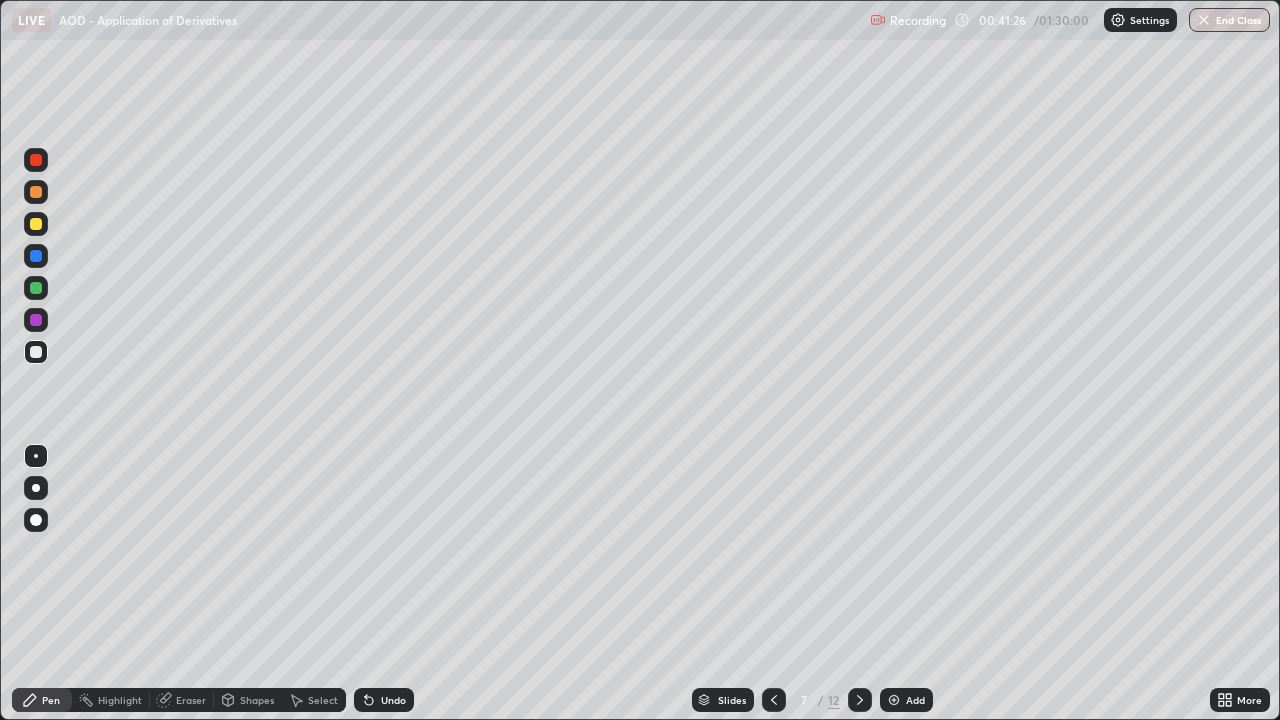 click on "Undo" at bounding box center [384, 700] 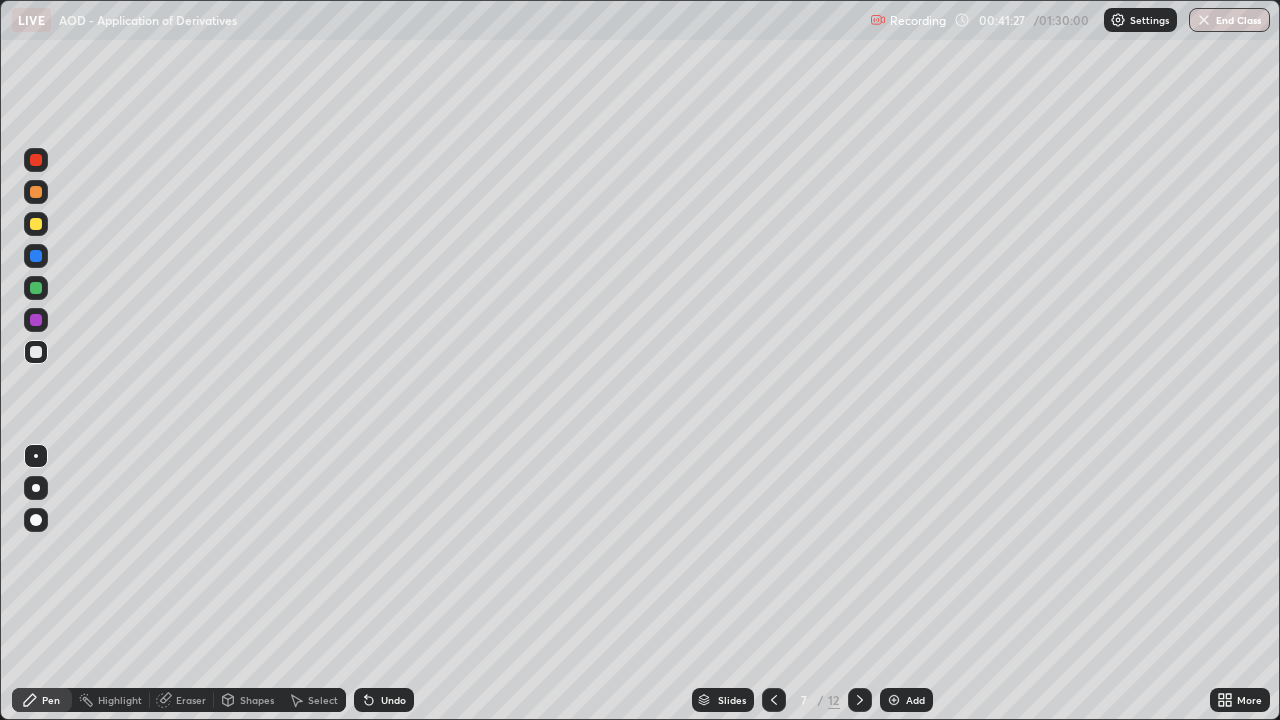 click on "Undo" at bounding box center [393, 700] 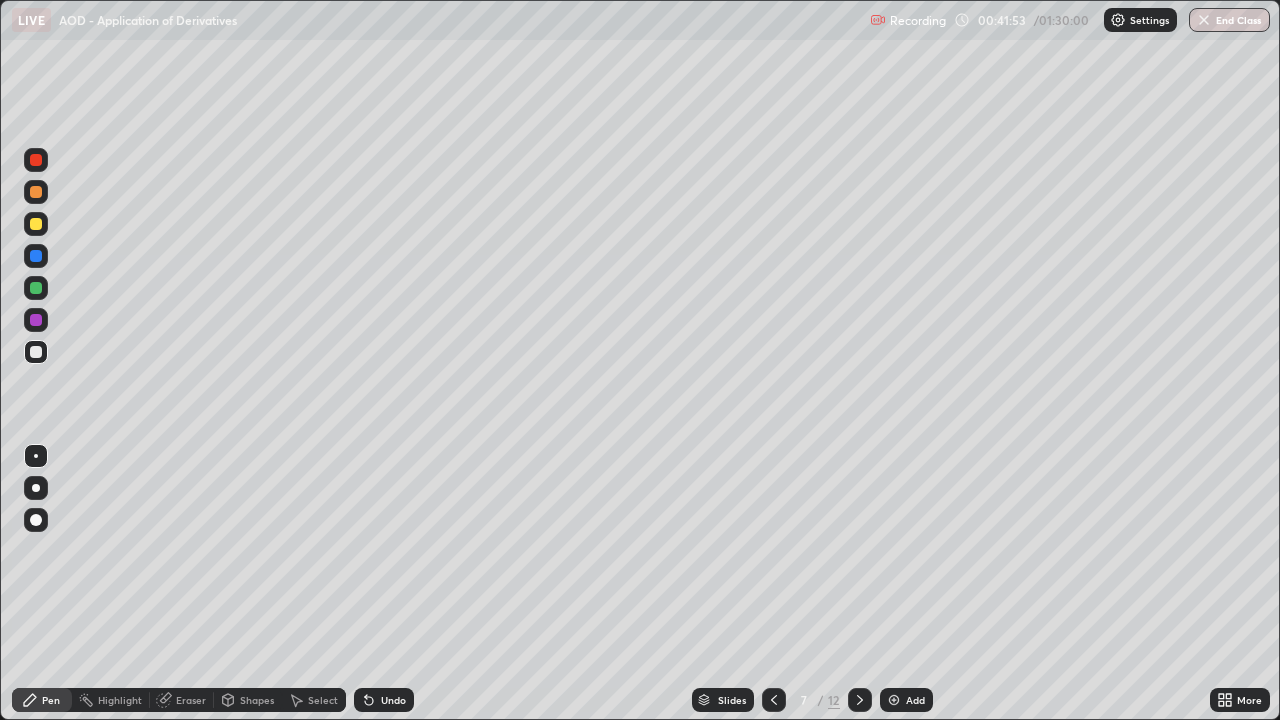 click at bounding box center [36, 352] 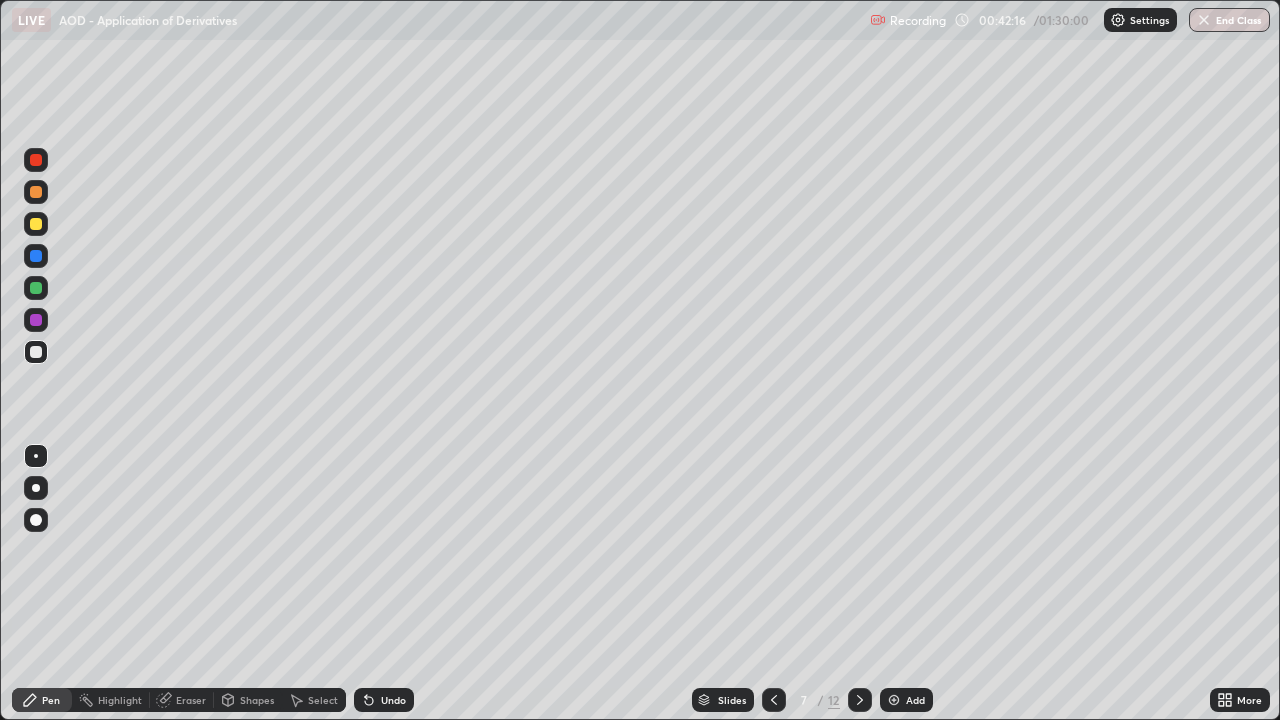 click on "Undo" at bounding box center [393, 700] 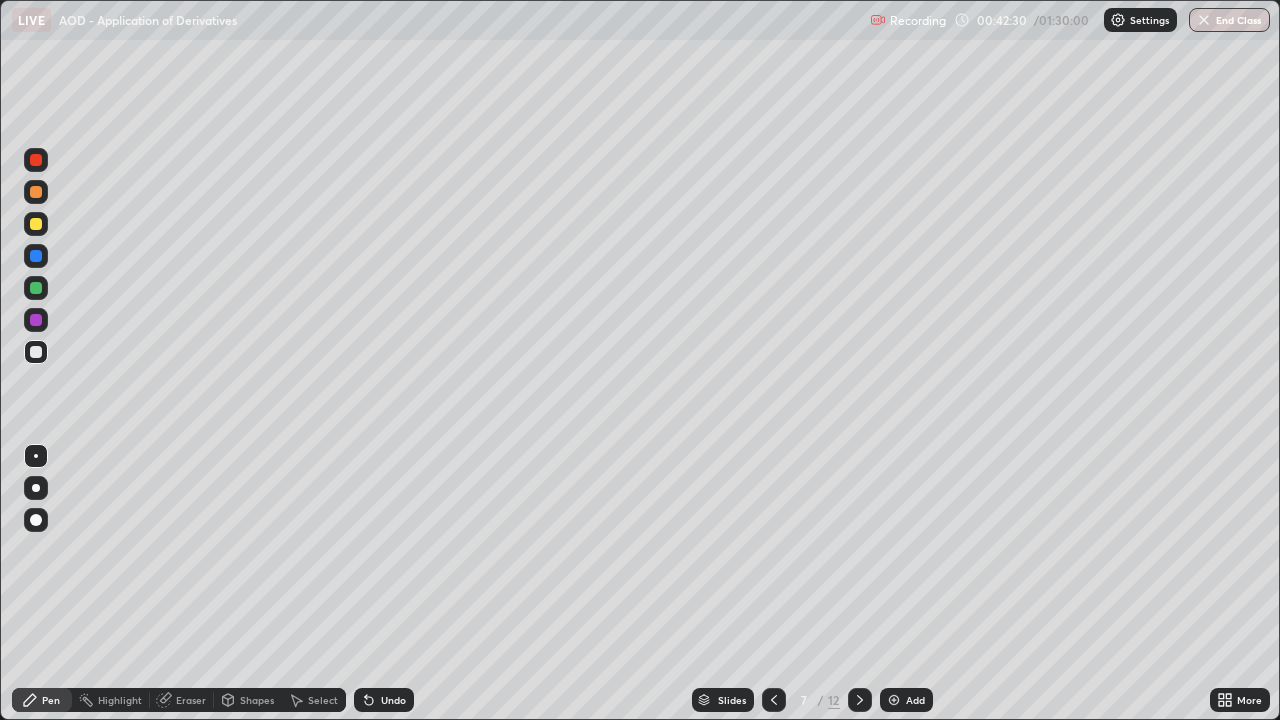 click at bounding box center (36, 224) 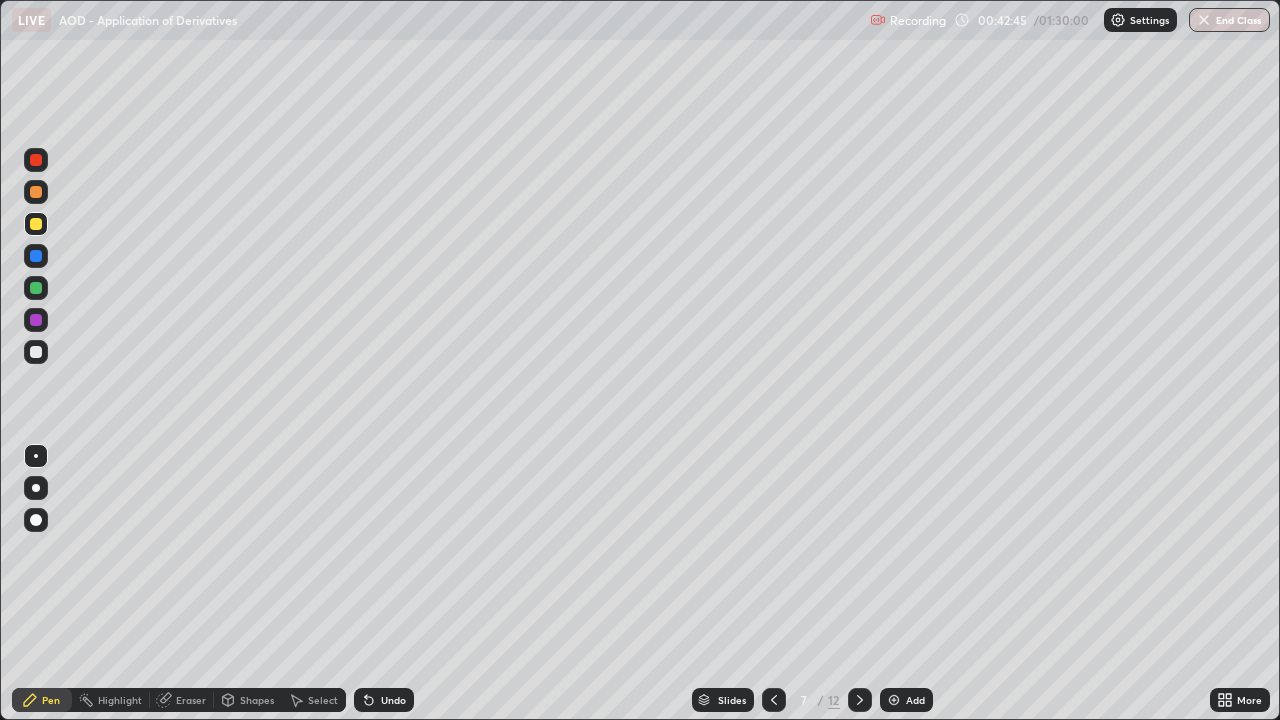 click at bounding box center [36, 288] 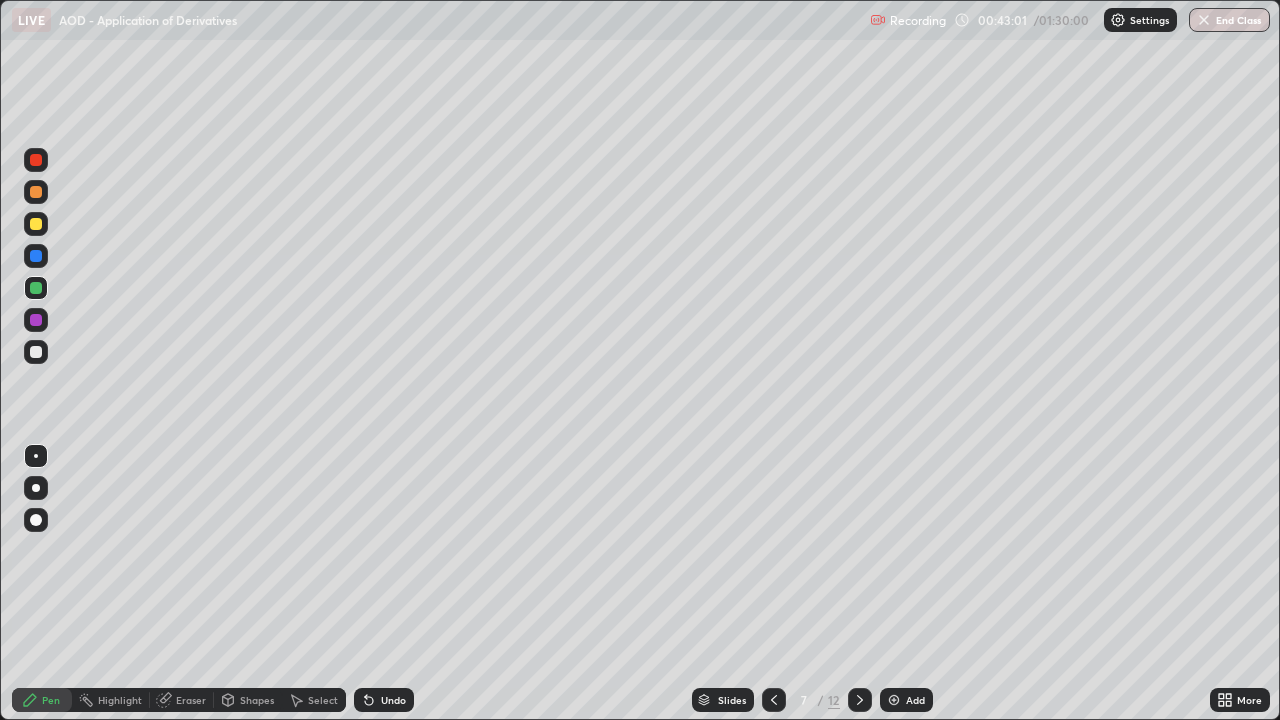click at bounding box center [36, 192] 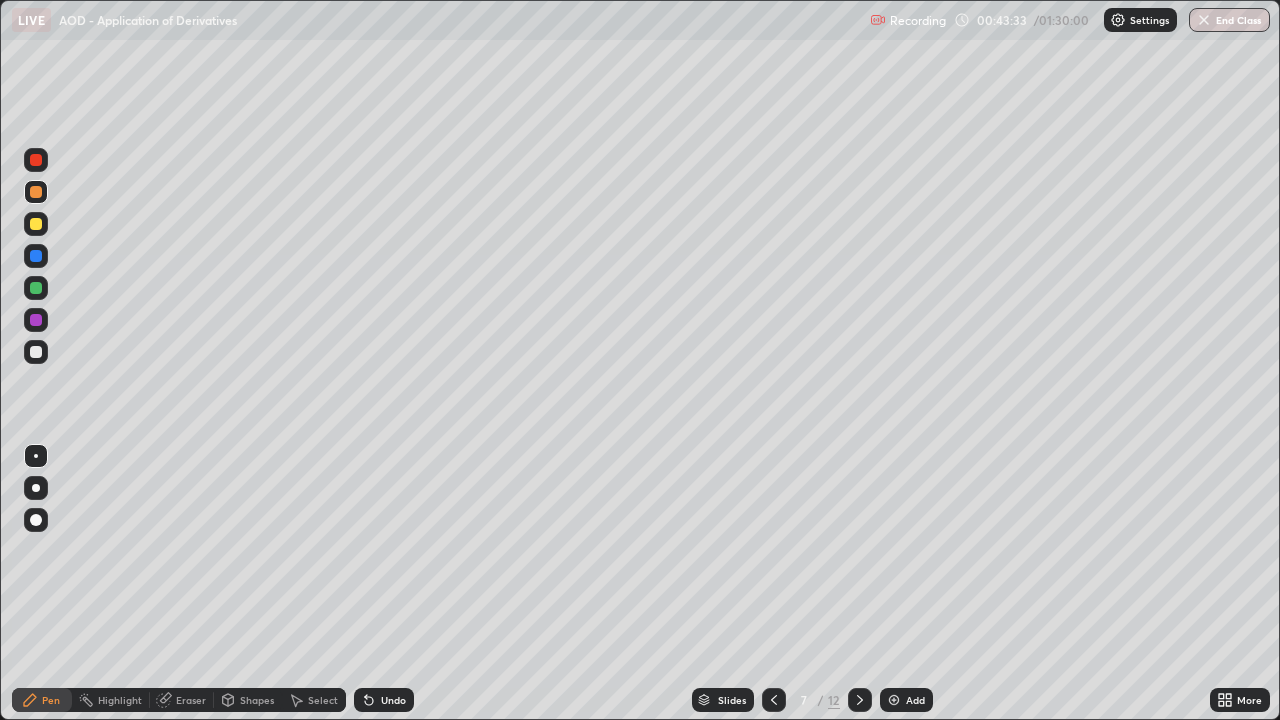 click at bounding box center (36, 224) 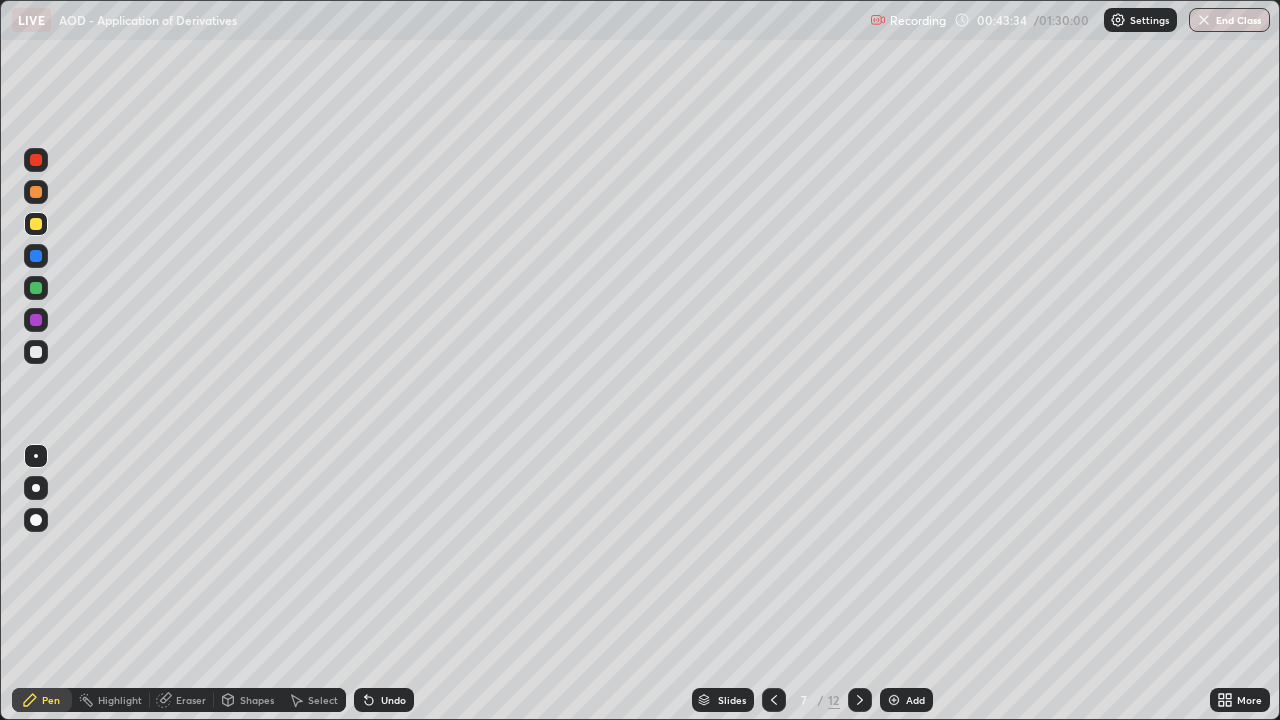 click on "Select" at bounding box center (314, 700) 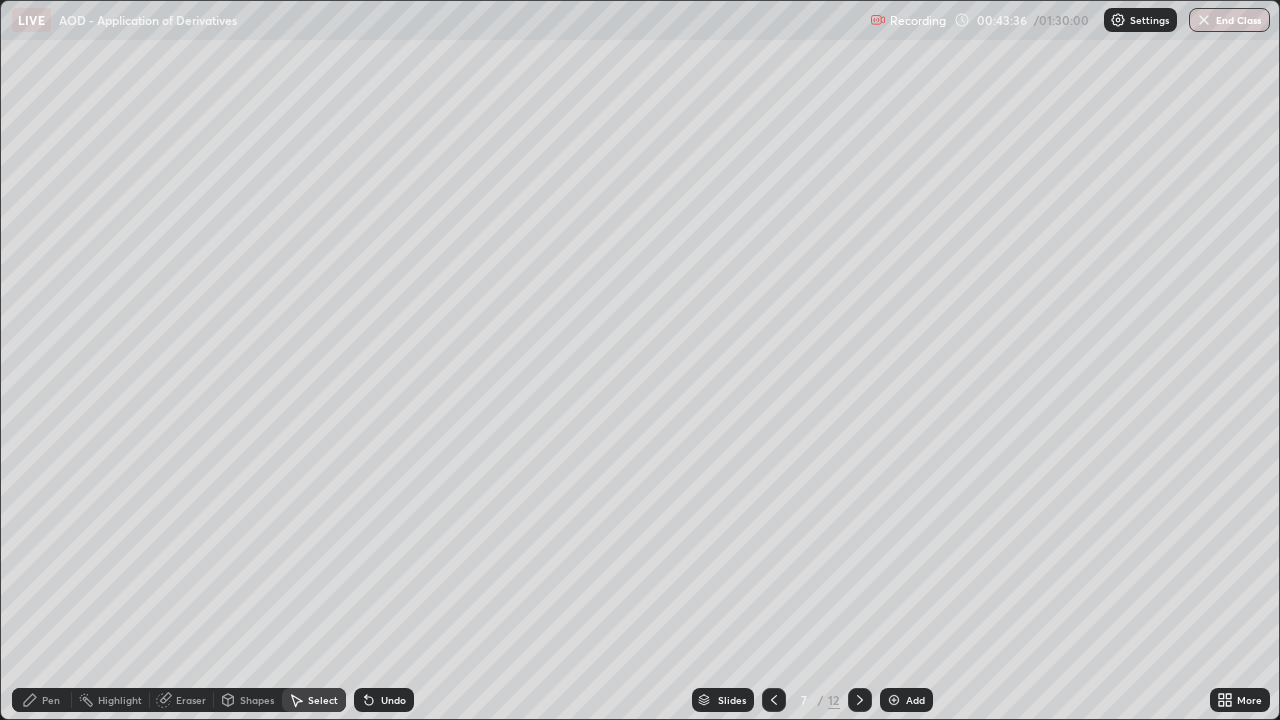 click 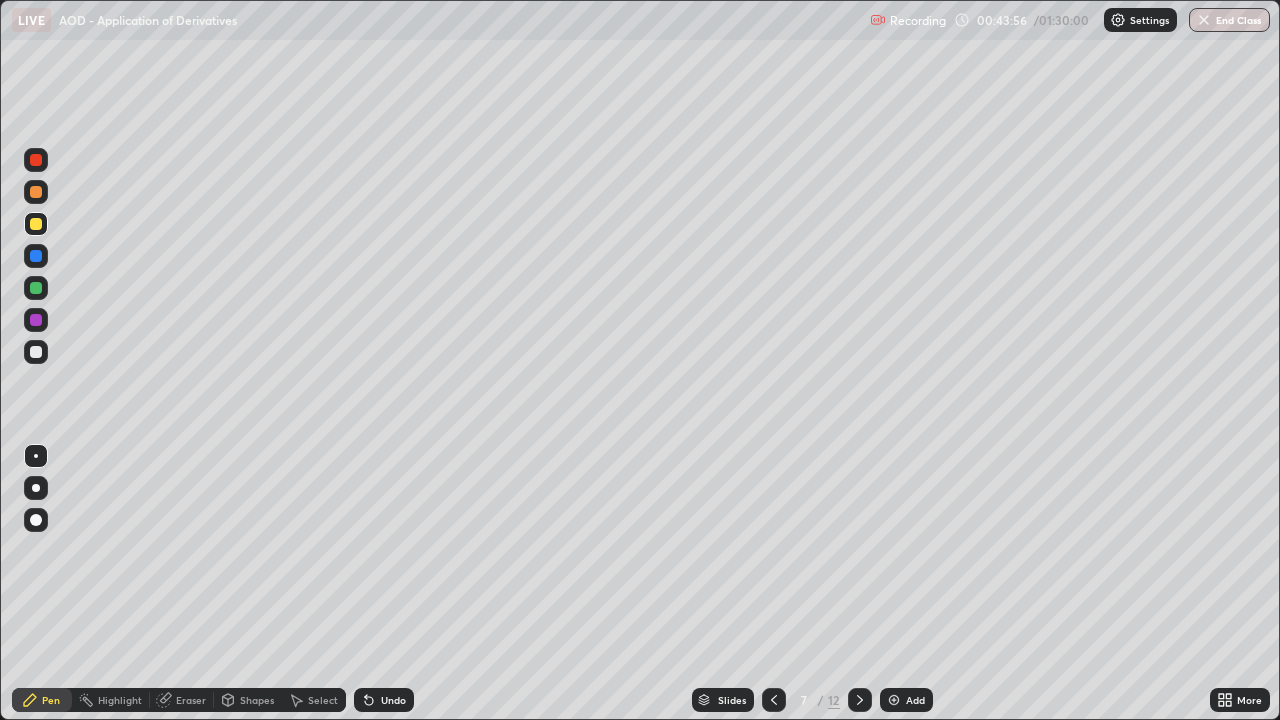 click on "Eraser" at bounding box center [191, 700] 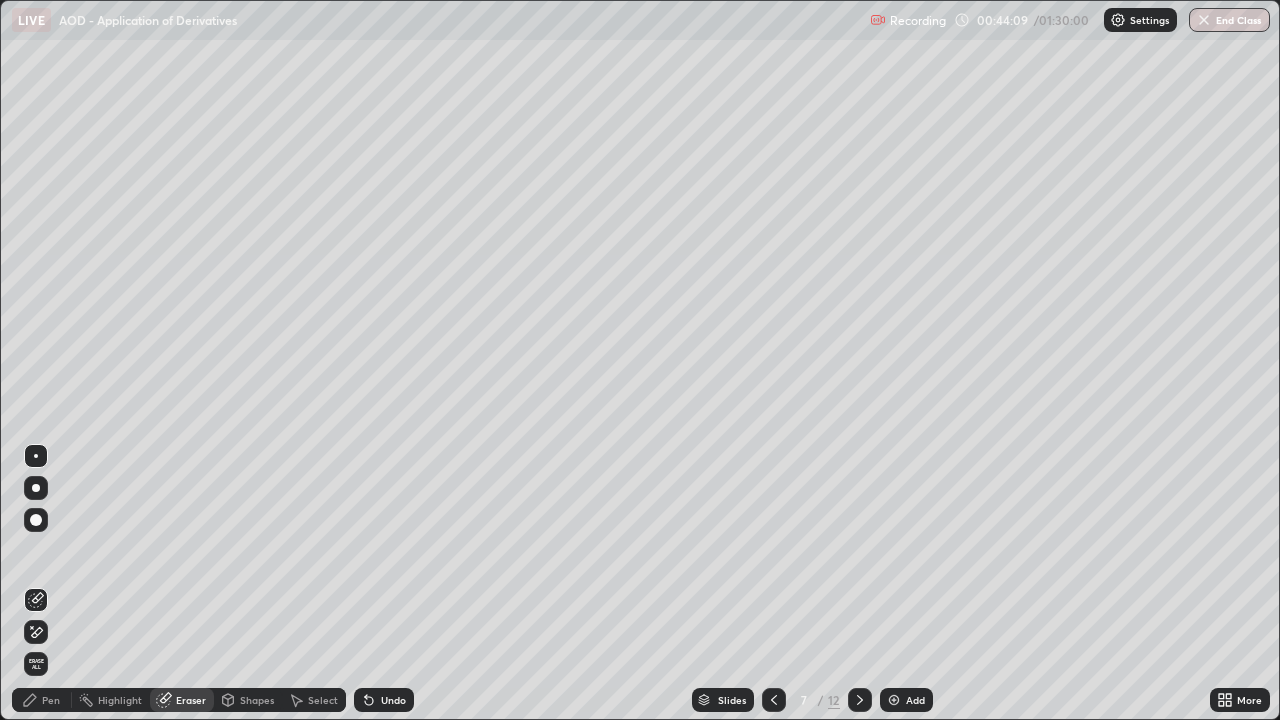 click on "Select" at bounding box center (323, 700) 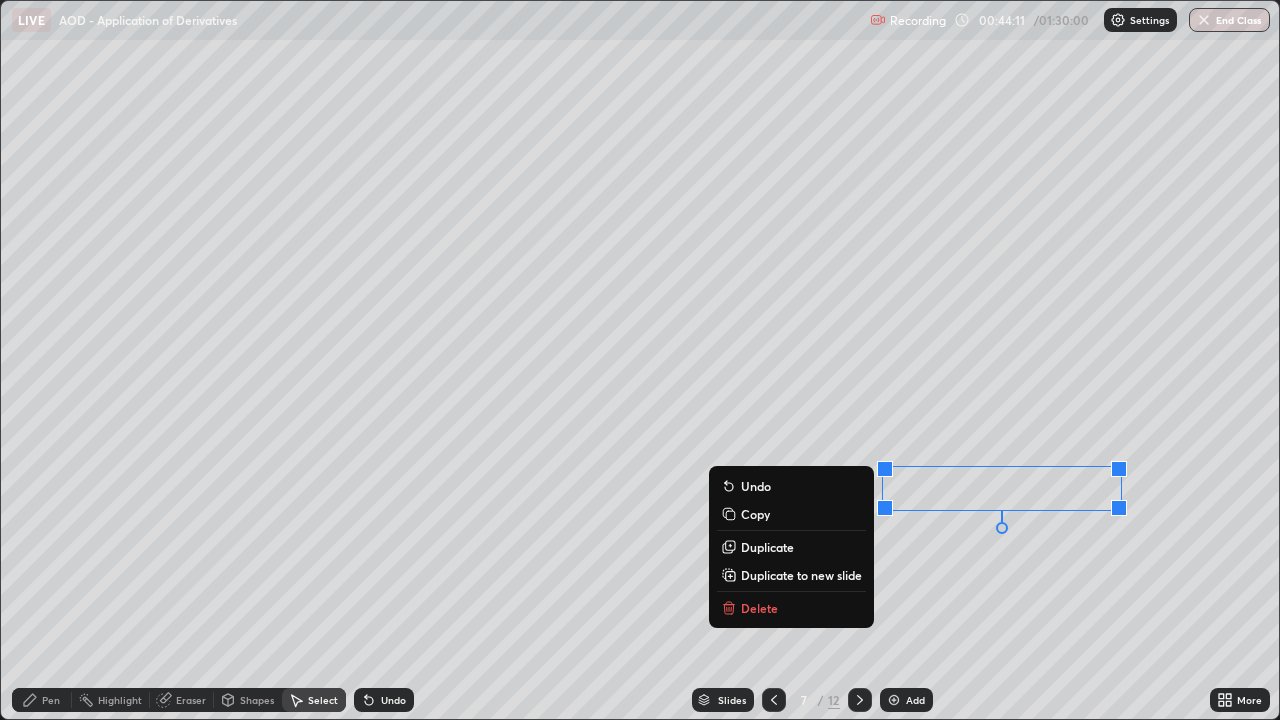 click on "Delete" at bounding box center [791, 608] 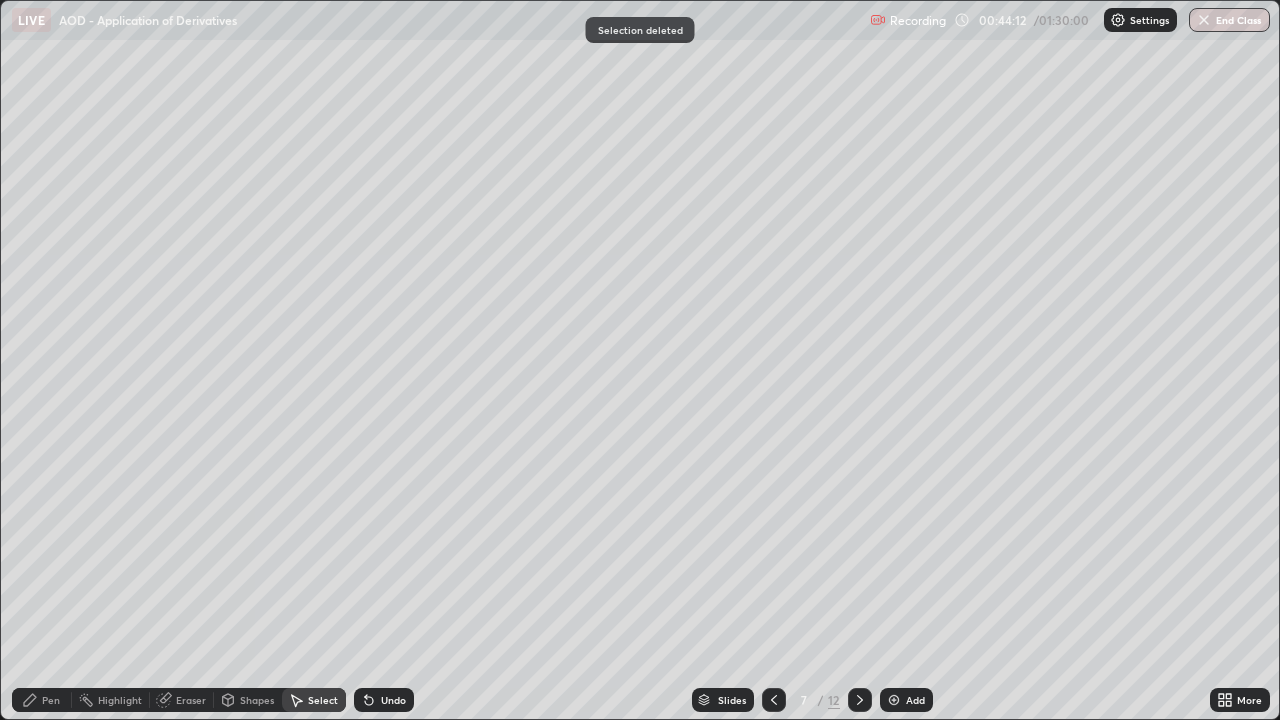 click on "Pen" at bounding box center (42, 700) 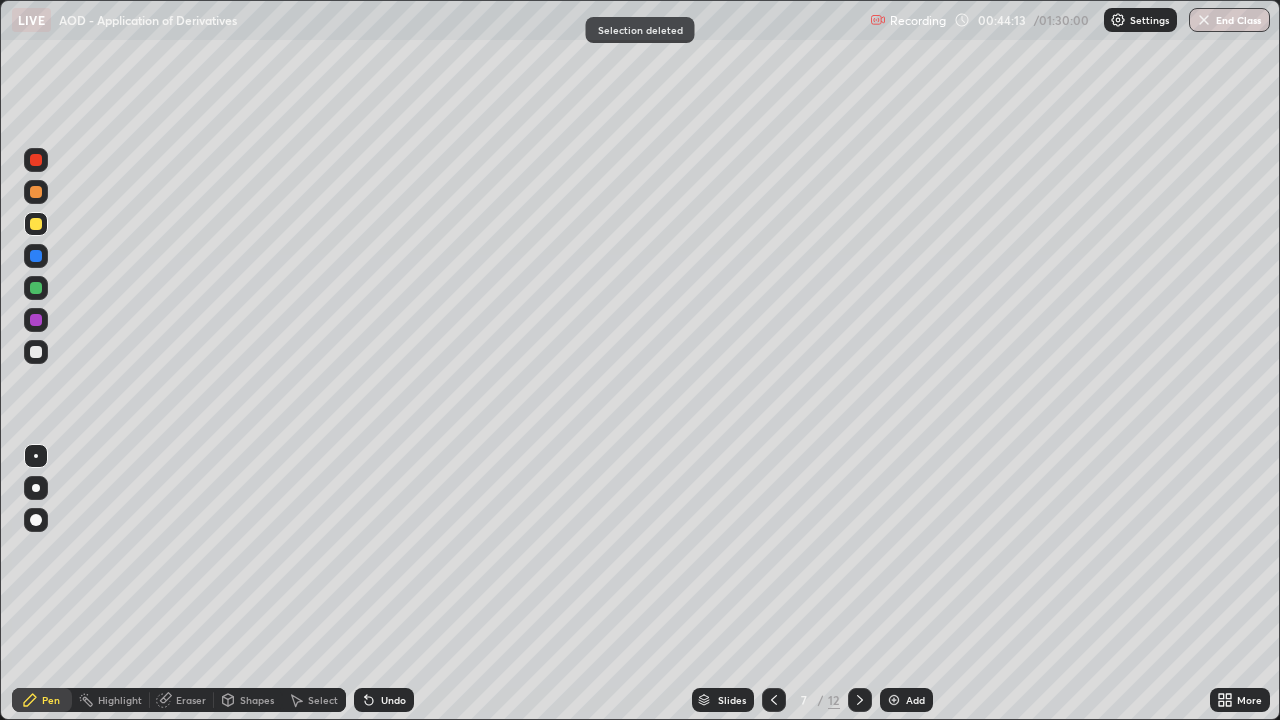 click at bounding box center (36, 288) 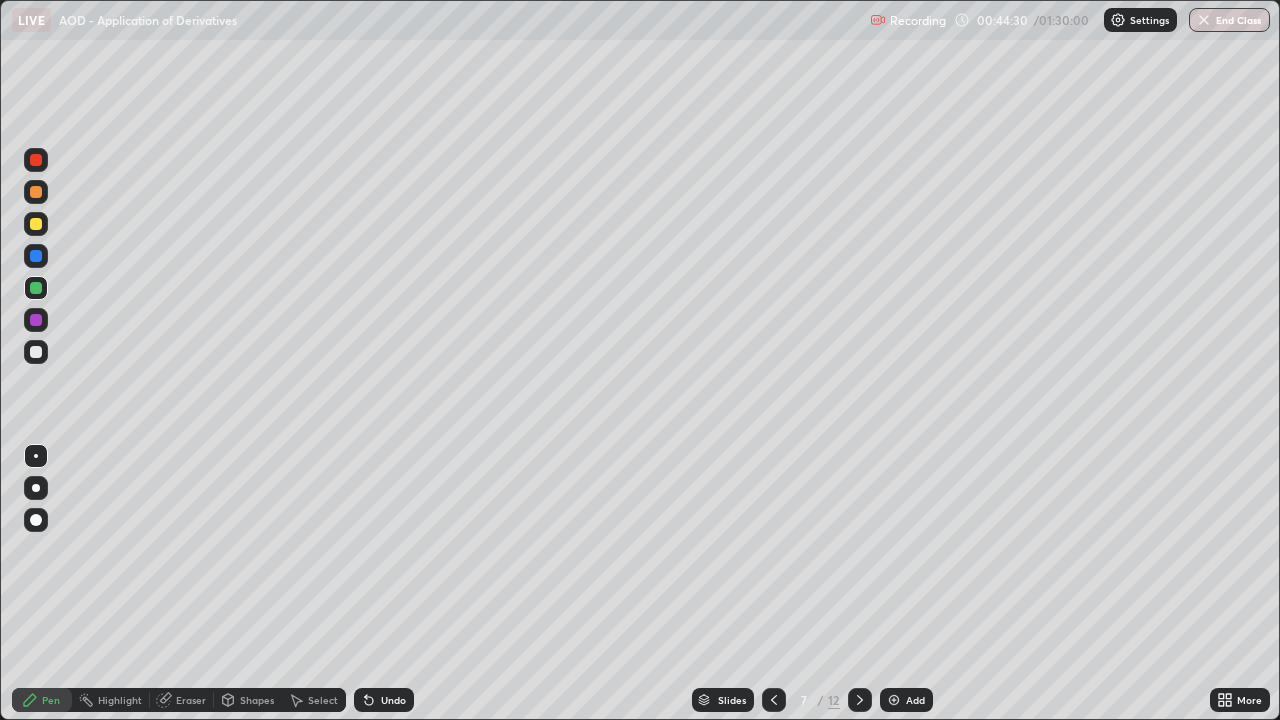 click at bounding box center [36, 192] 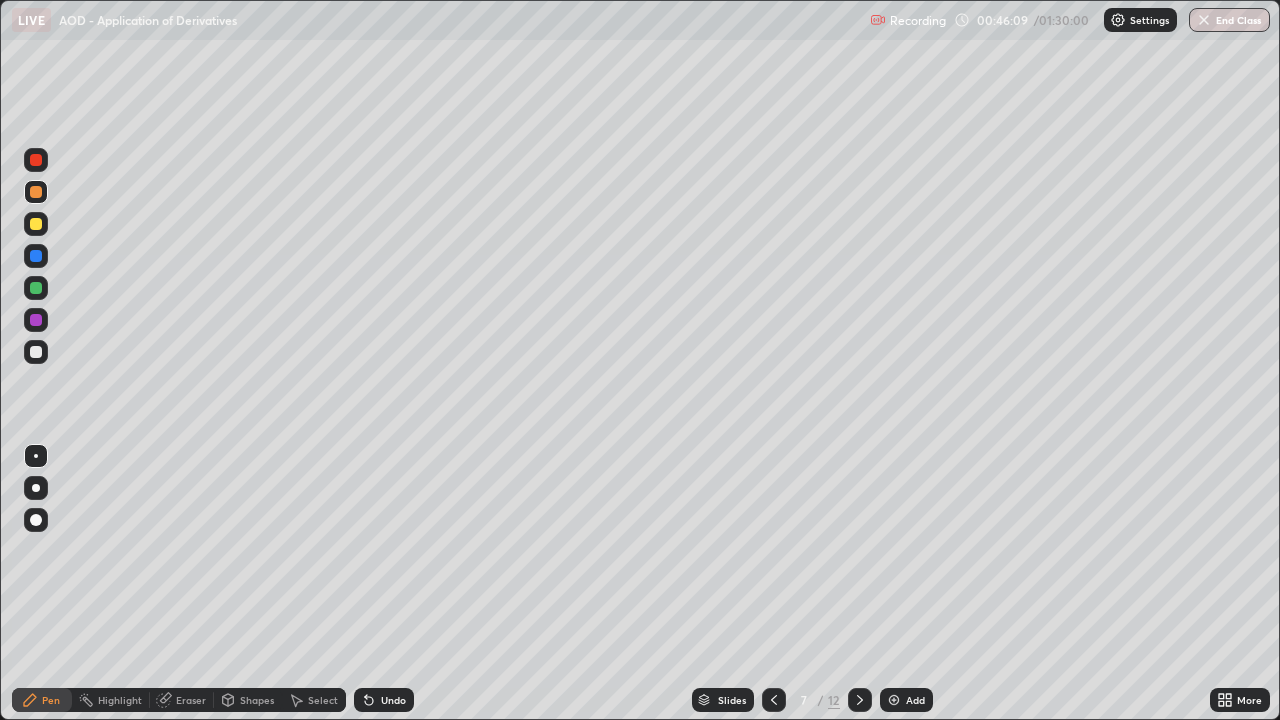 click on "More" at bounding box center (1249, 700) 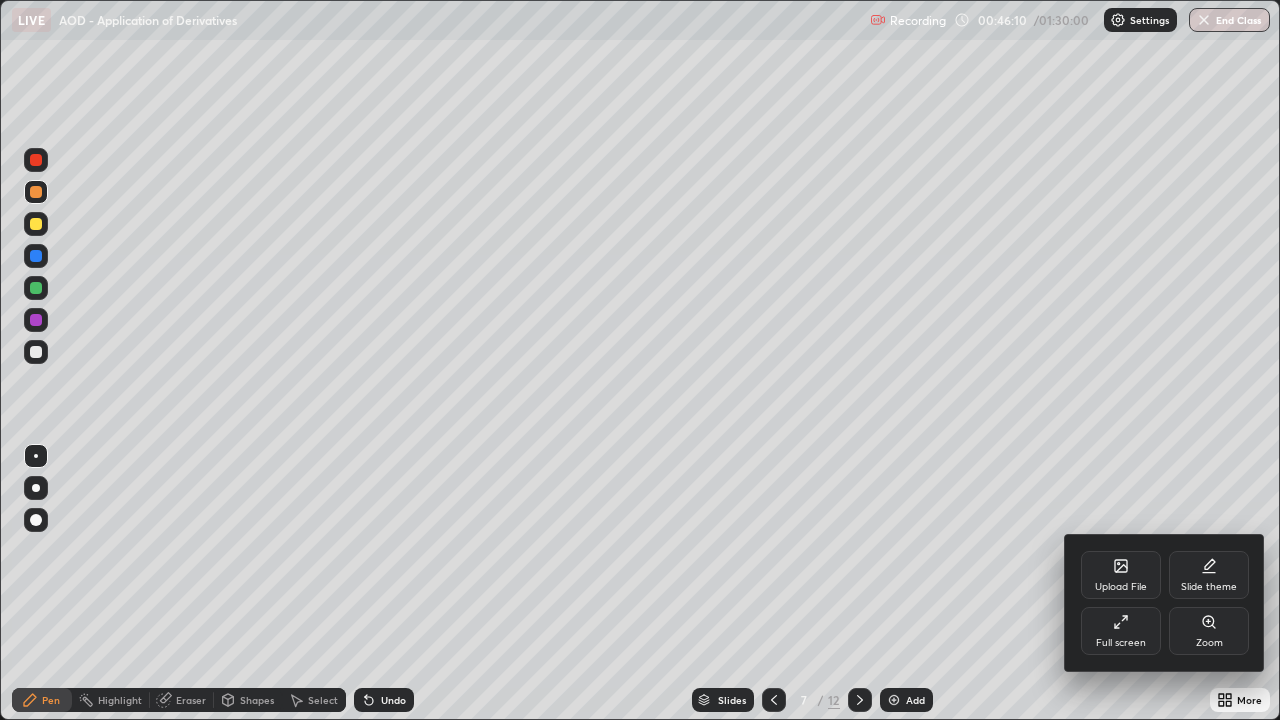 click on "Full screen" at bounding box center [1121, 631] 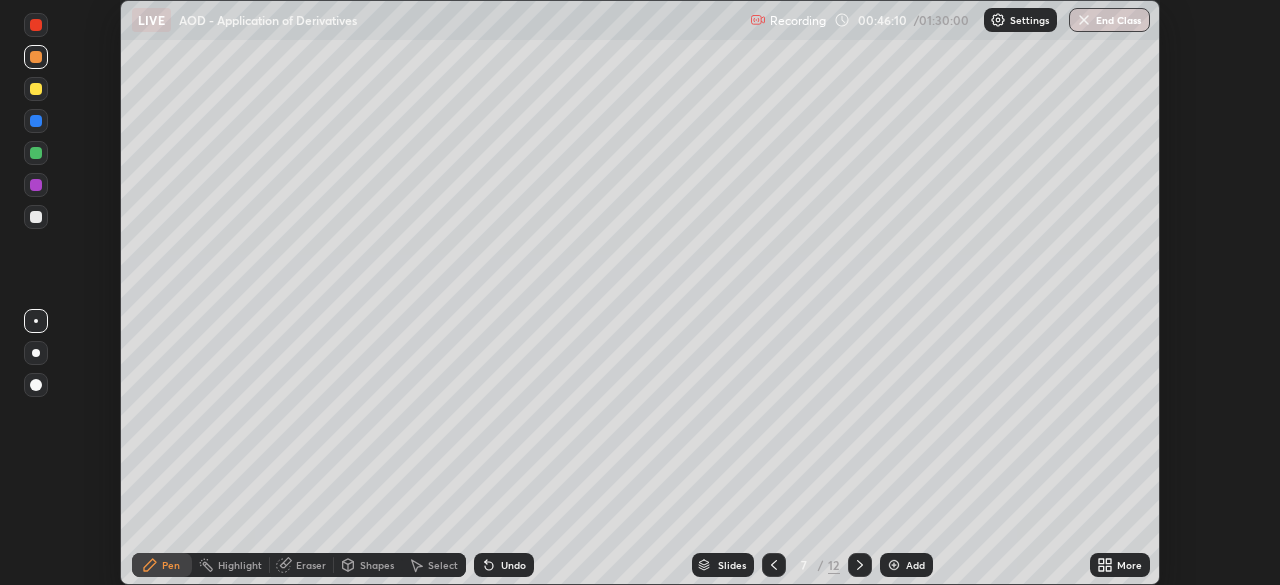 scroll, scrollTop: 585, scrollLeft: 1280, axis: both 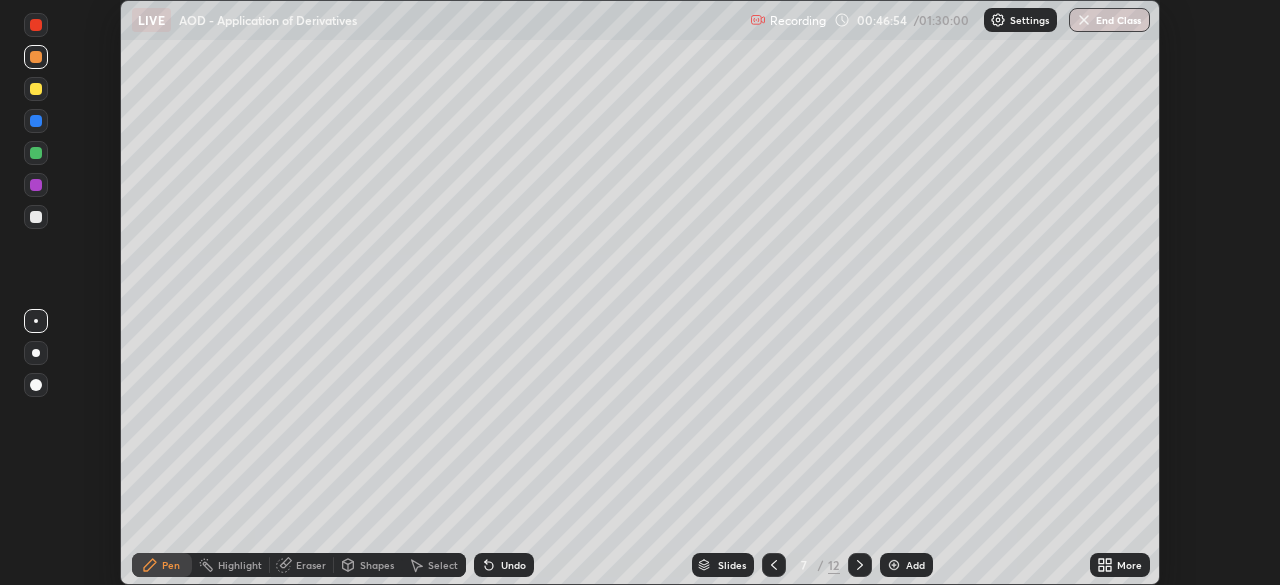 click on "More" at bounding box center [1129, 565] 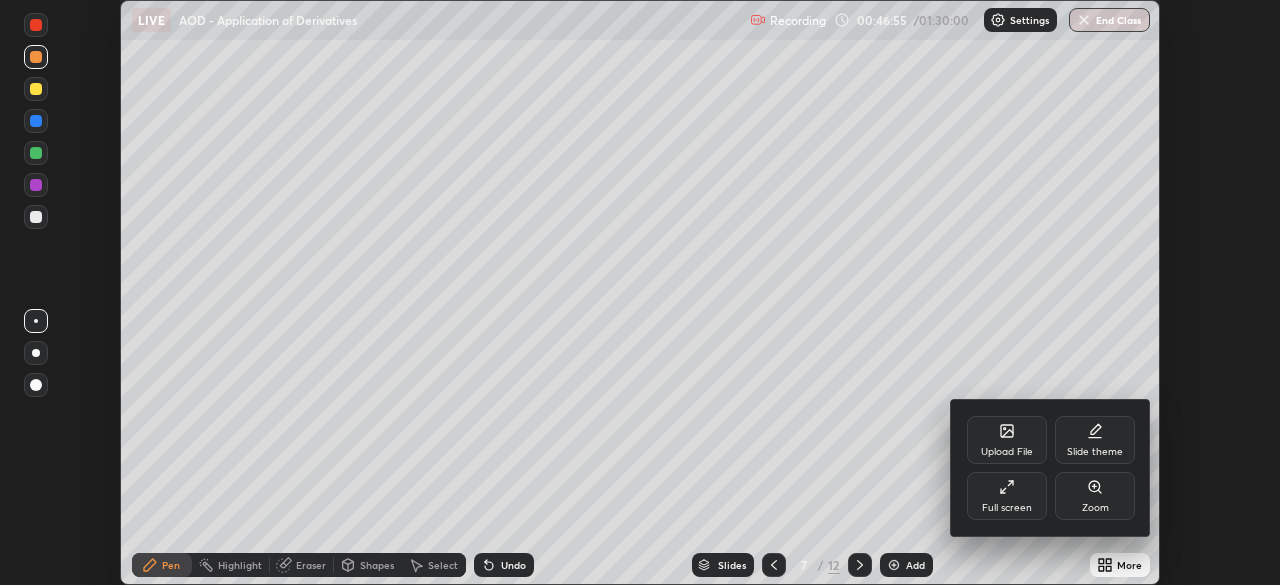 click on "Full screen" at bounding box center (1007, 496) 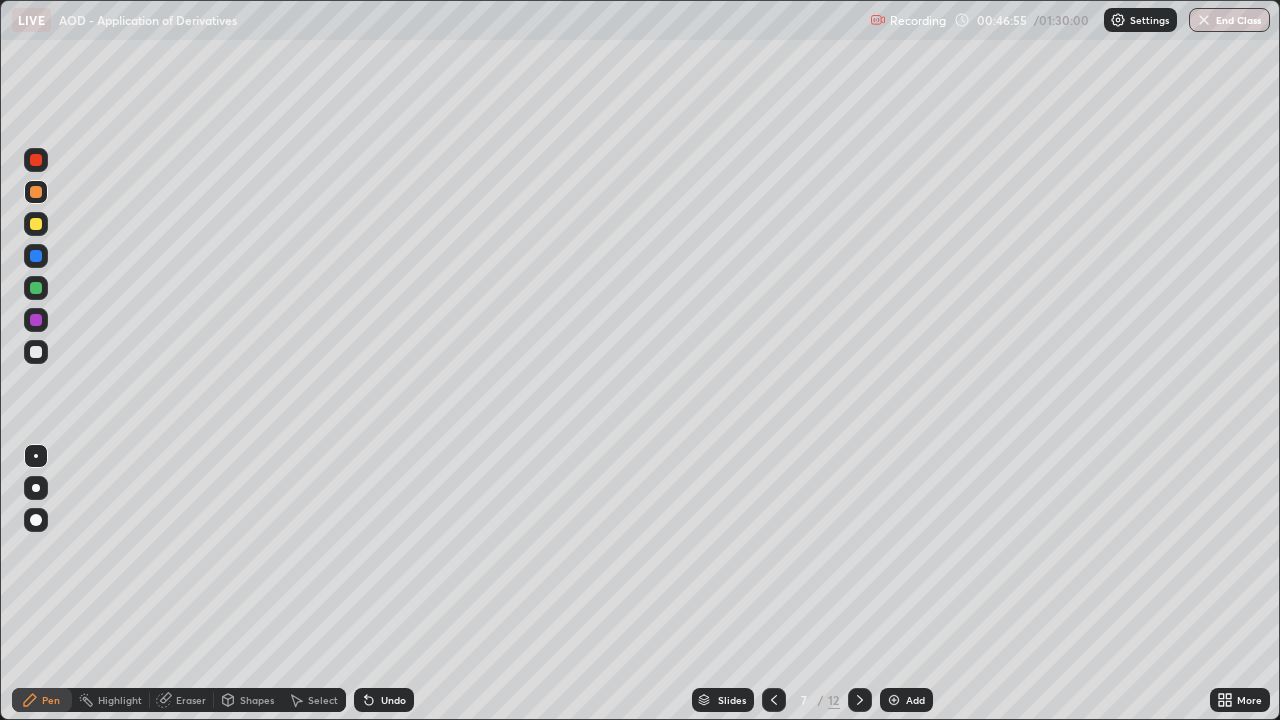 scroll, scrollTop: 99280, scrollLeft: 98720, axis: both 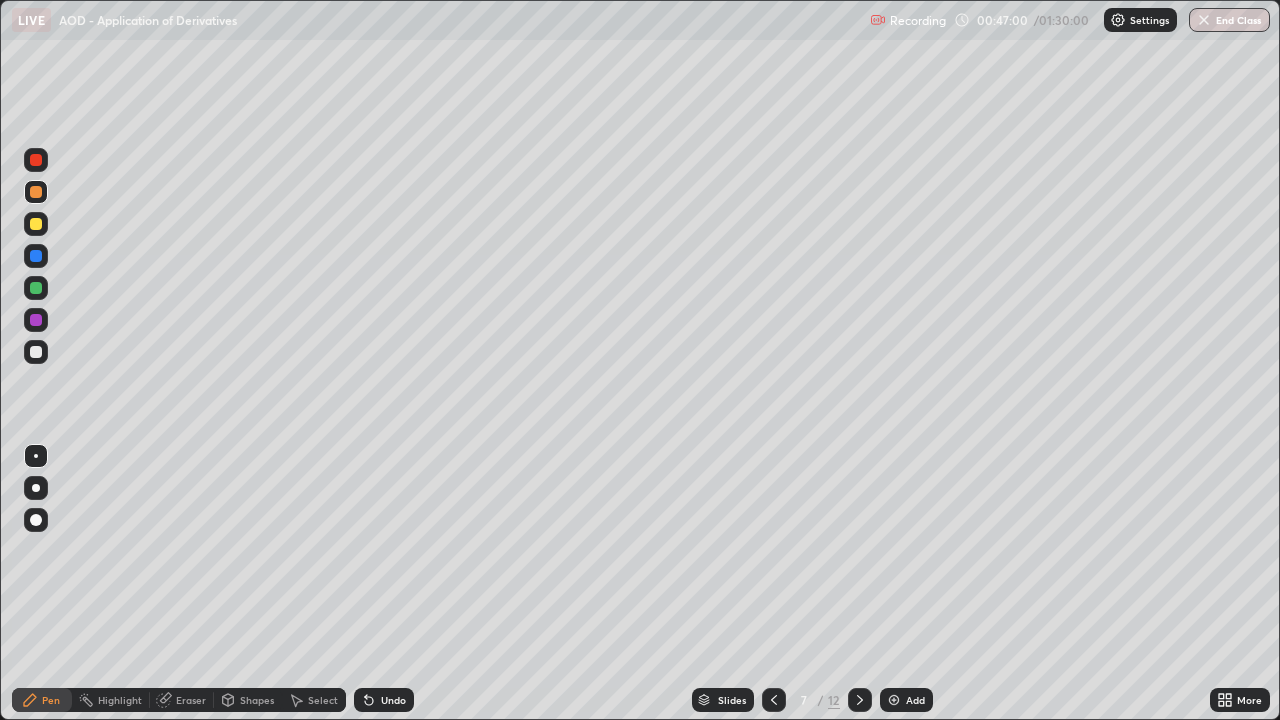 click at bounding box center (36, 352) 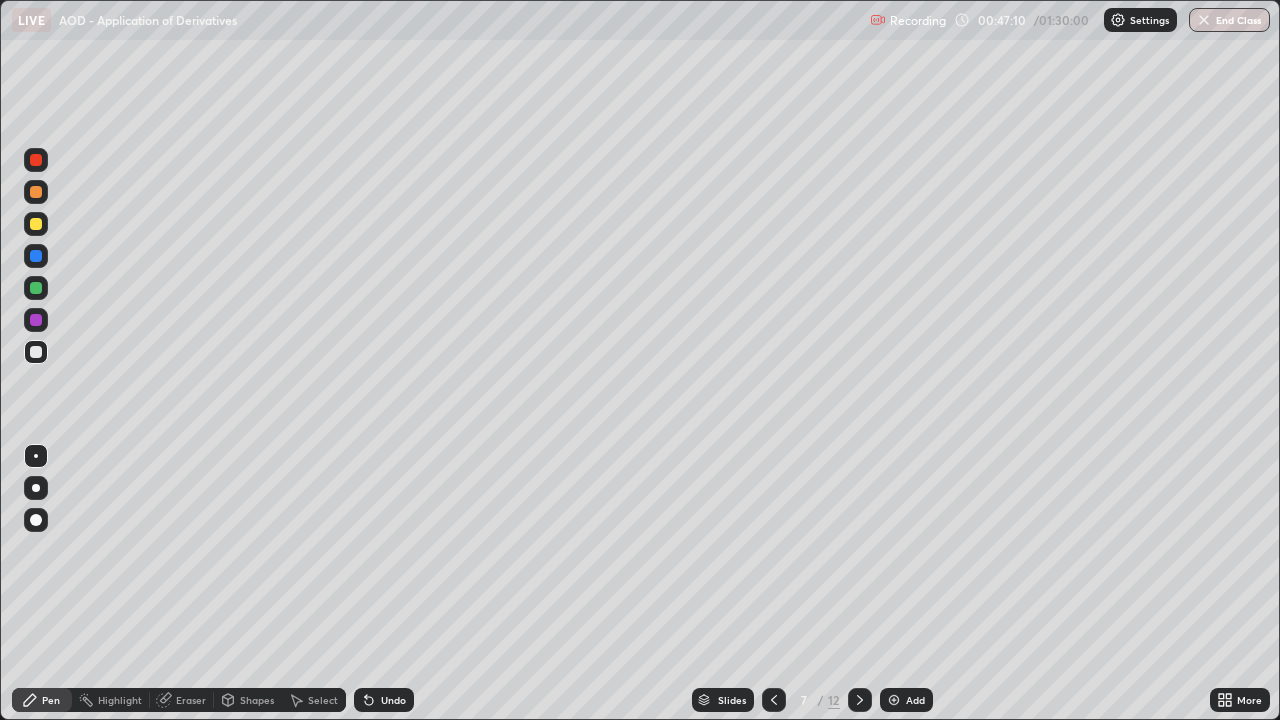 click at bounding box center (36, 352) 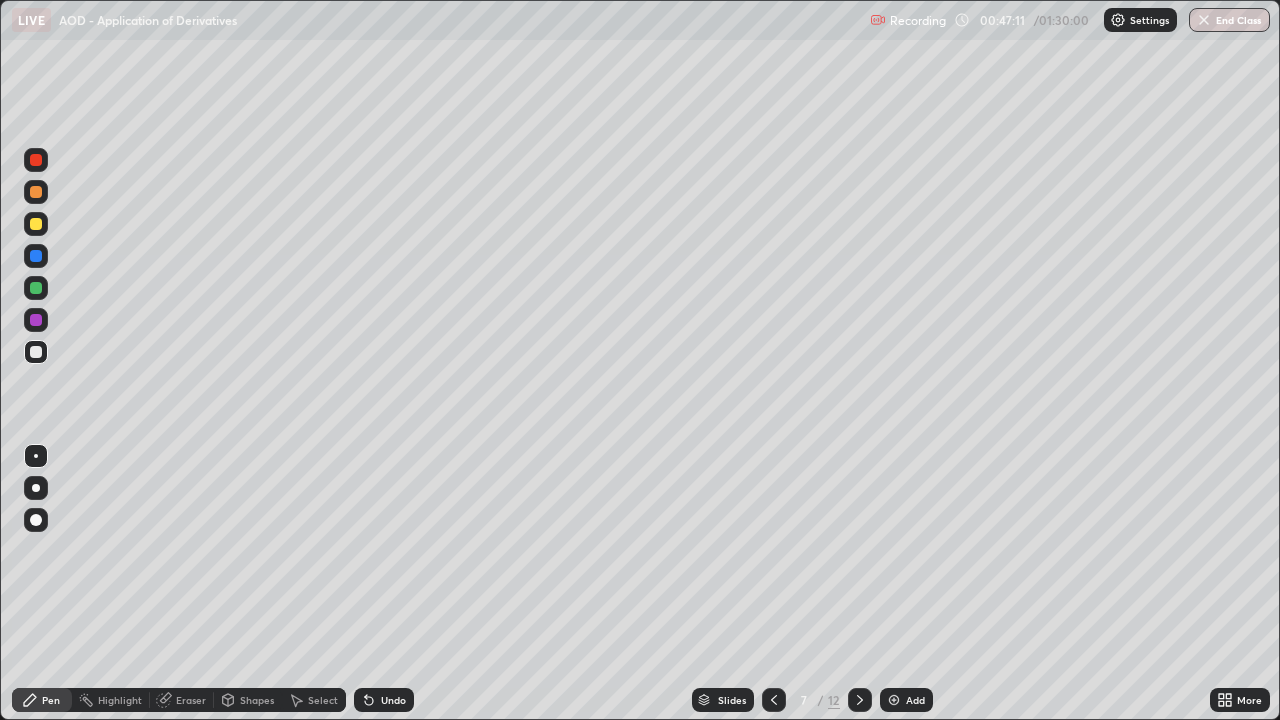 click 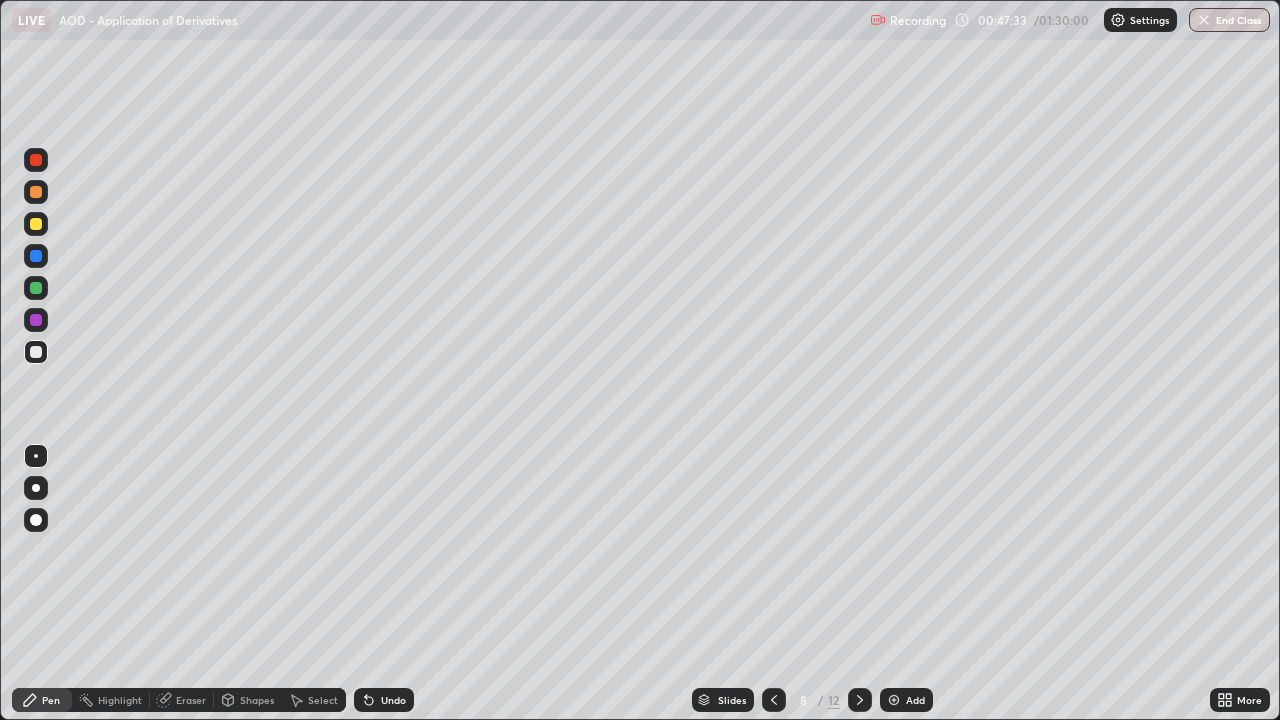 click at bounding box center (36, 352) 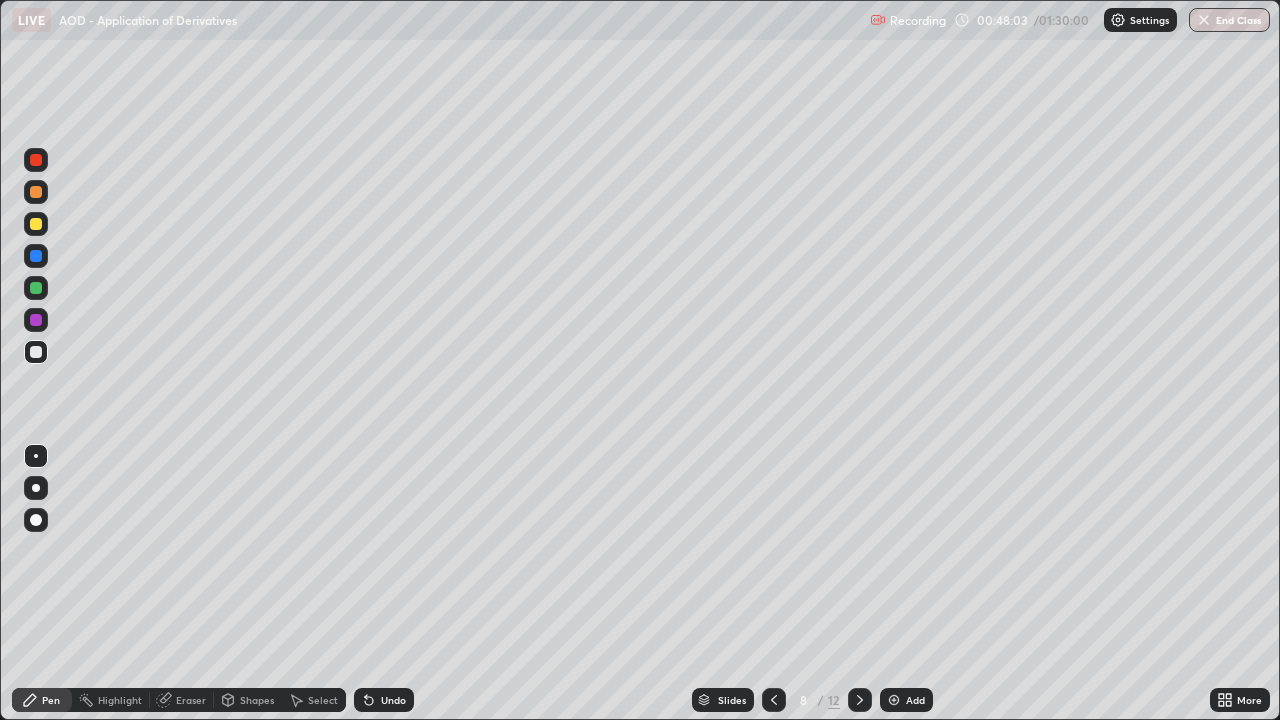 click at bounding box center (36, 352) 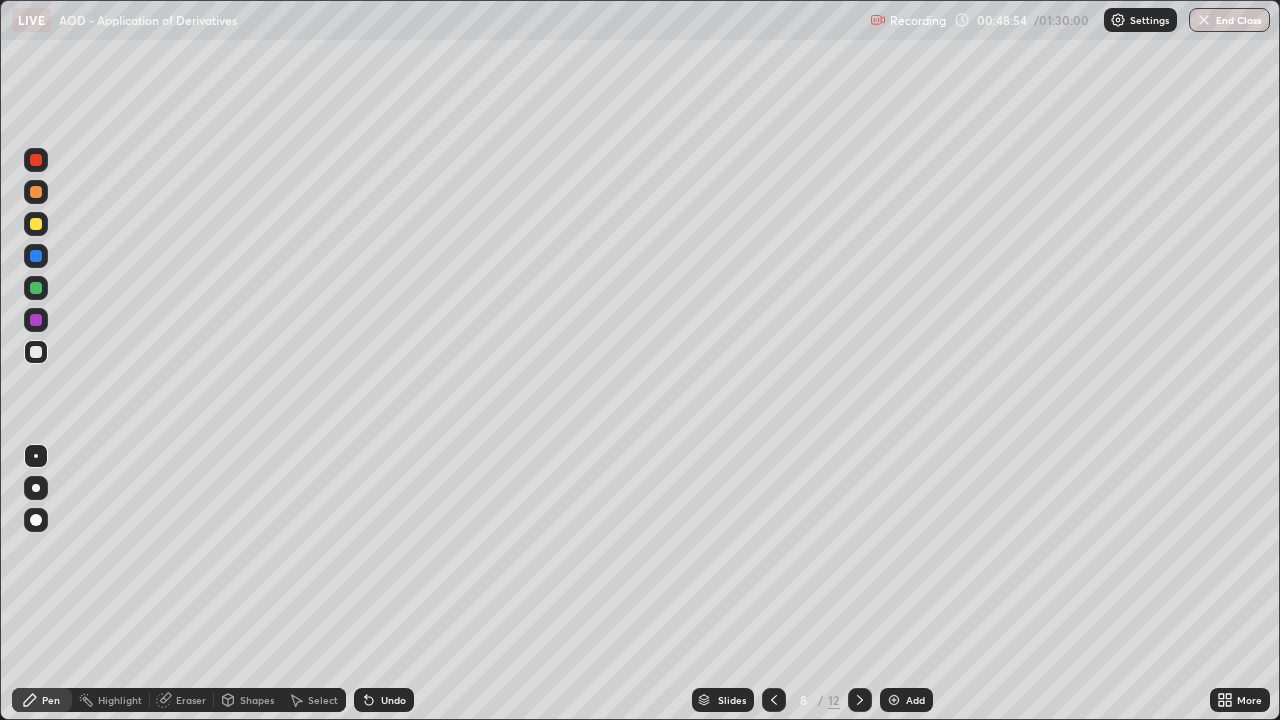 click at bounding box center (36, 224) 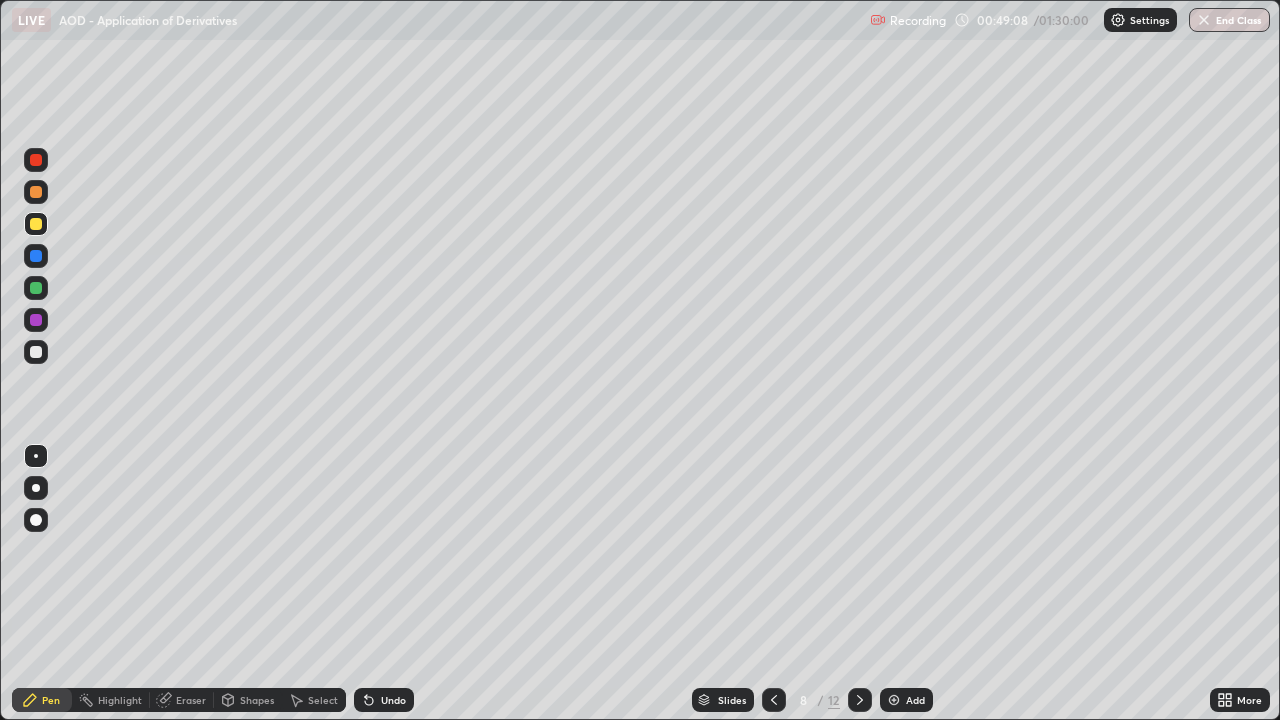click on "Undo" at bounding box center [384, 700] 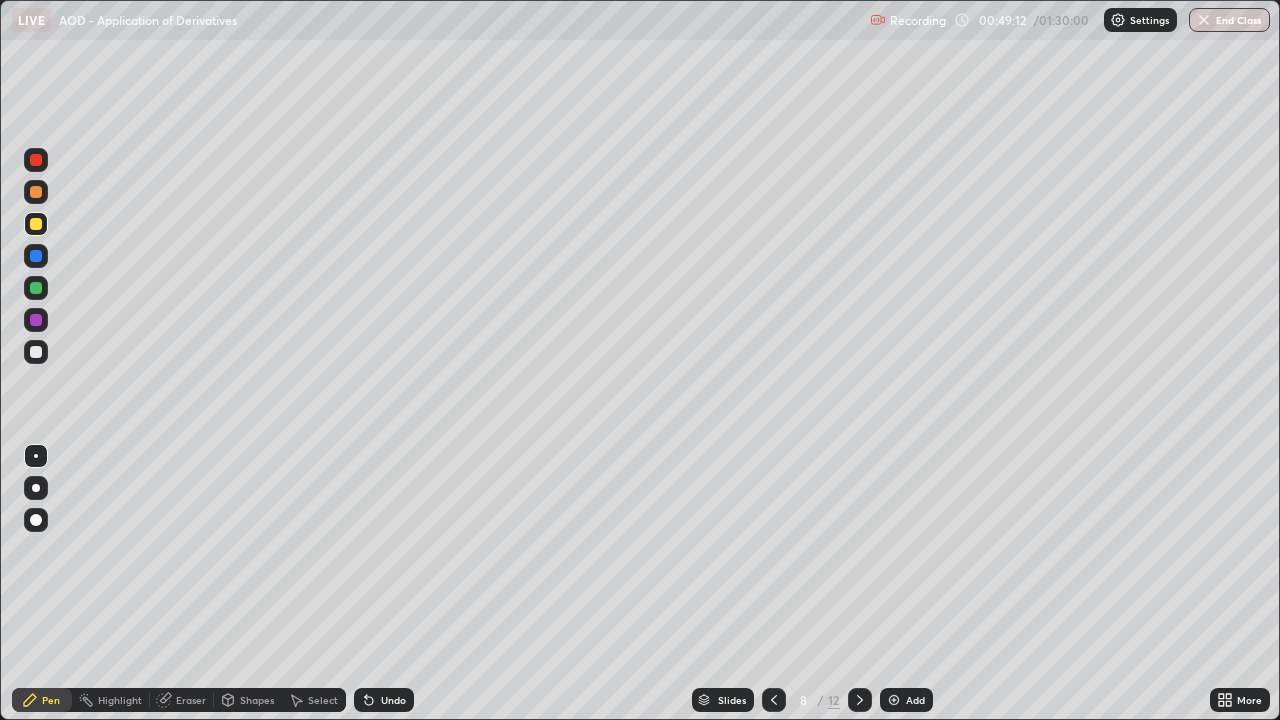 click at bounding box center [36, 192] 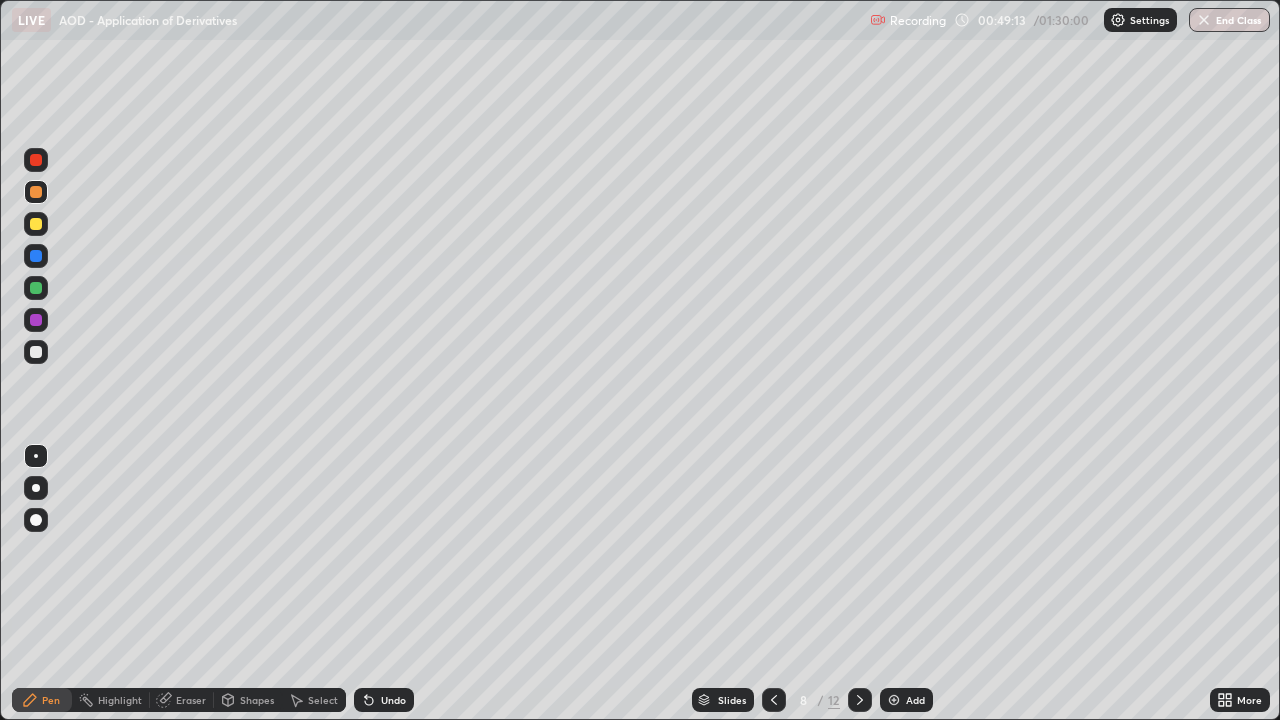 click on "Shapes" at bounding box center [257, 700] 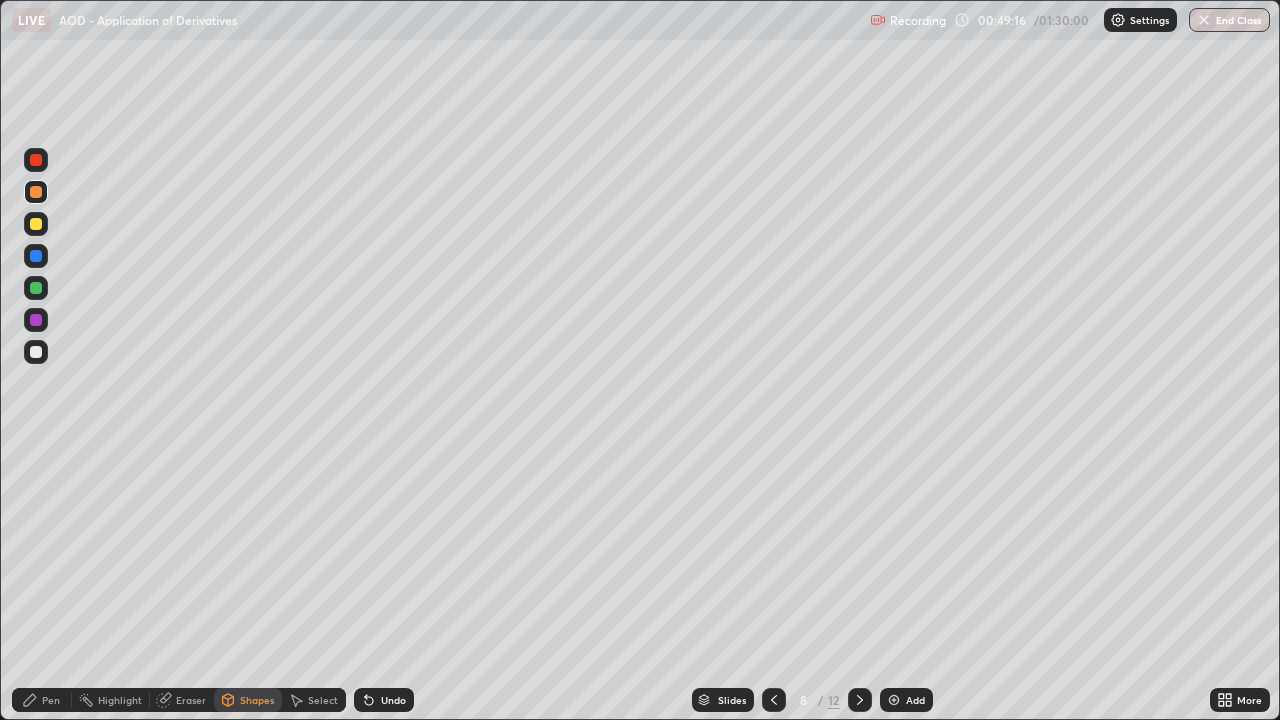 click 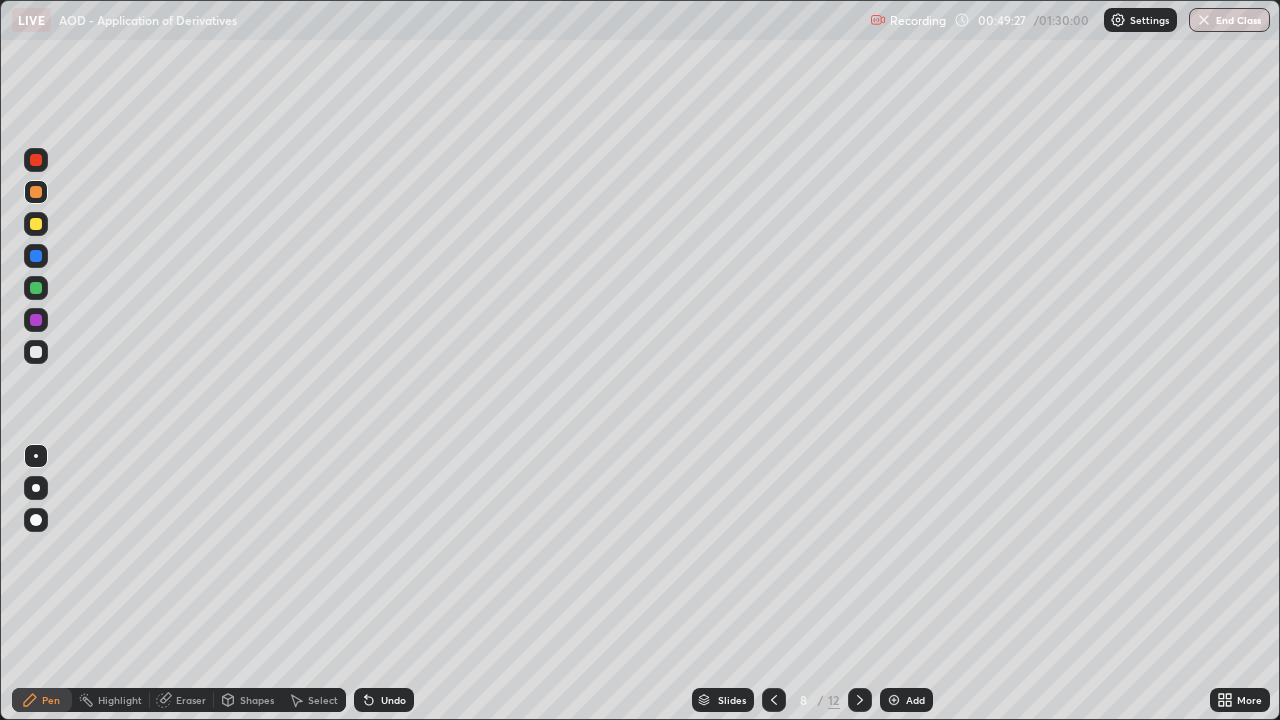 click at bounding box center [36, 288] 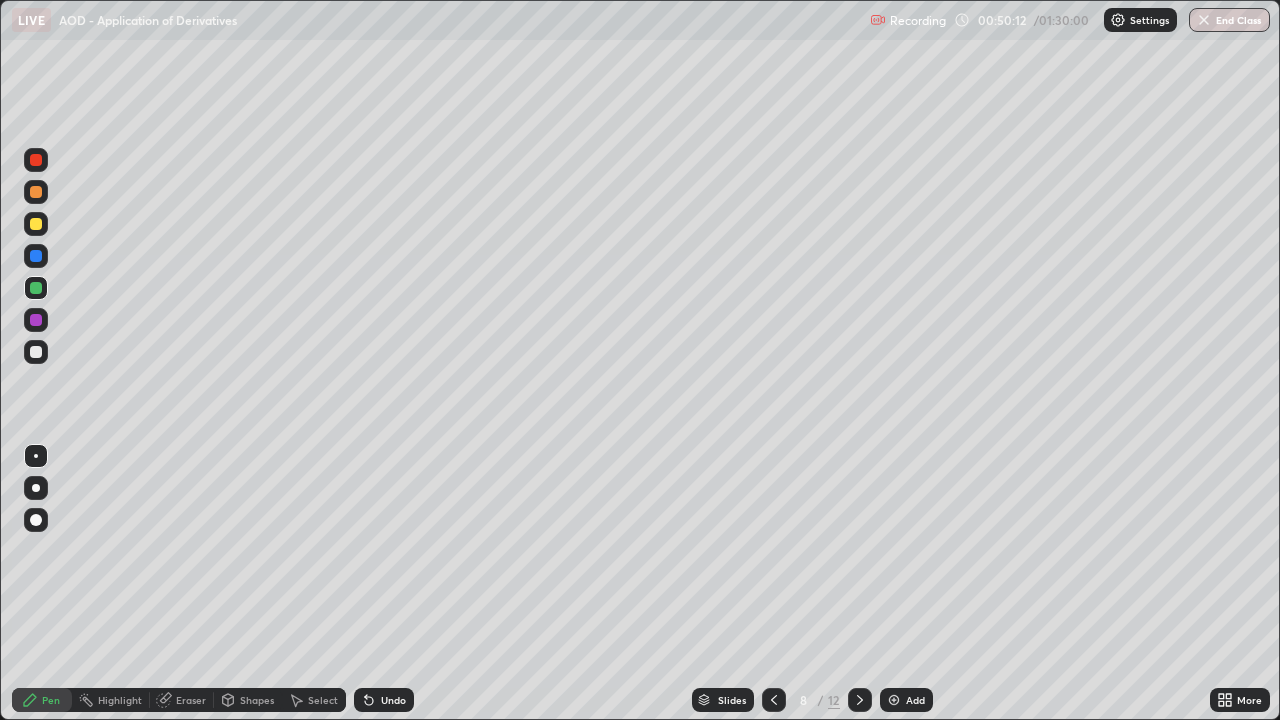 click at bounding box center (36, 224) 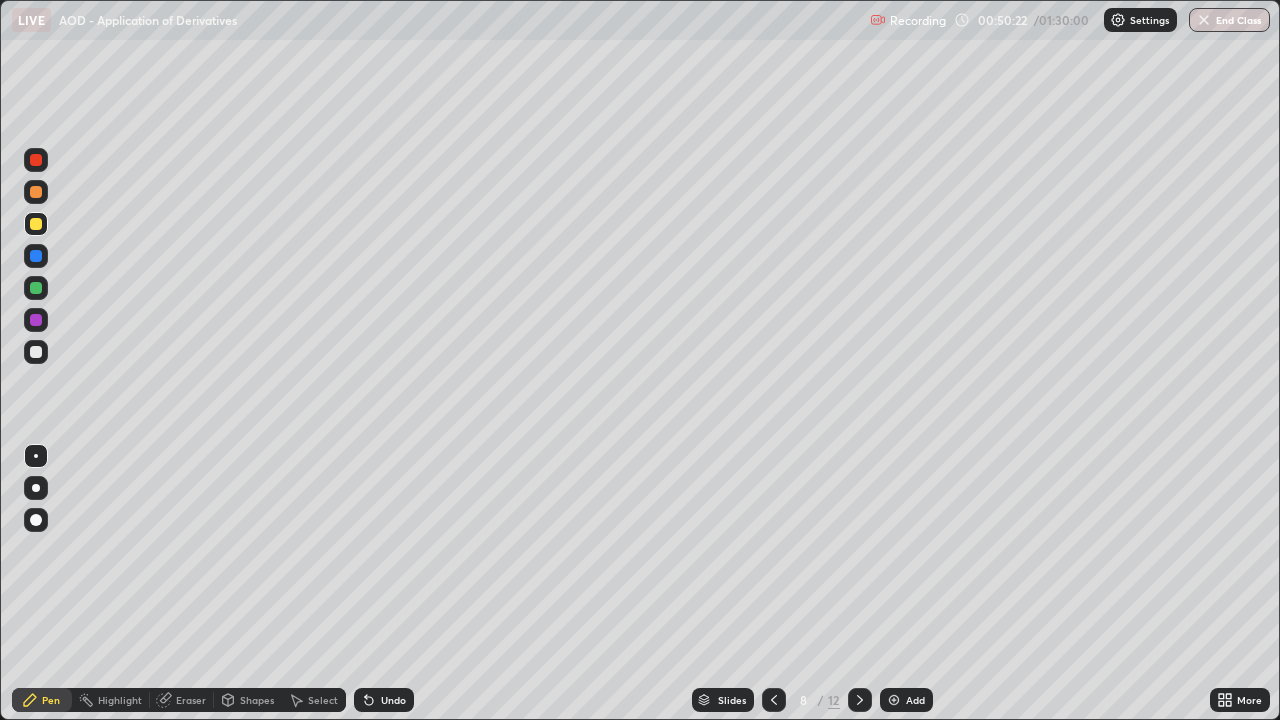 click at bounding box center [36, 352] 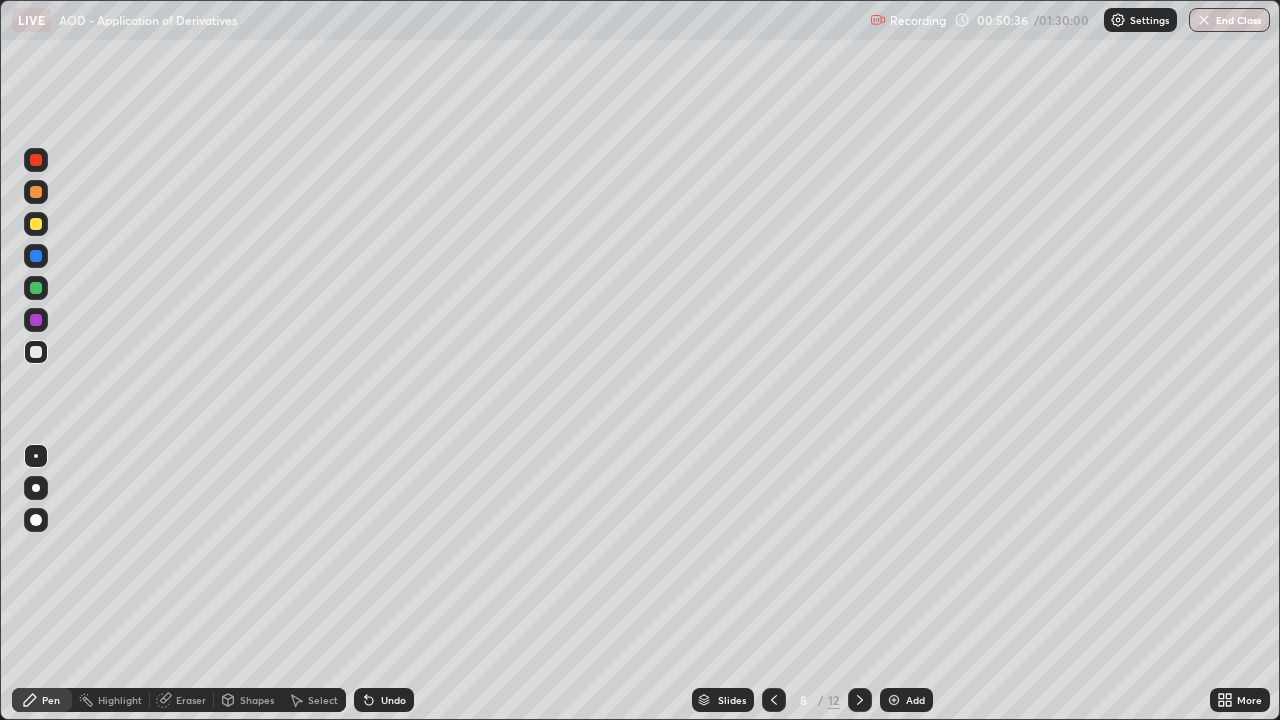 click at bounding box center (36, 224) 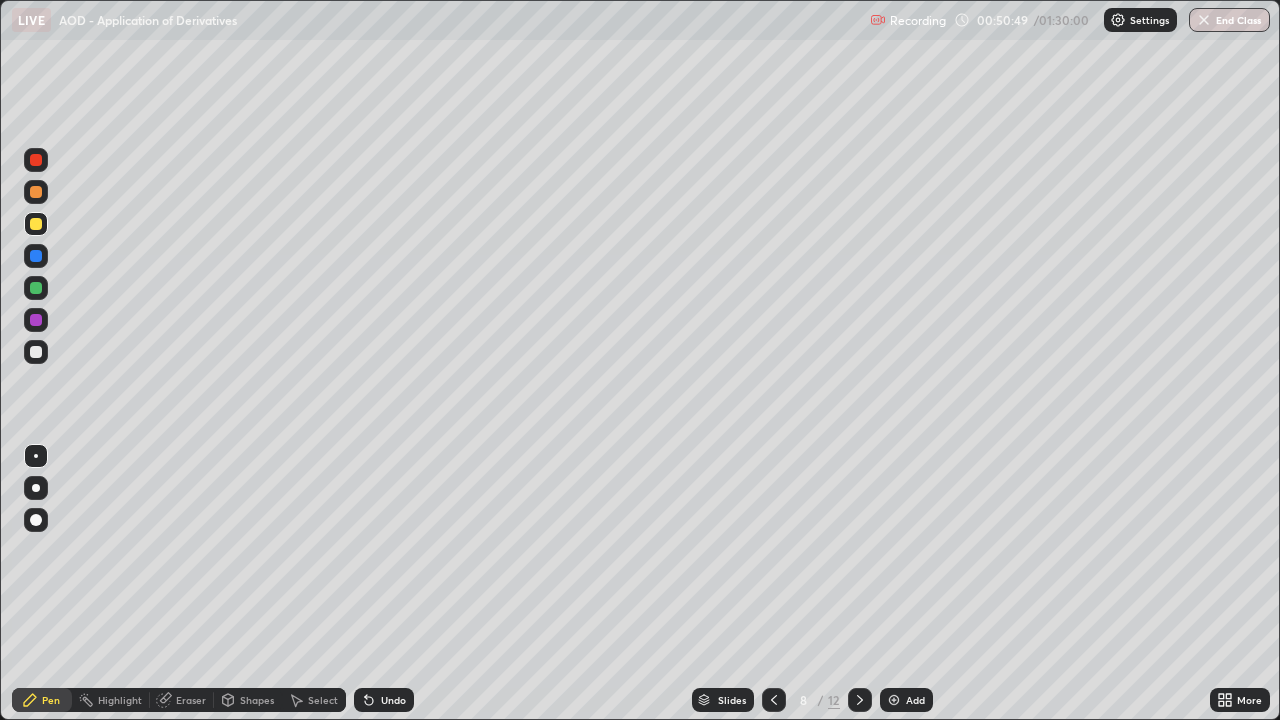 click at bounding box center (36, 288) 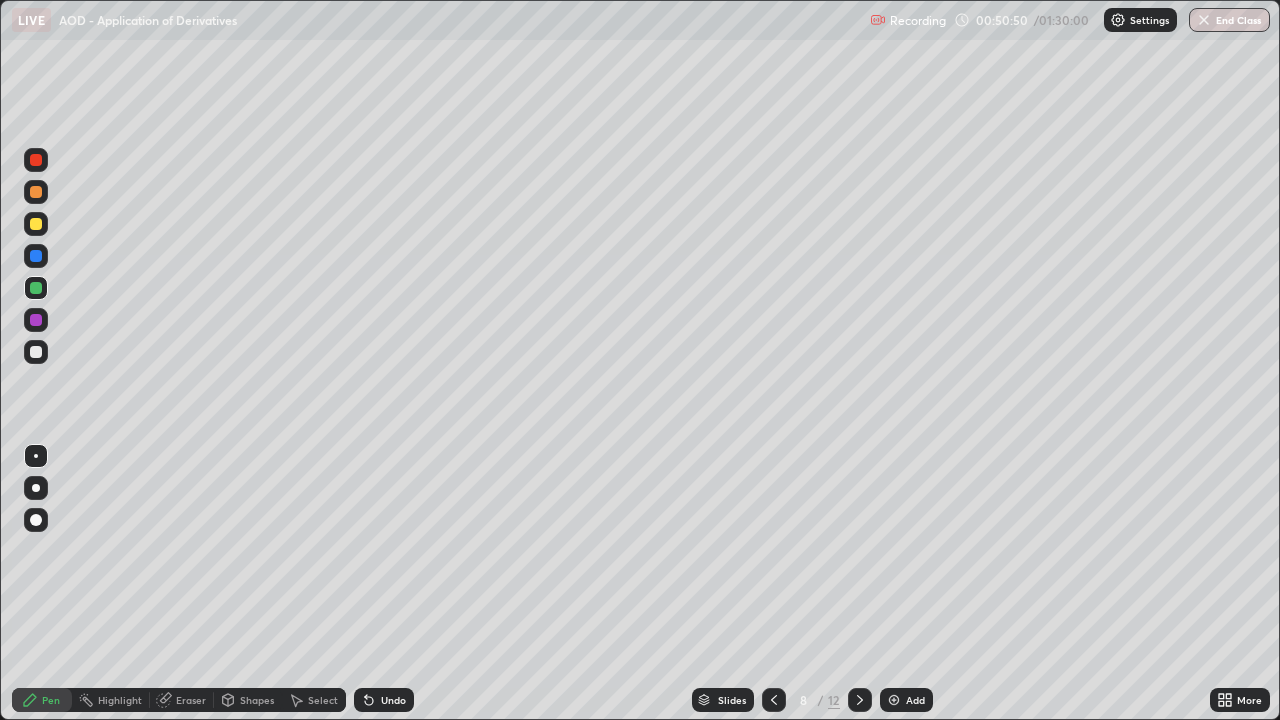 click at bounding box center (36, 192) 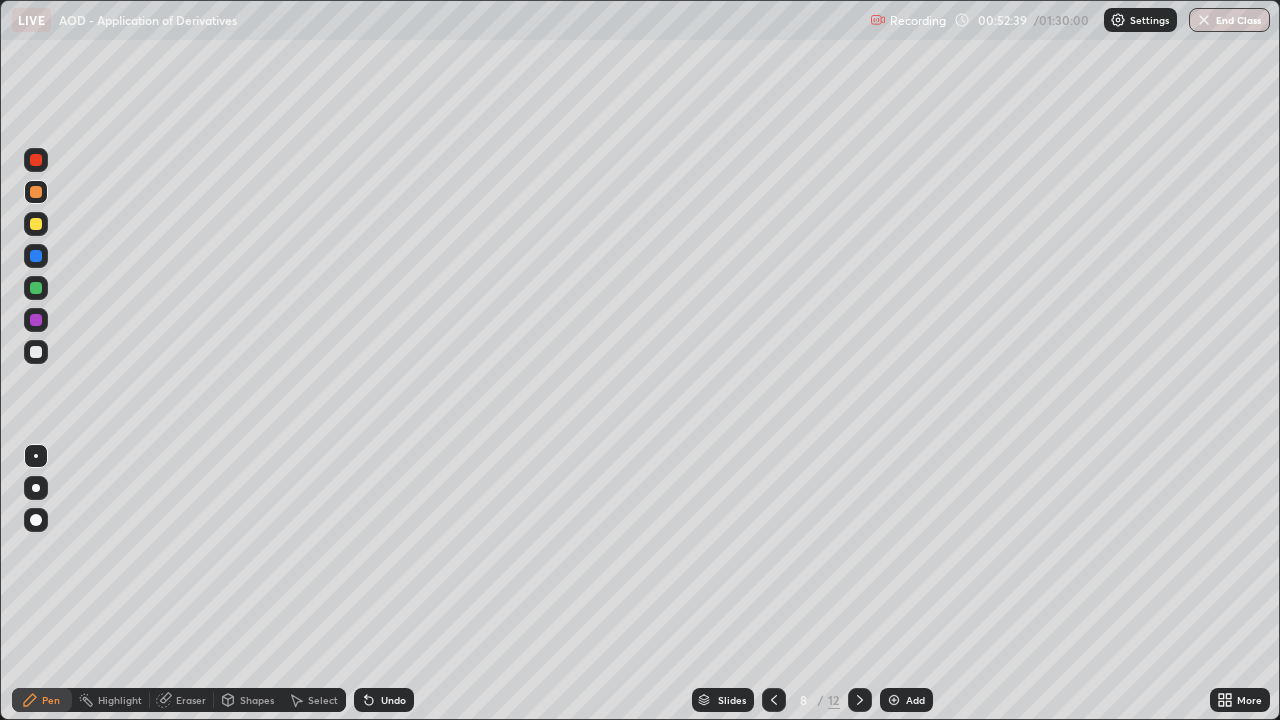 click 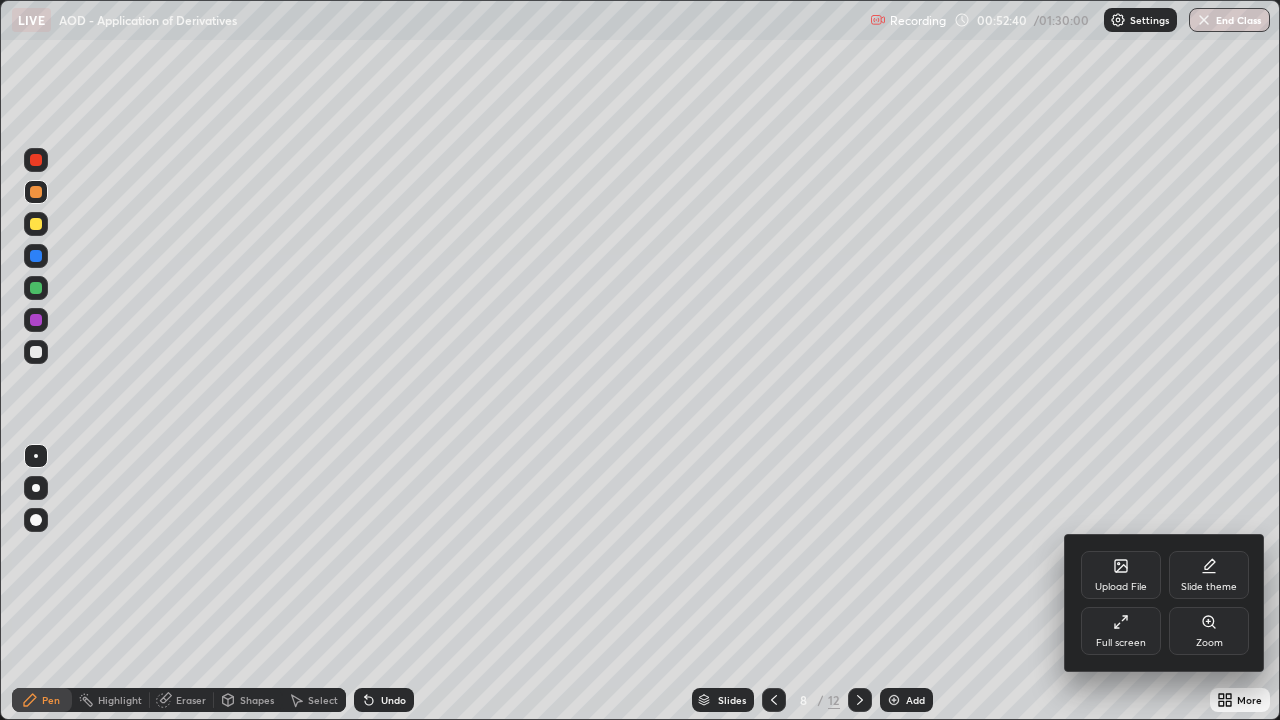 click on "Full screen" at bounding box center (1121, 631) 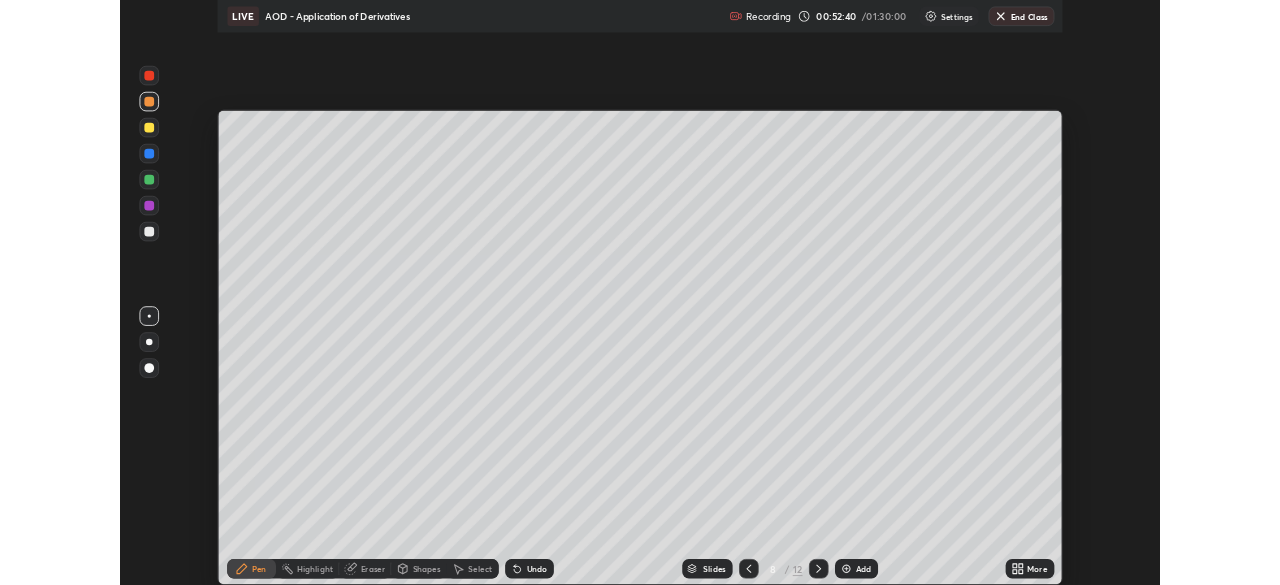 scroll, scrollTop: 585, scrollLeft: 1280, axis: both 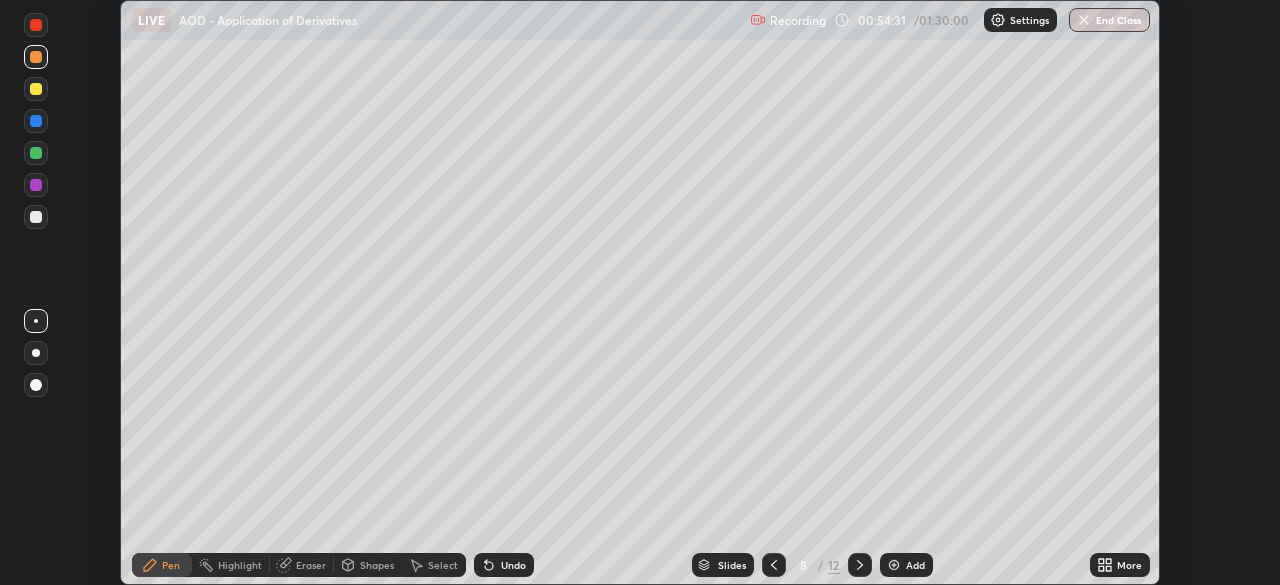 click on "More" at bounding box center (1129, 565) 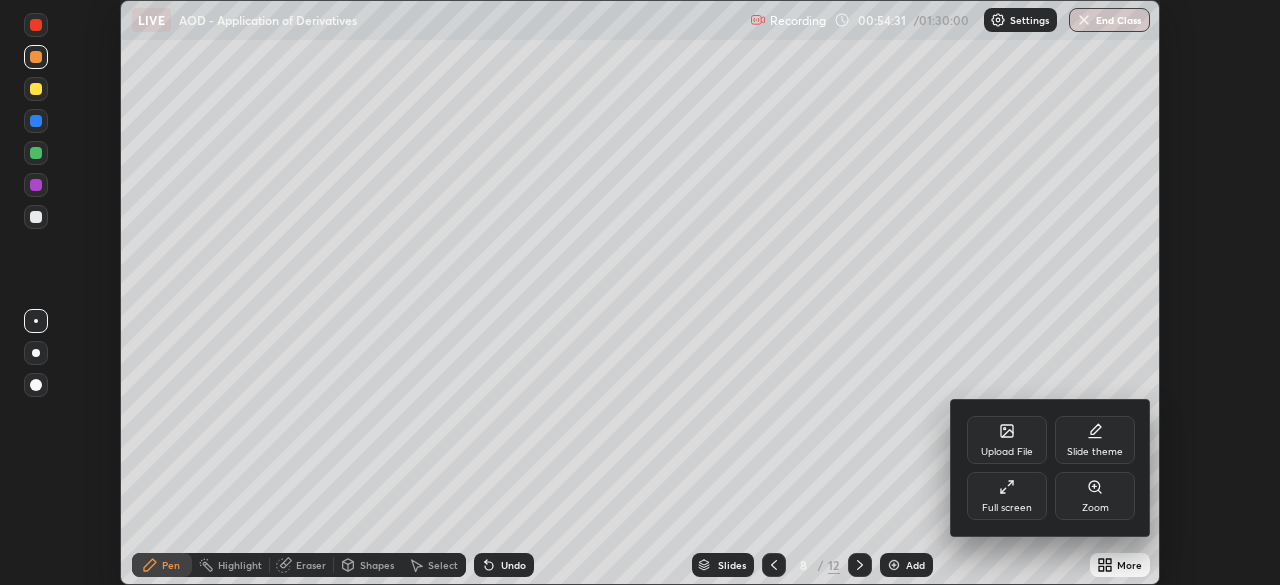 click 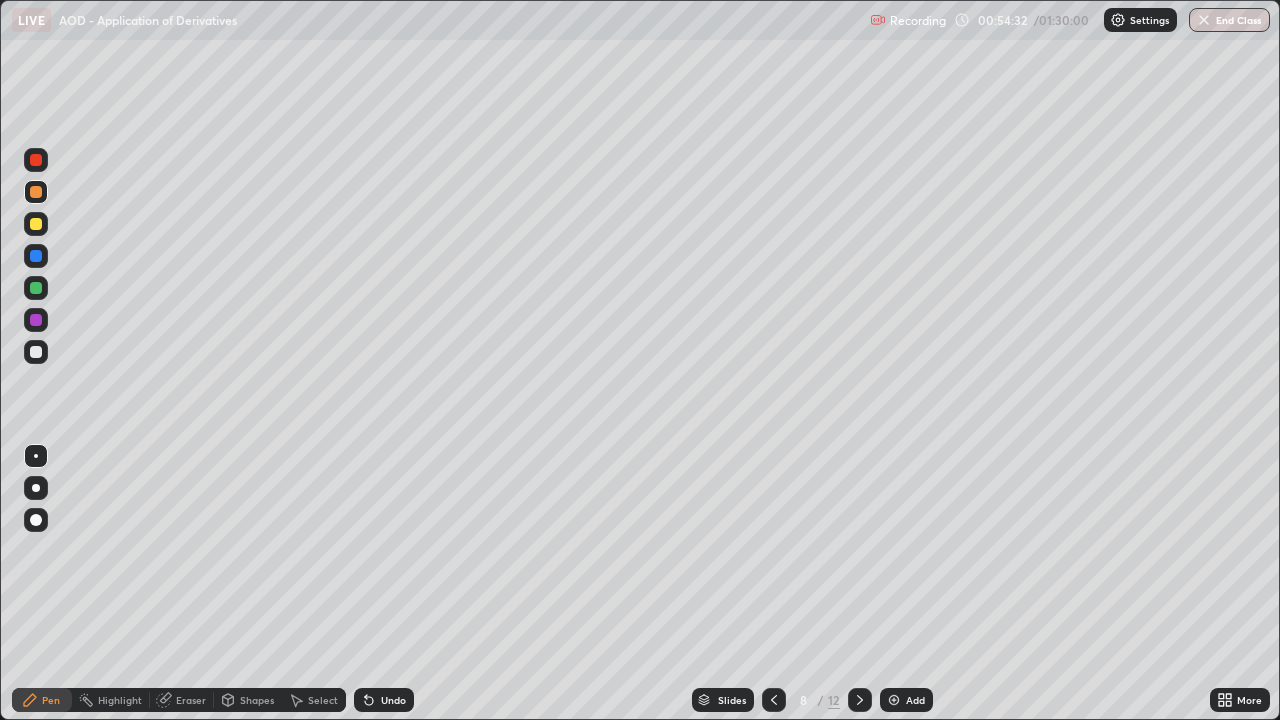 scroll, scrollTop: 99280, scrollLeft: 98720, axis: both 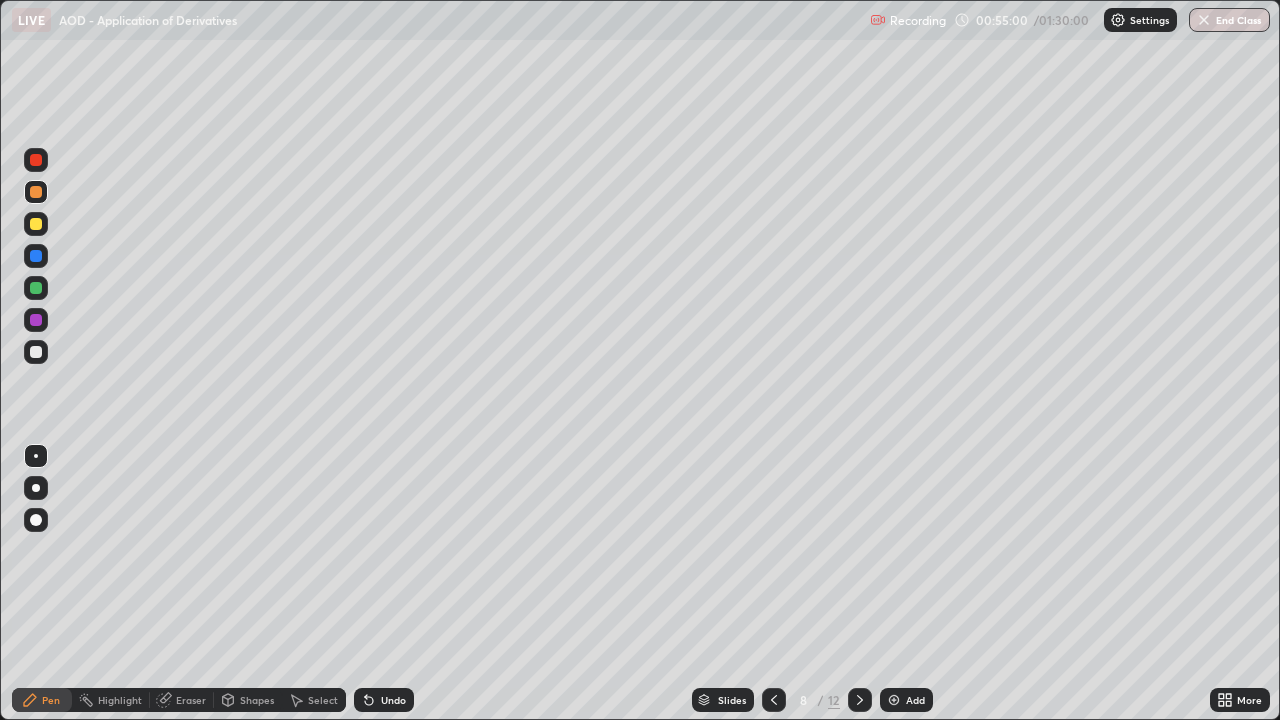 click 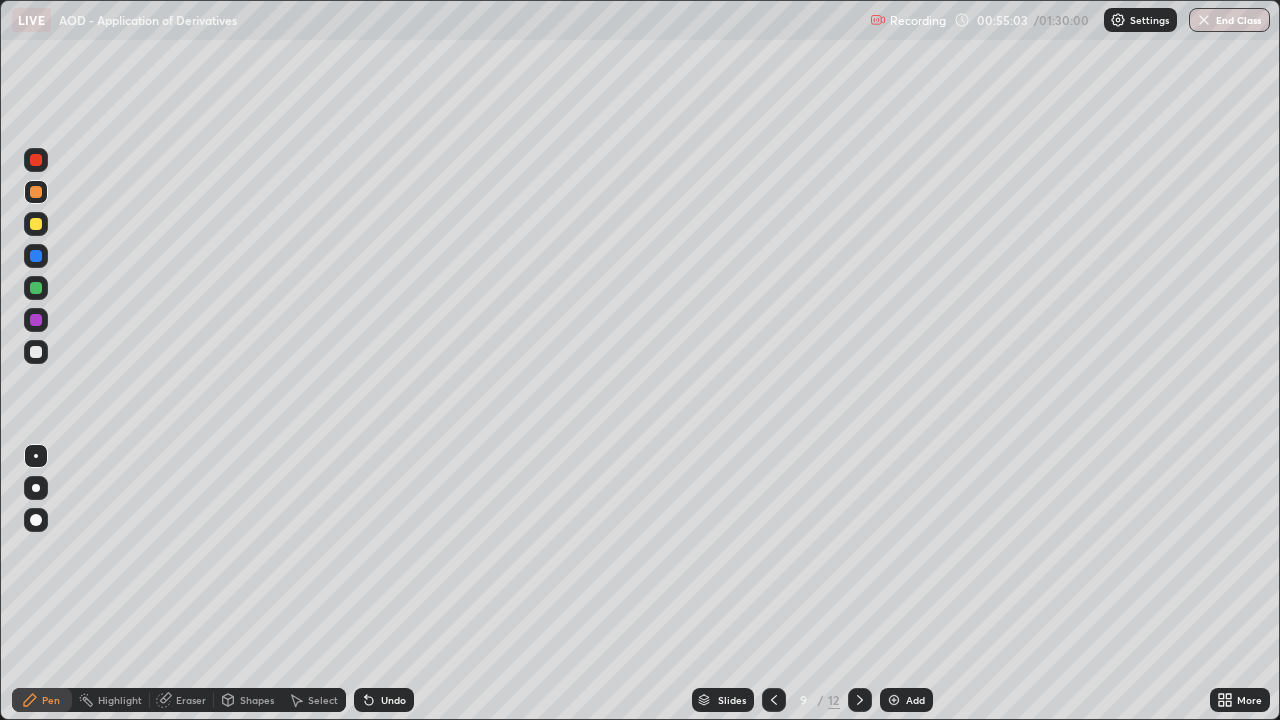 click at bounding box center [36, 352] 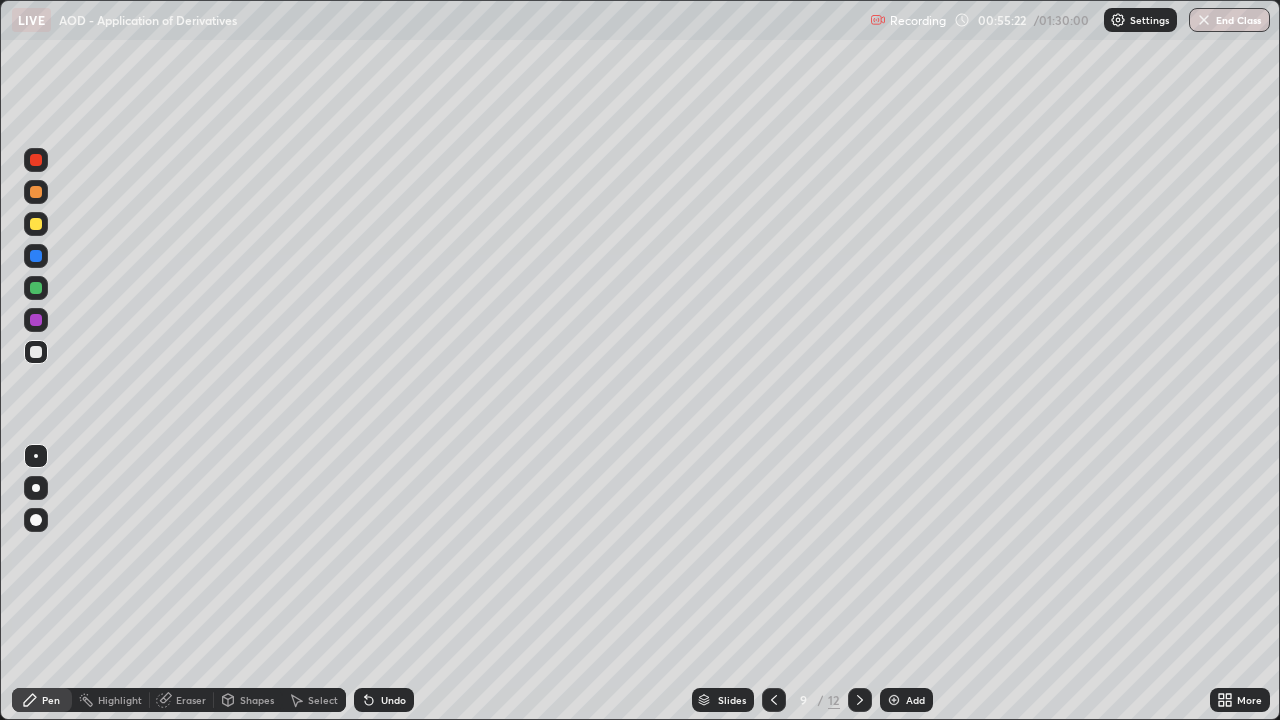 click on "Undo" at bounding box center (384, 700) 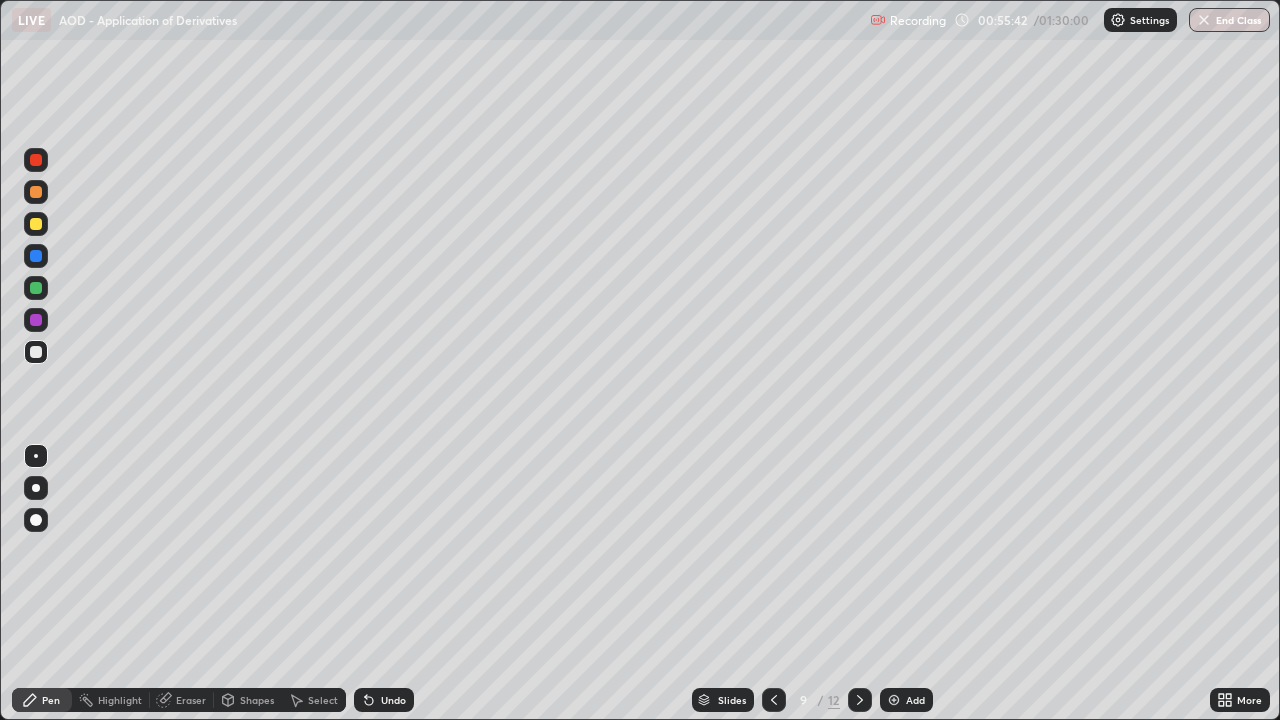 click on "Undo" at bounding box center (393, 700) 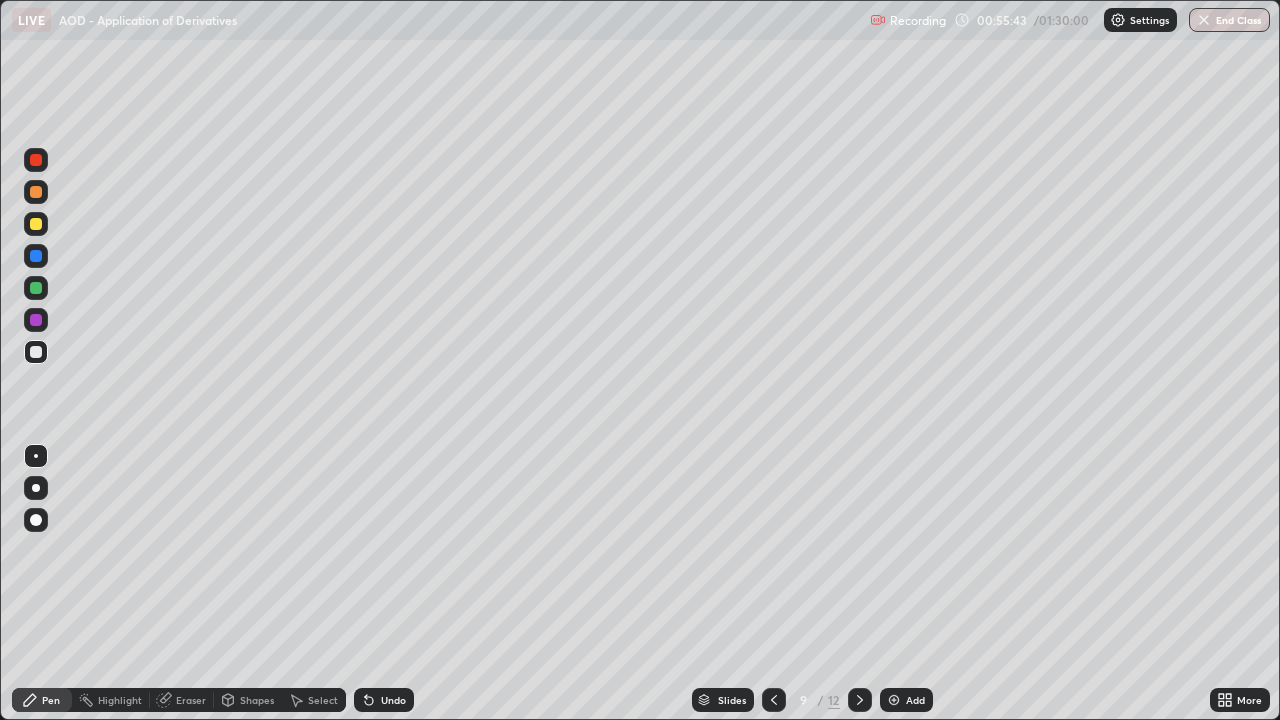 click on "Undo" at bounding box center [384, 700] 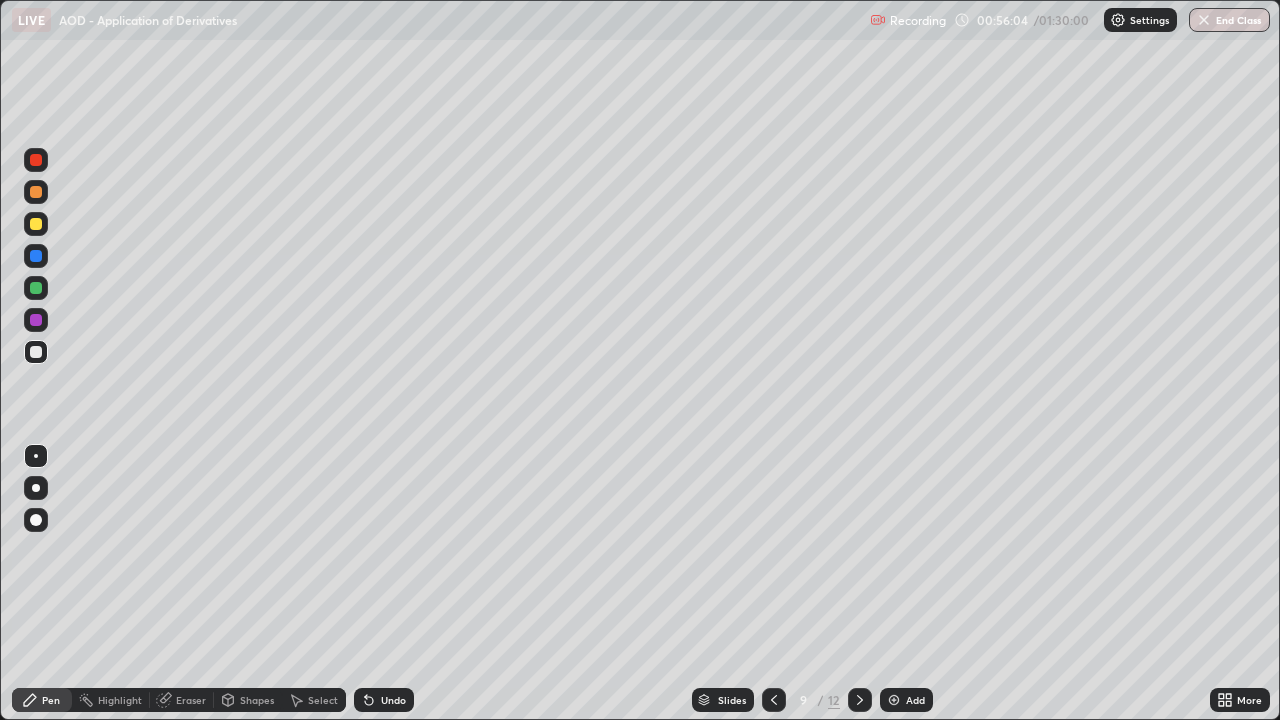 click on "Eraser" at bounding box center [182, 700] 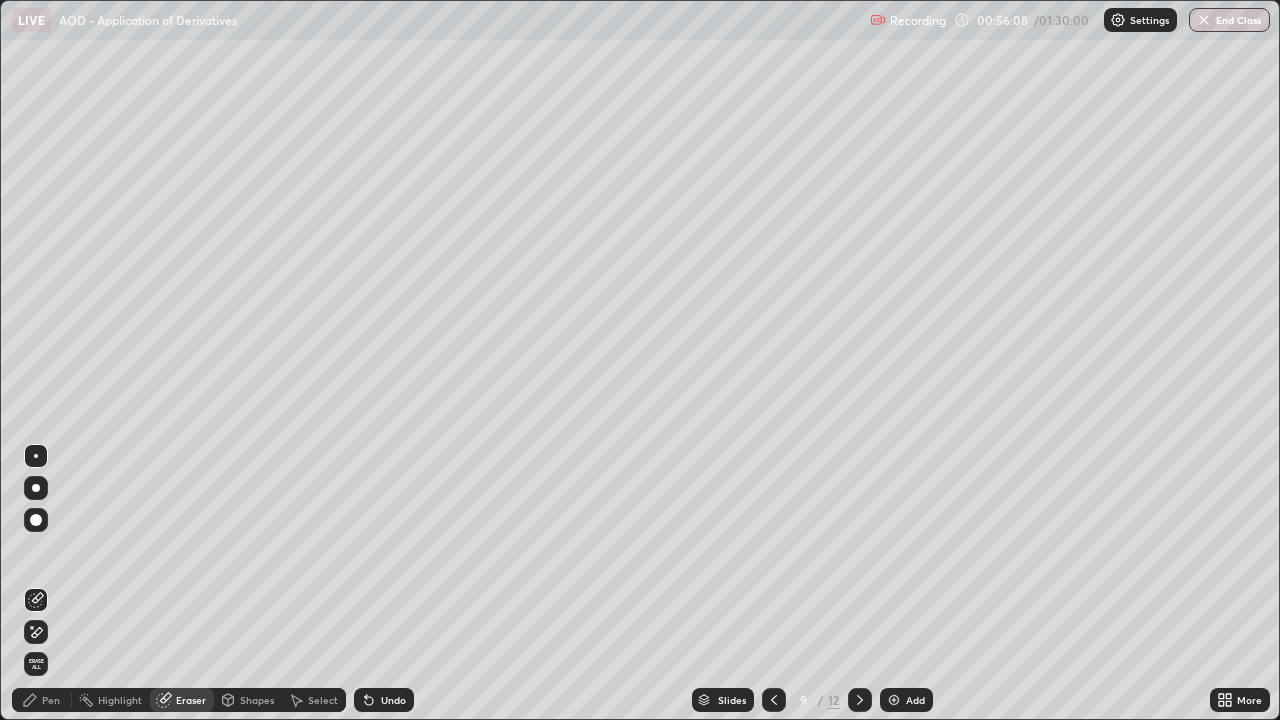 click on "Pen" at bounding box center [42, 700] 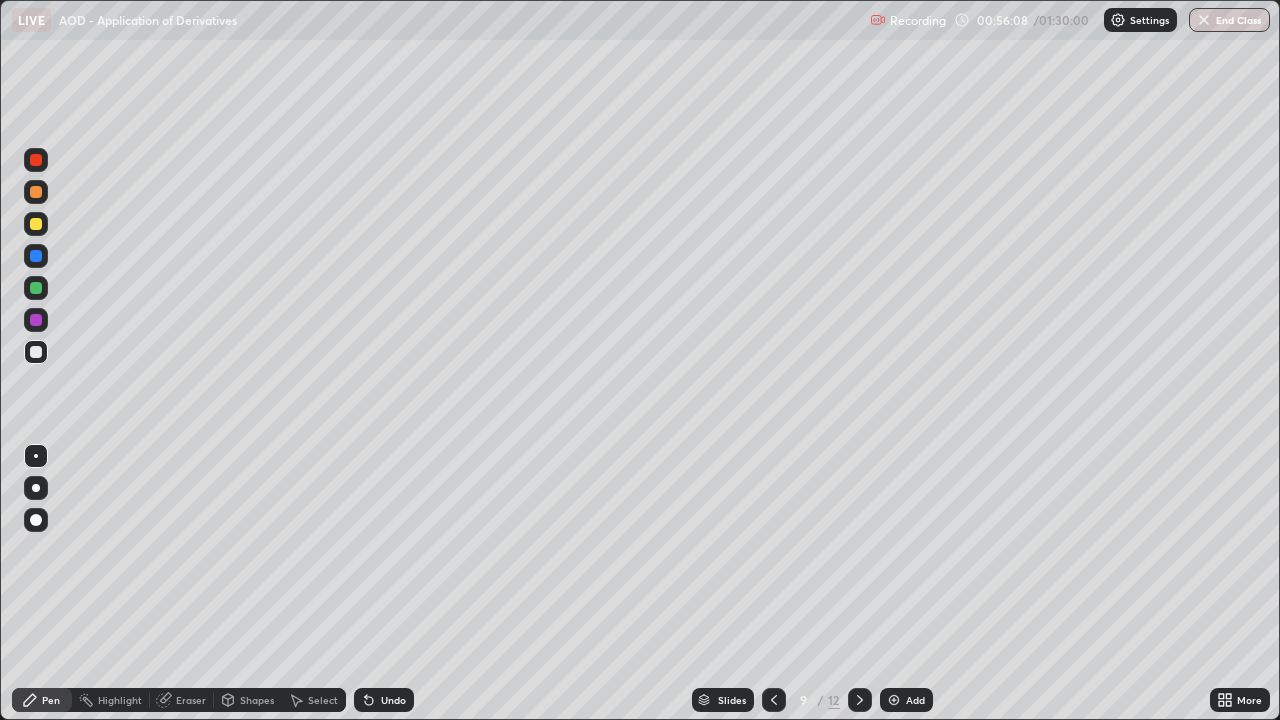 click at bounding box center (36, 224) 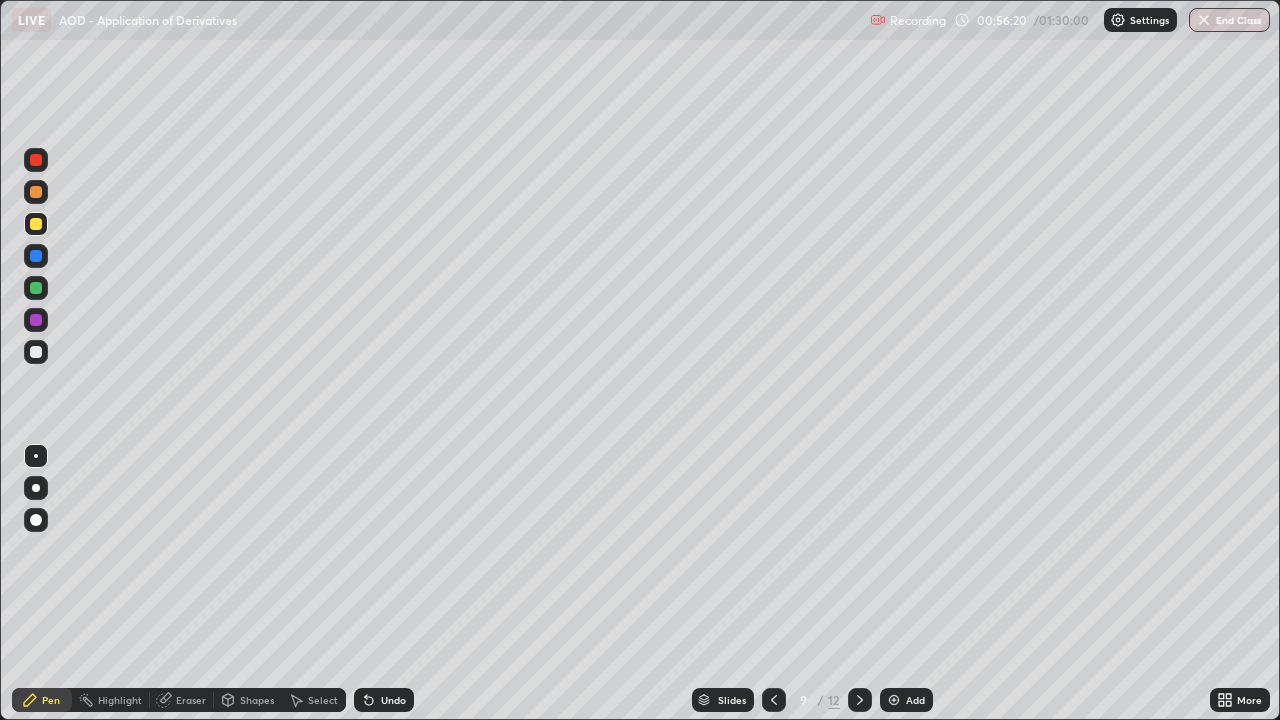 click at bounding box center (36, 352) 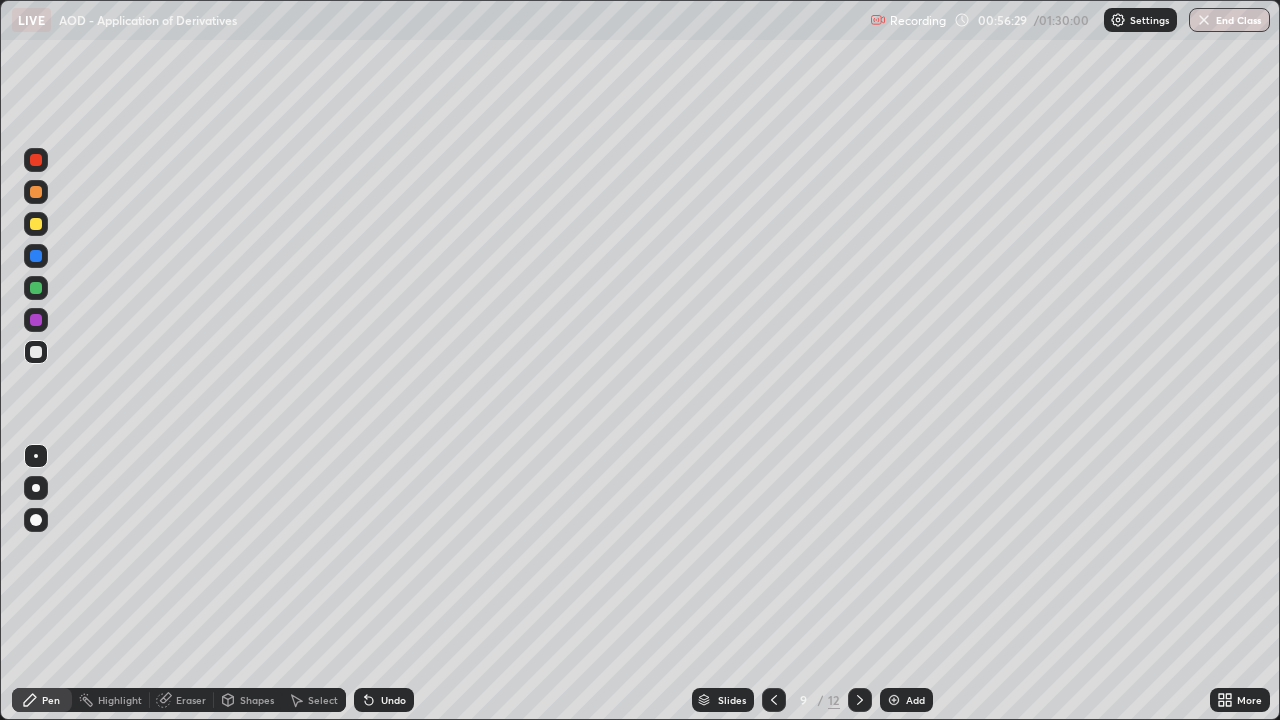 click at bounding box center [36, 192] 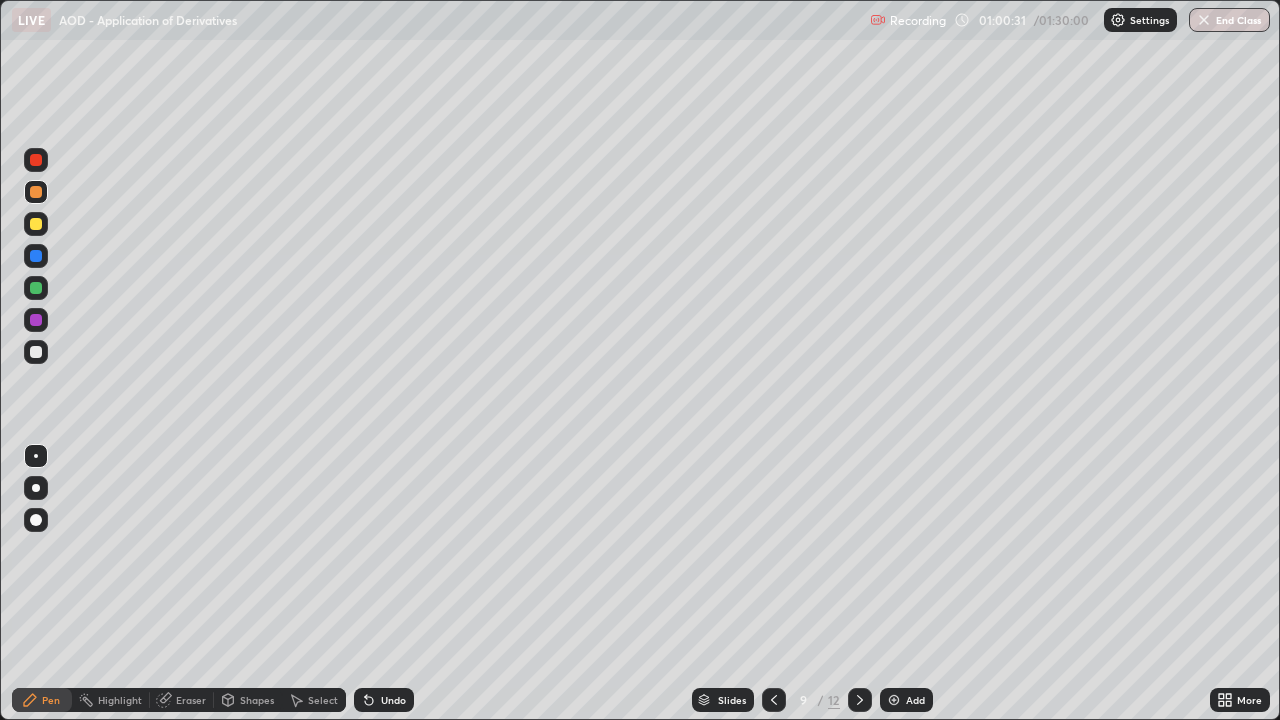 click at bounding box center (36, 352) 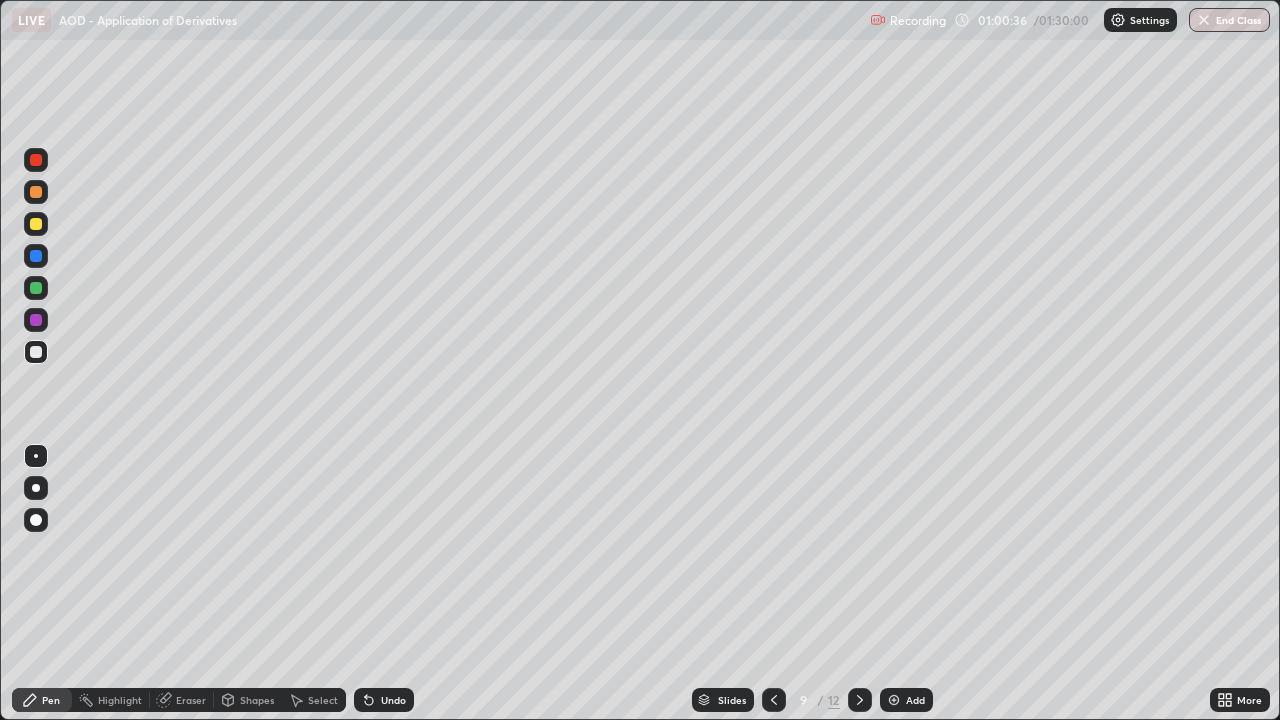 click at bounding box center [36, 224] 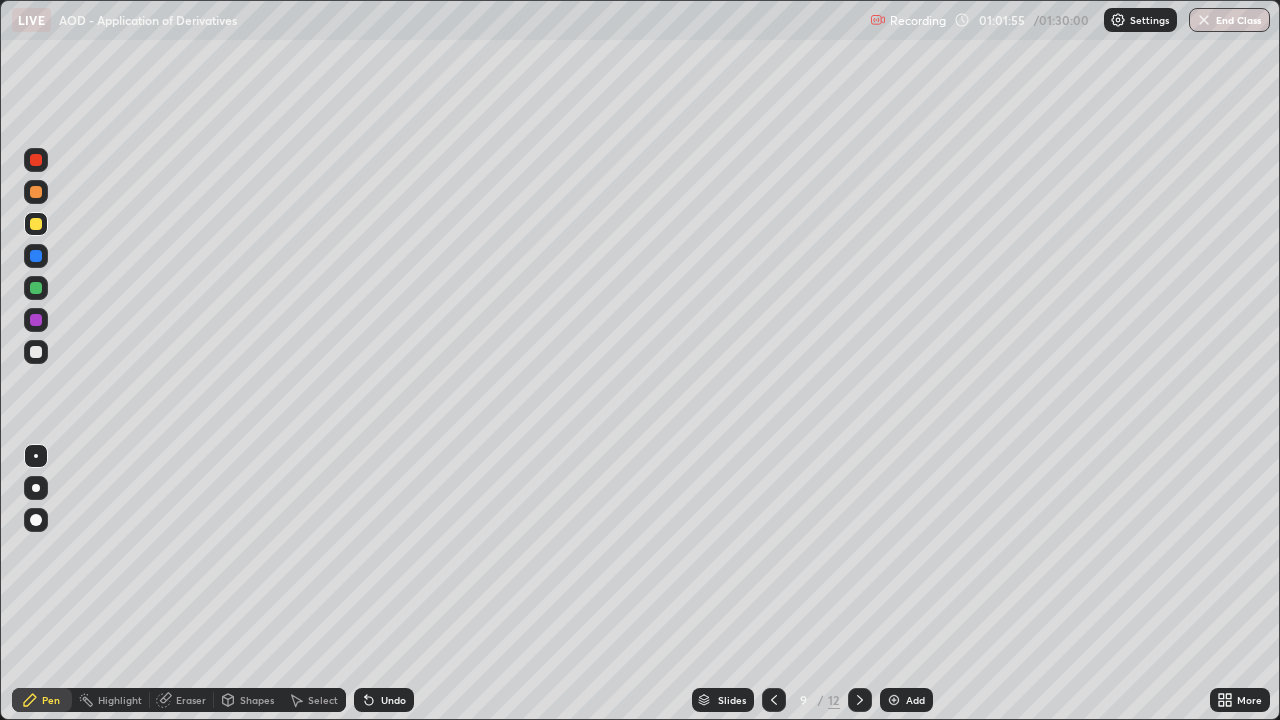 click at bounding box center [36, 352] 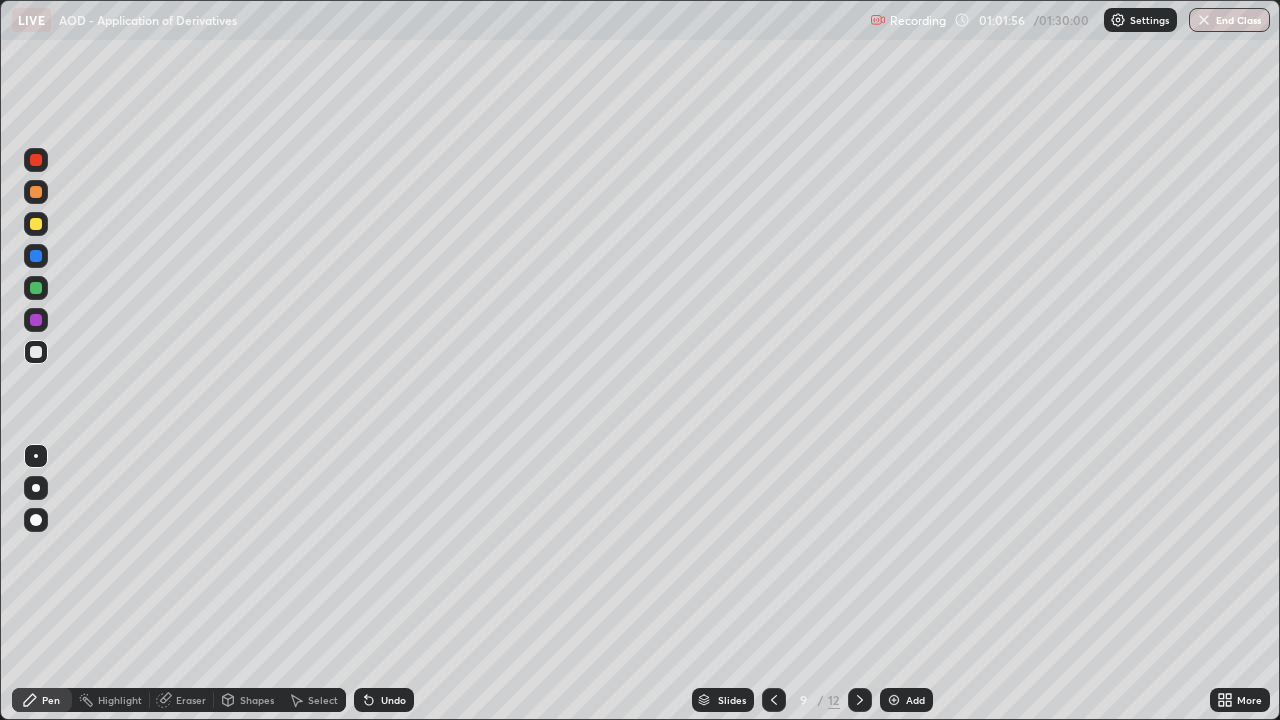 click 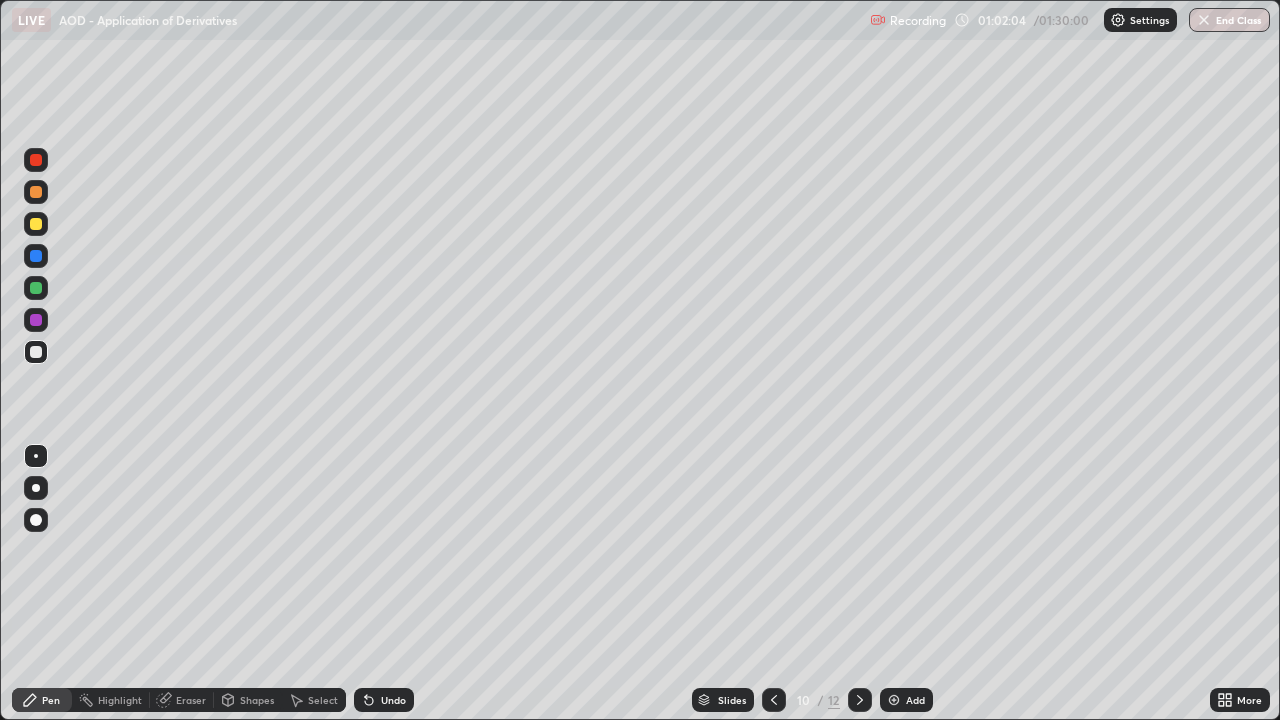 click on "Undo" at bounding box center [393, 700] 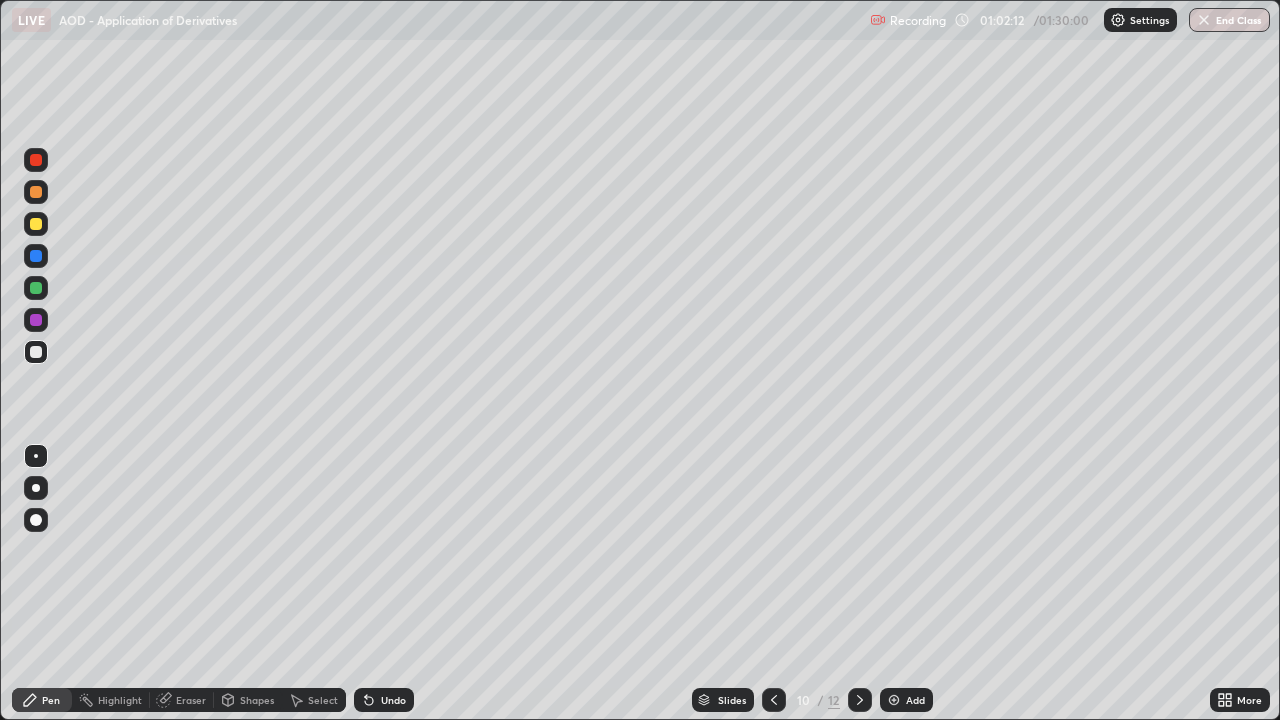 click at bounding box center [36, 224] 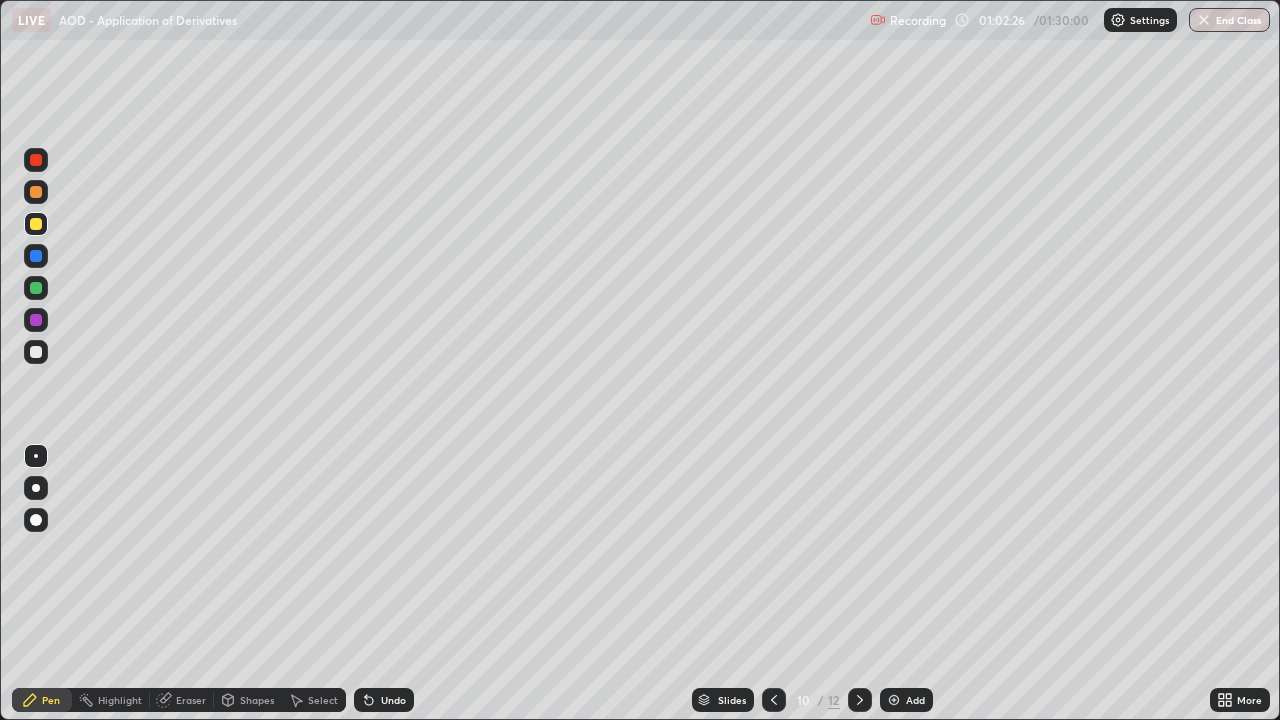 click at bounding box center (36, 288) 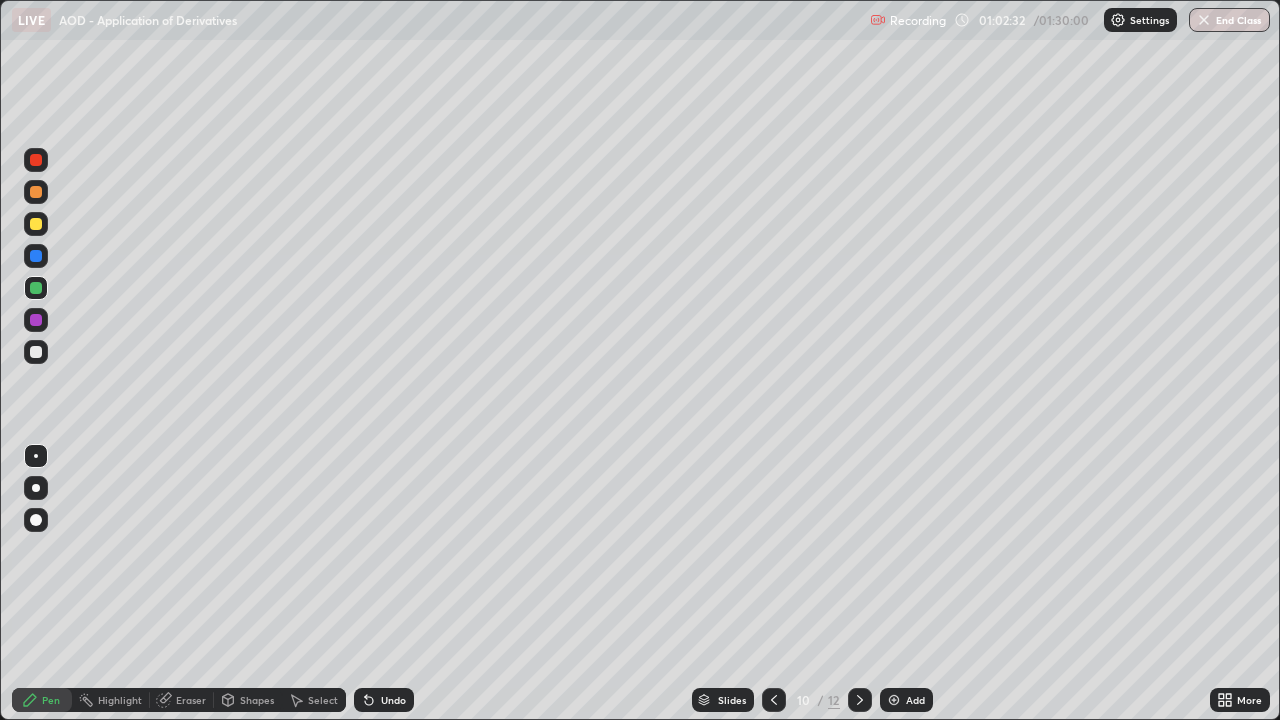 click at bounding box center (36, 192) 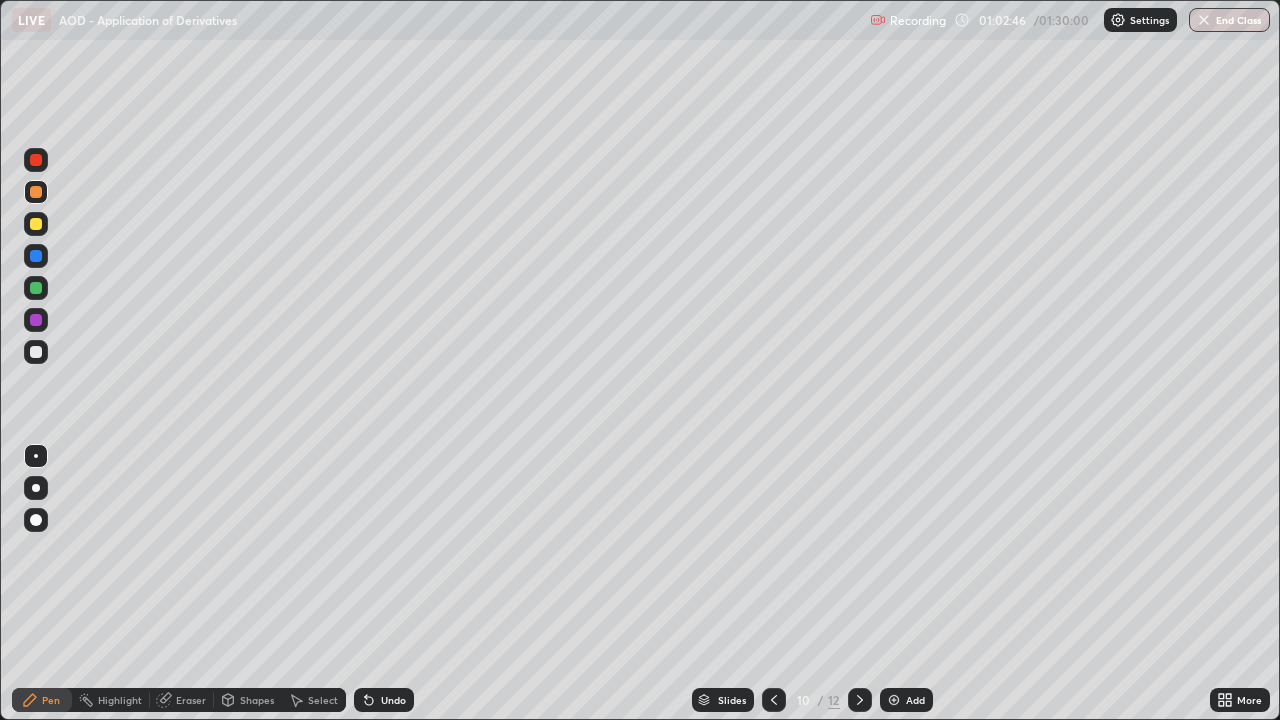 click at bounding box center [36, 256] 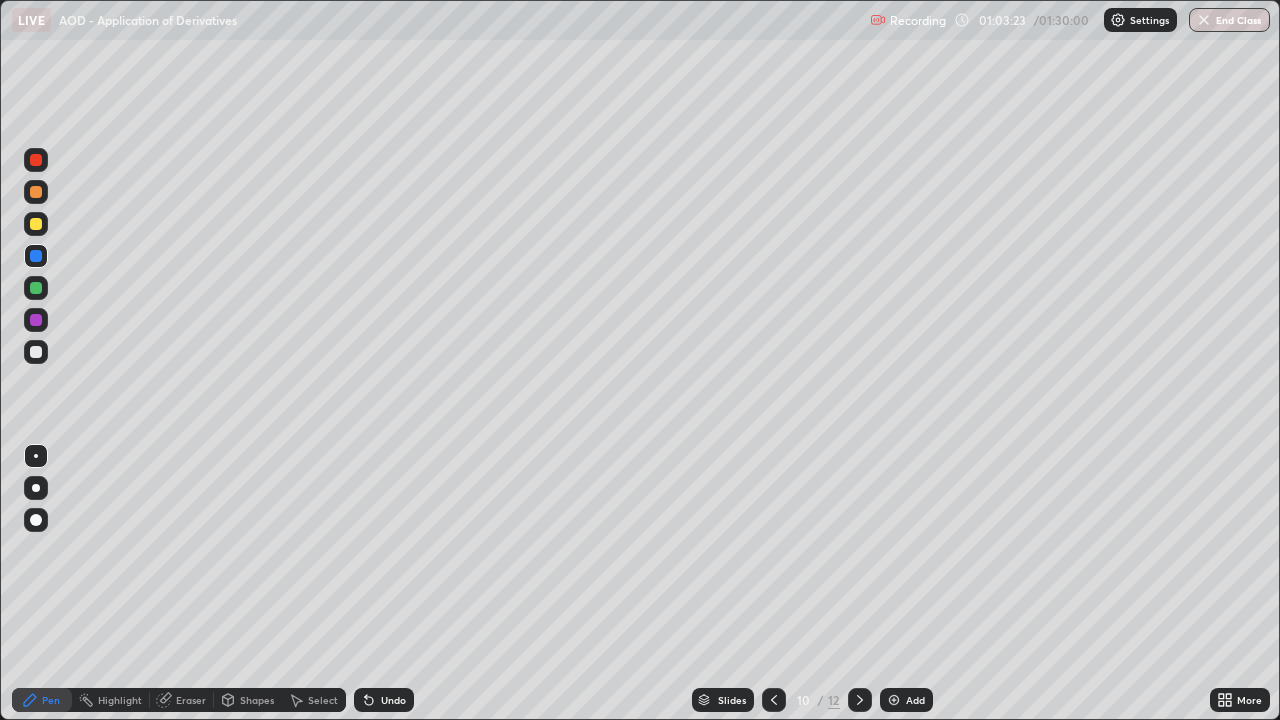 click at bounding box center [36, 224] 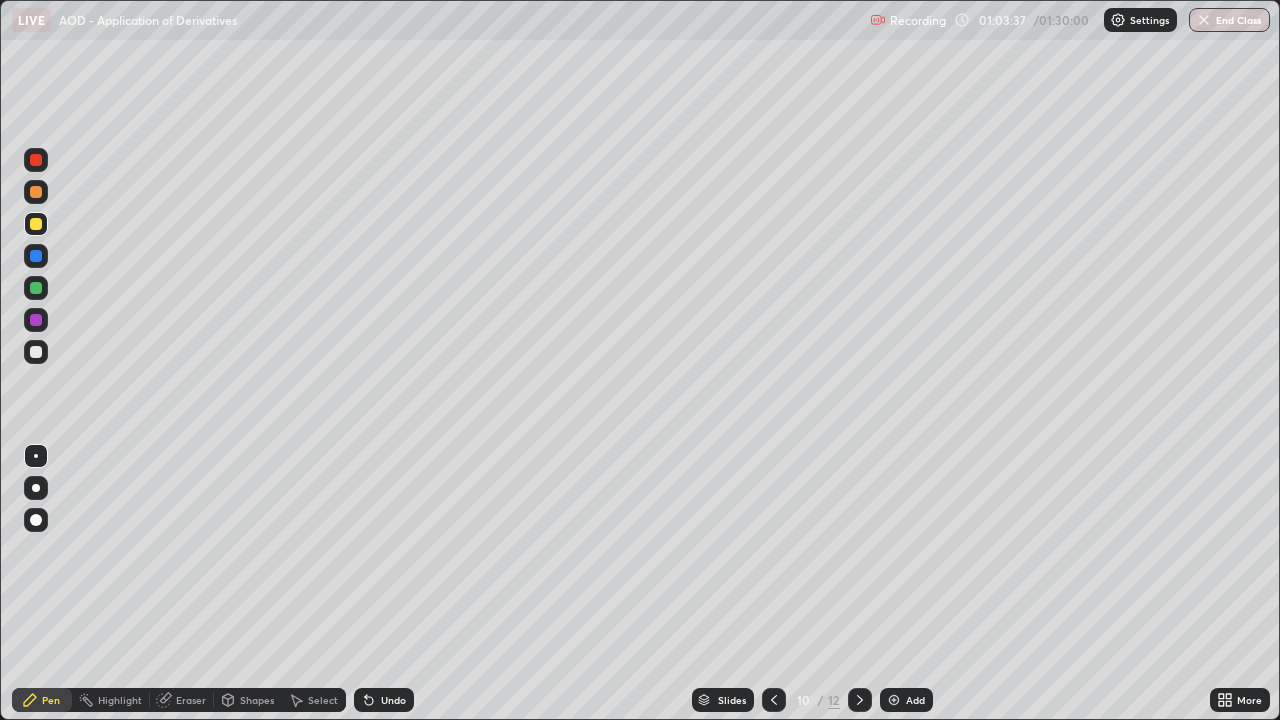 click on "Undo" at bounding box center [393, 700] 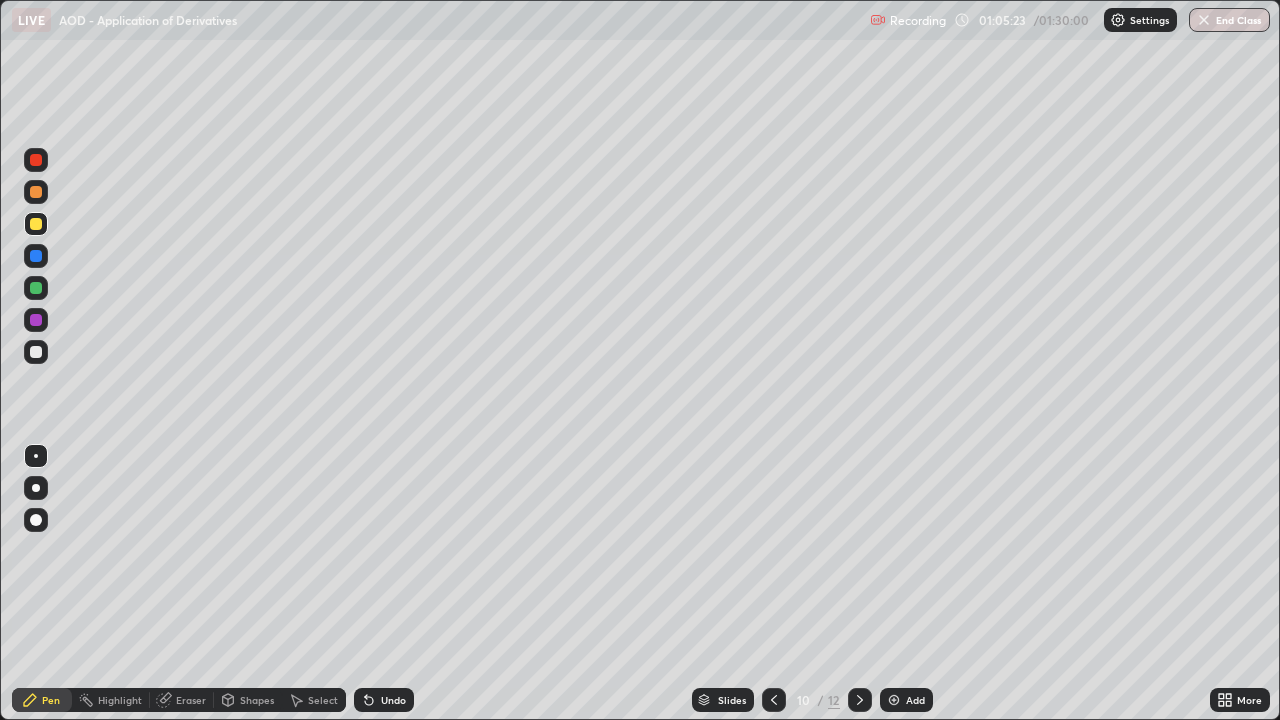 click on "Undo" at bounding box center (384, 700) 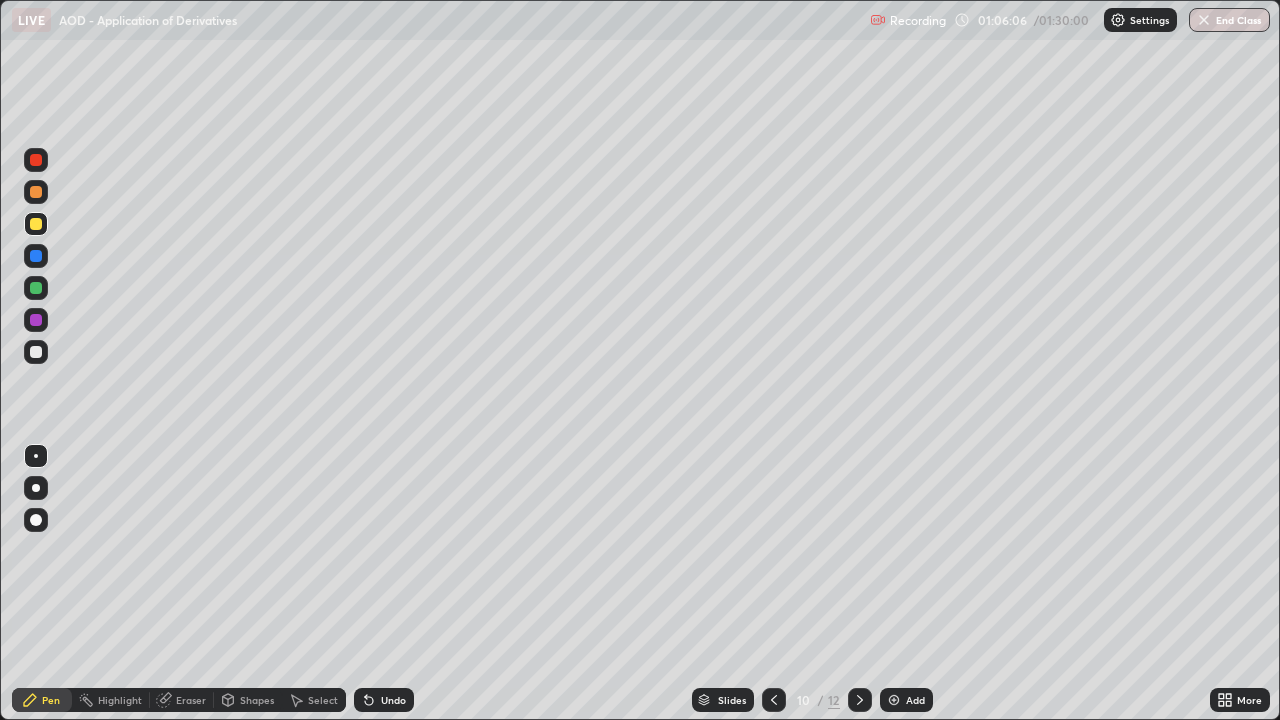 click at bounding box center [36, 224] 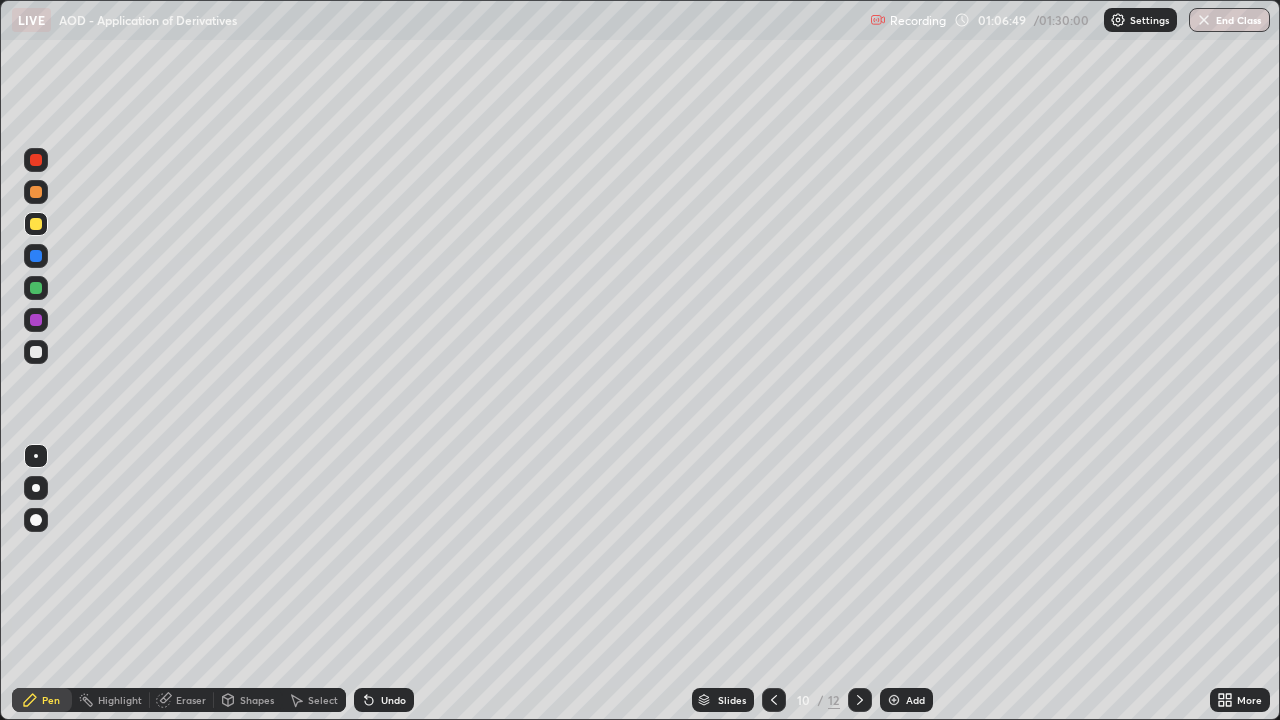 click on "Eraser" at bounding box center (191, 700) 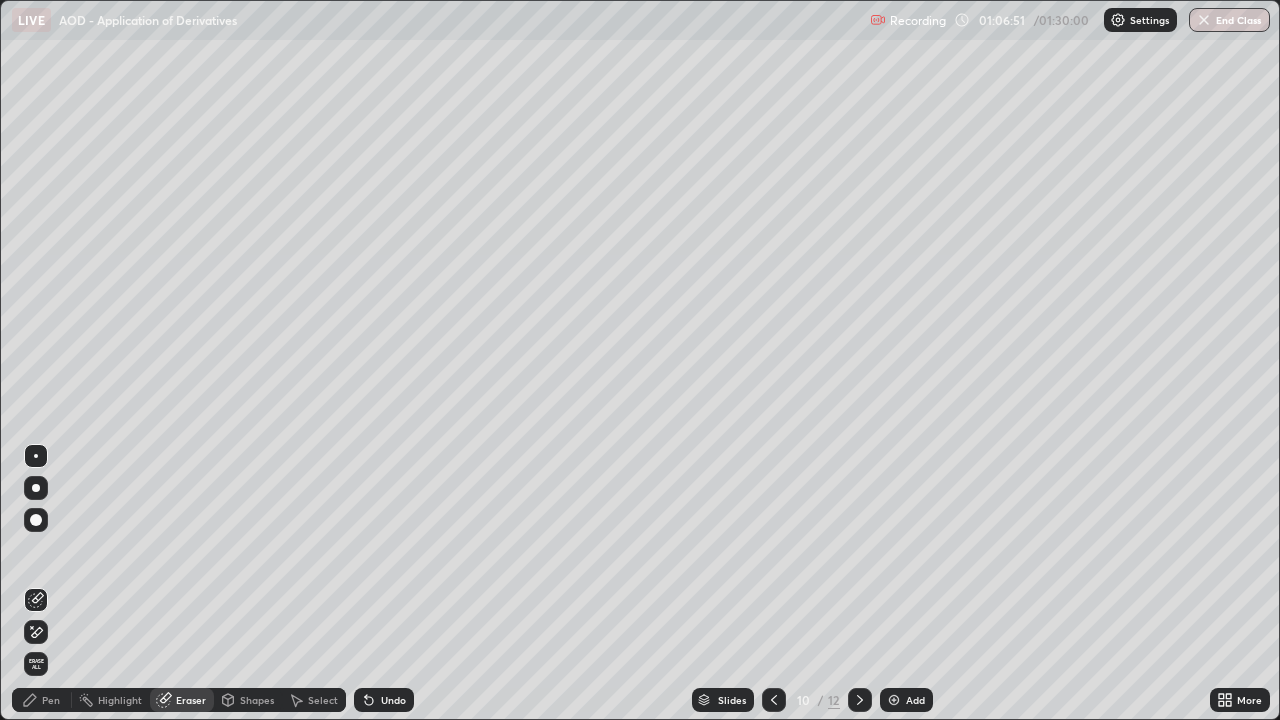 click on "Pen" at bounding box center [51, 700] 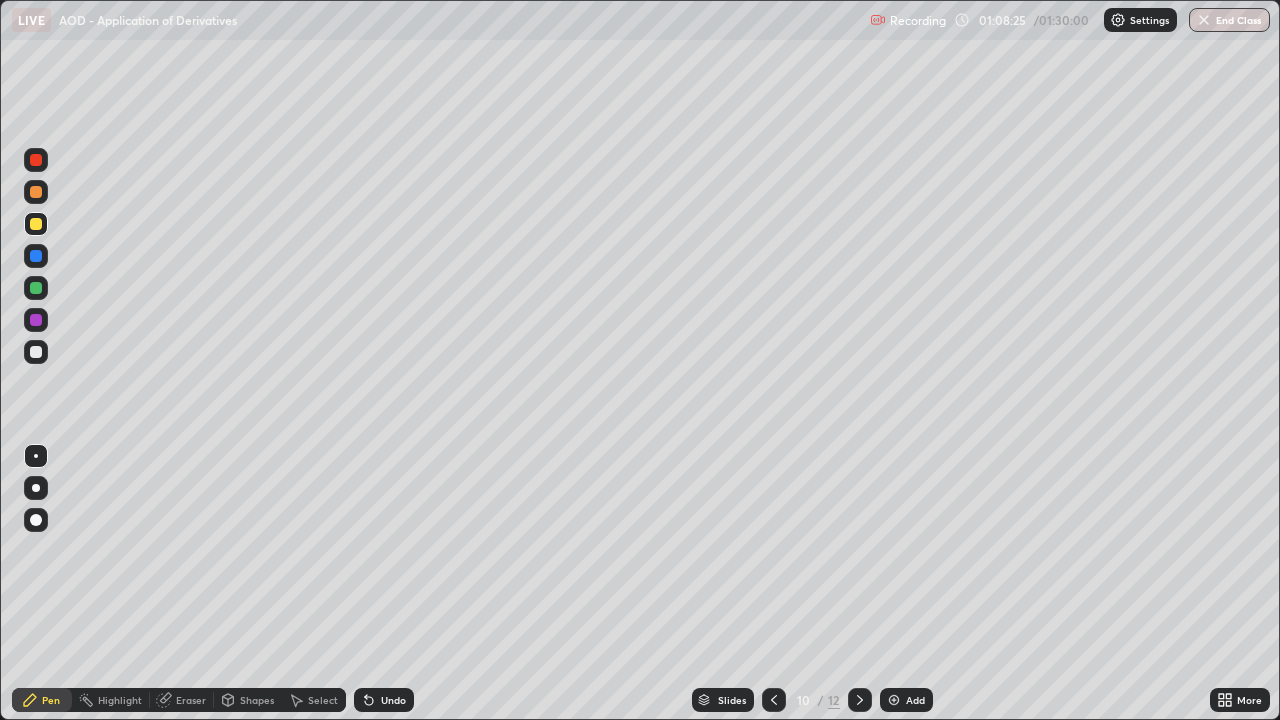 click at bounding box center [36, 192] 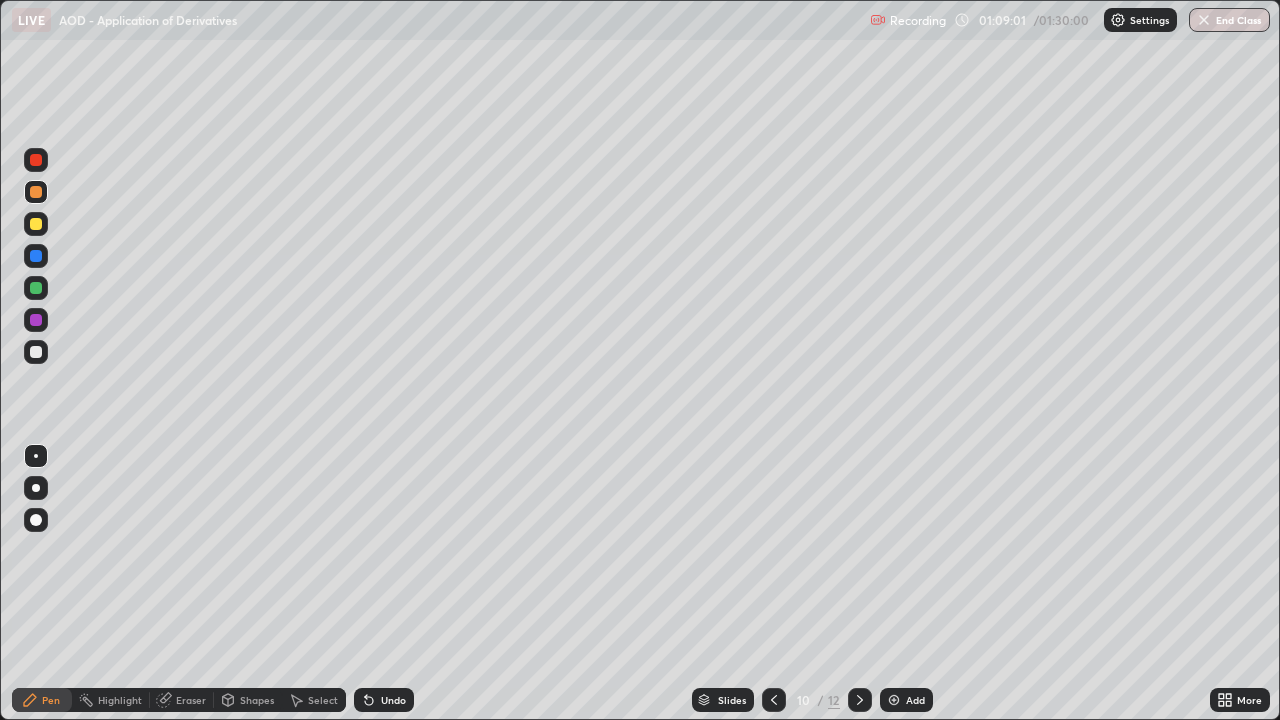 click on "Select" at bounding box center [323, 700] 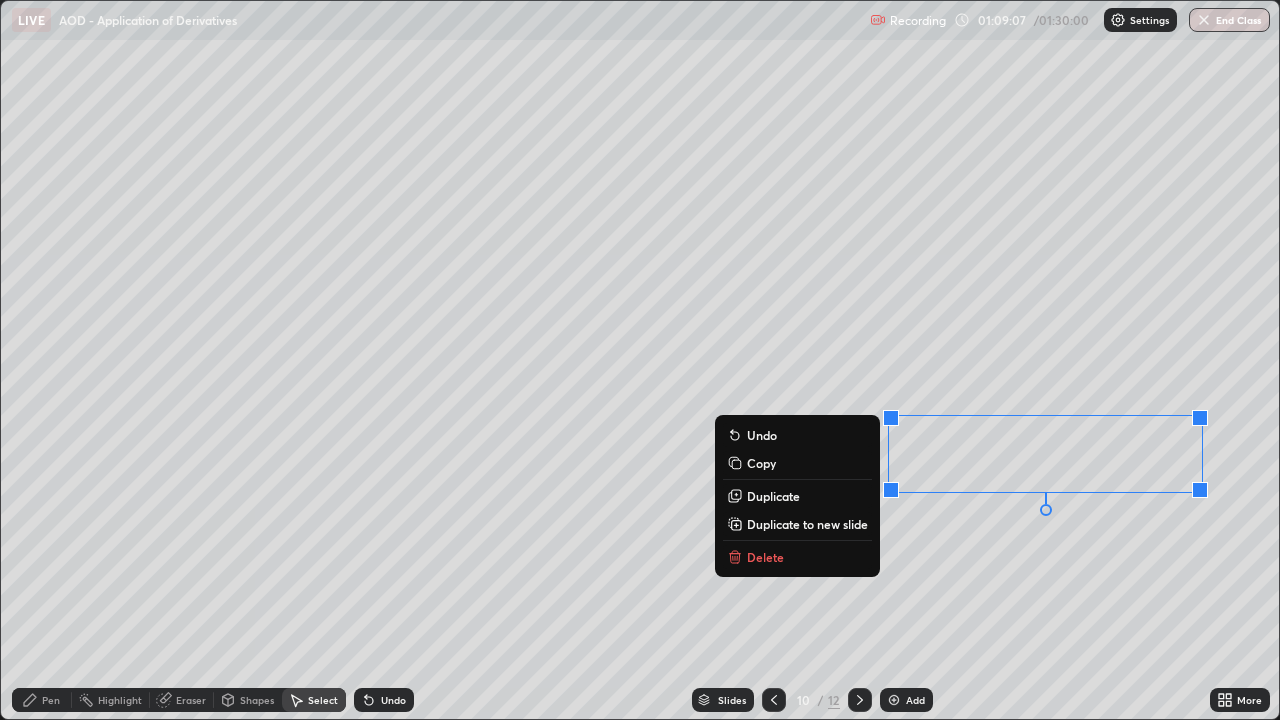 click on "Pen" at bounding box center [42, 700] 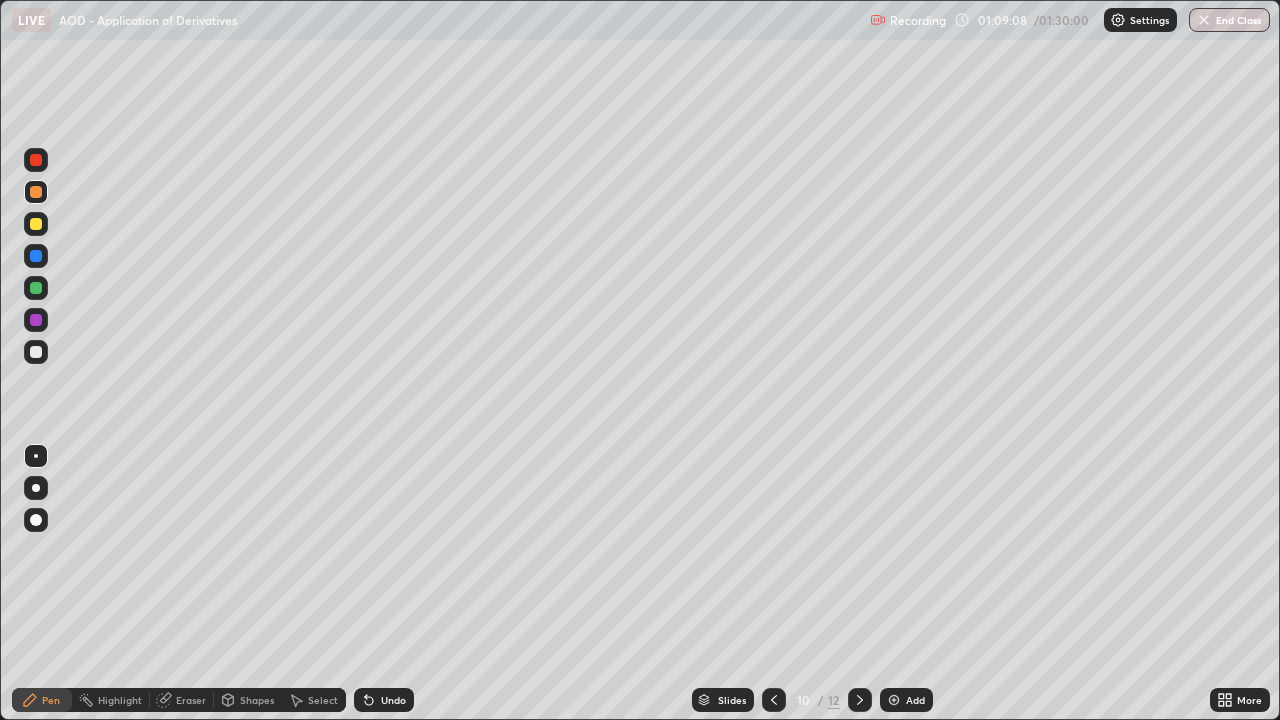click at bounding box center (36, 224) 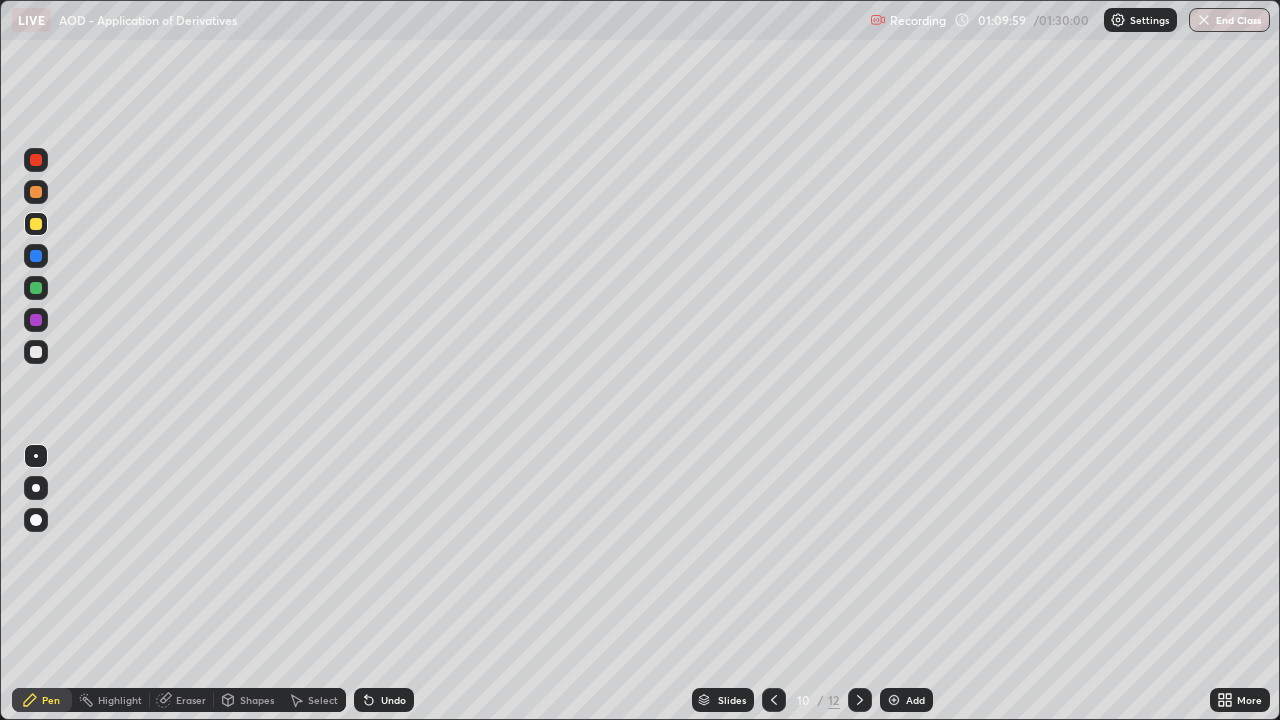 click on "Undo" at bounding box center (384, 700) 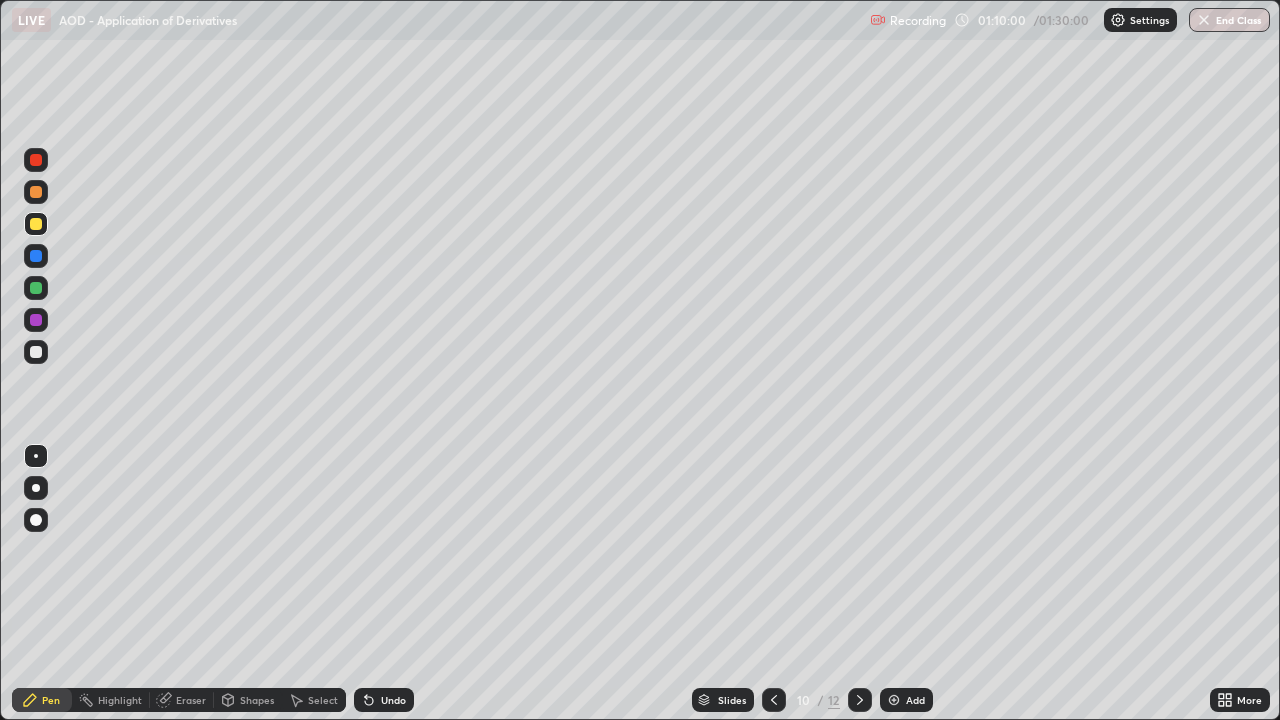 click on "Undo" at bounding box center [384, 700] 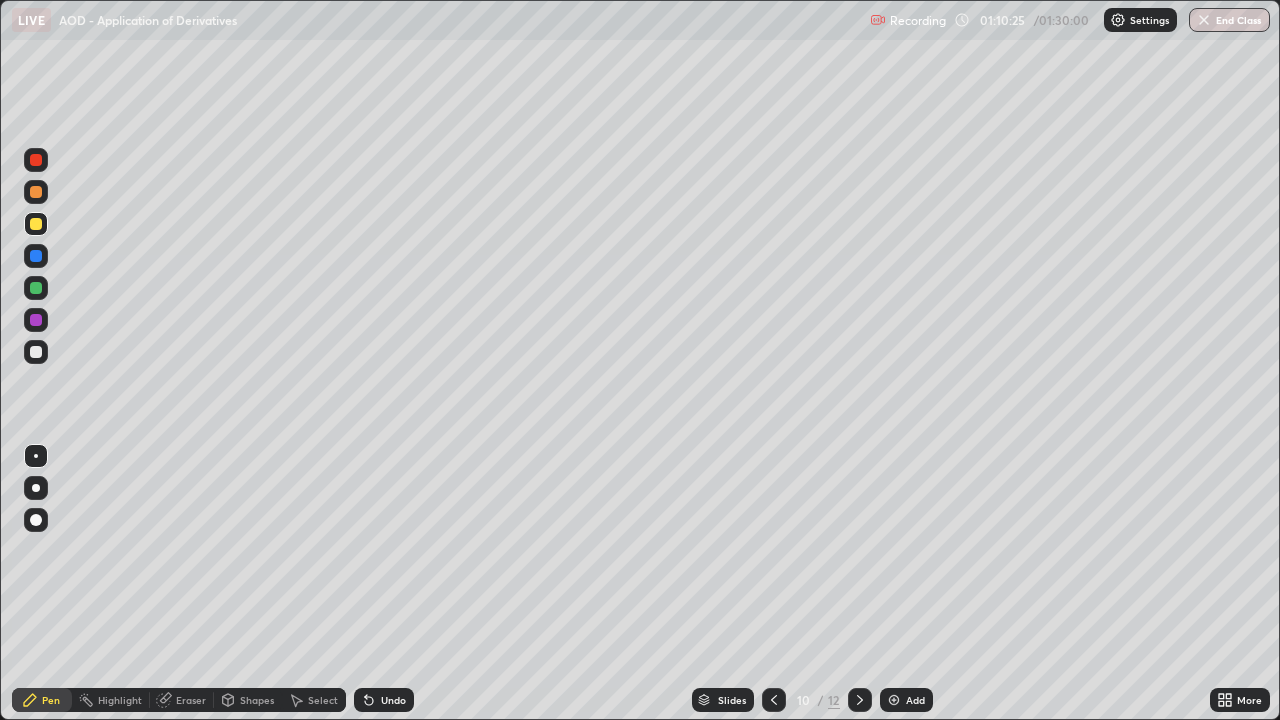 click at bounding box center [36, 192] 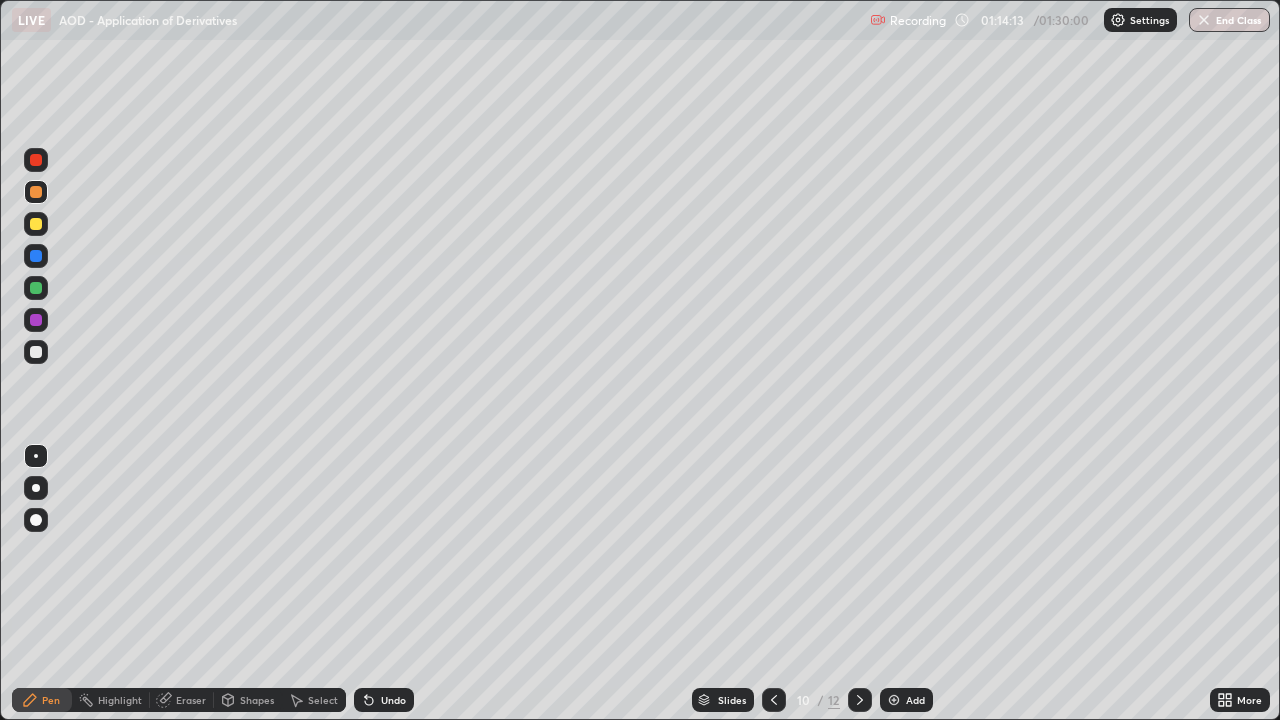 click at bounding box center [36, 352] 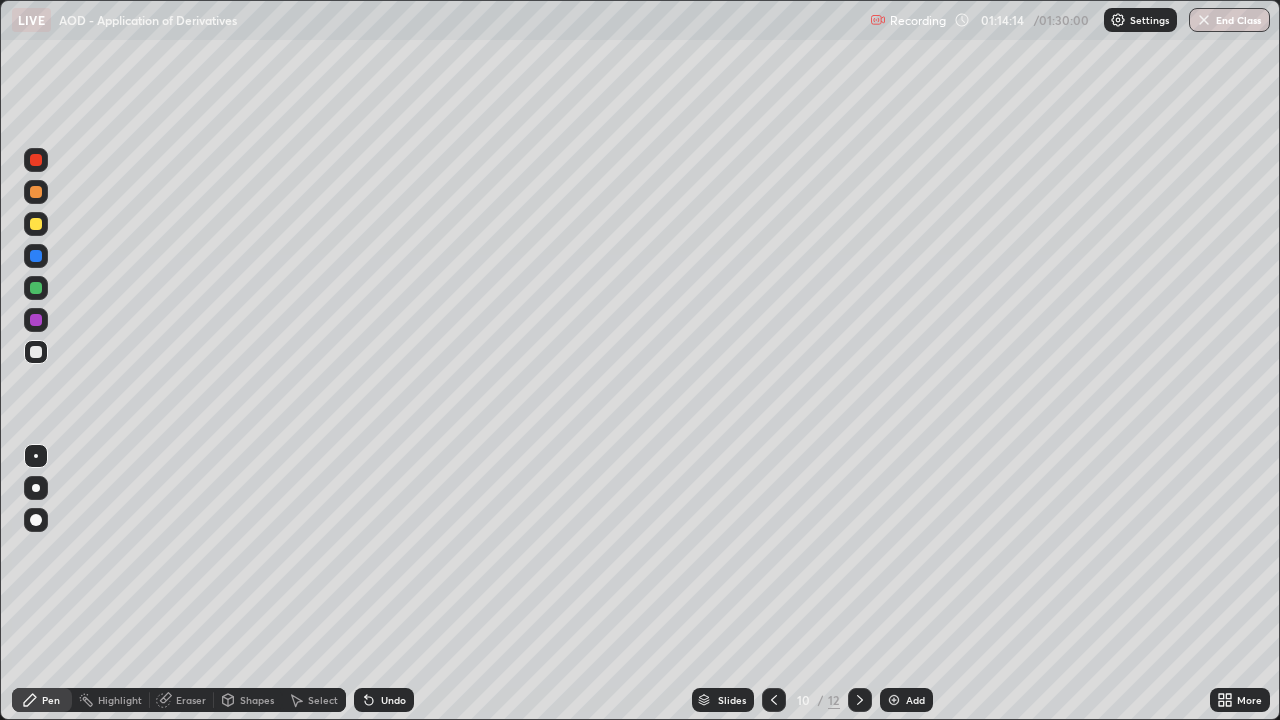 click 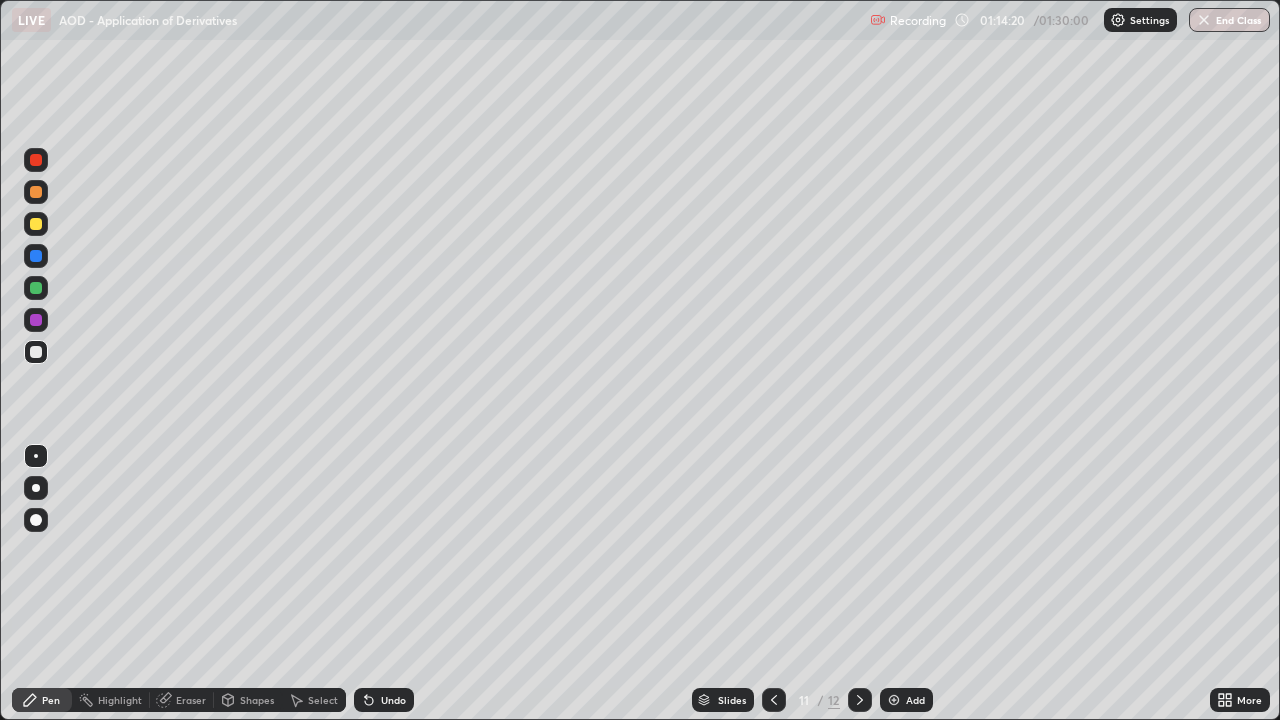 click on "Undo" at bounding box center [384, 700] 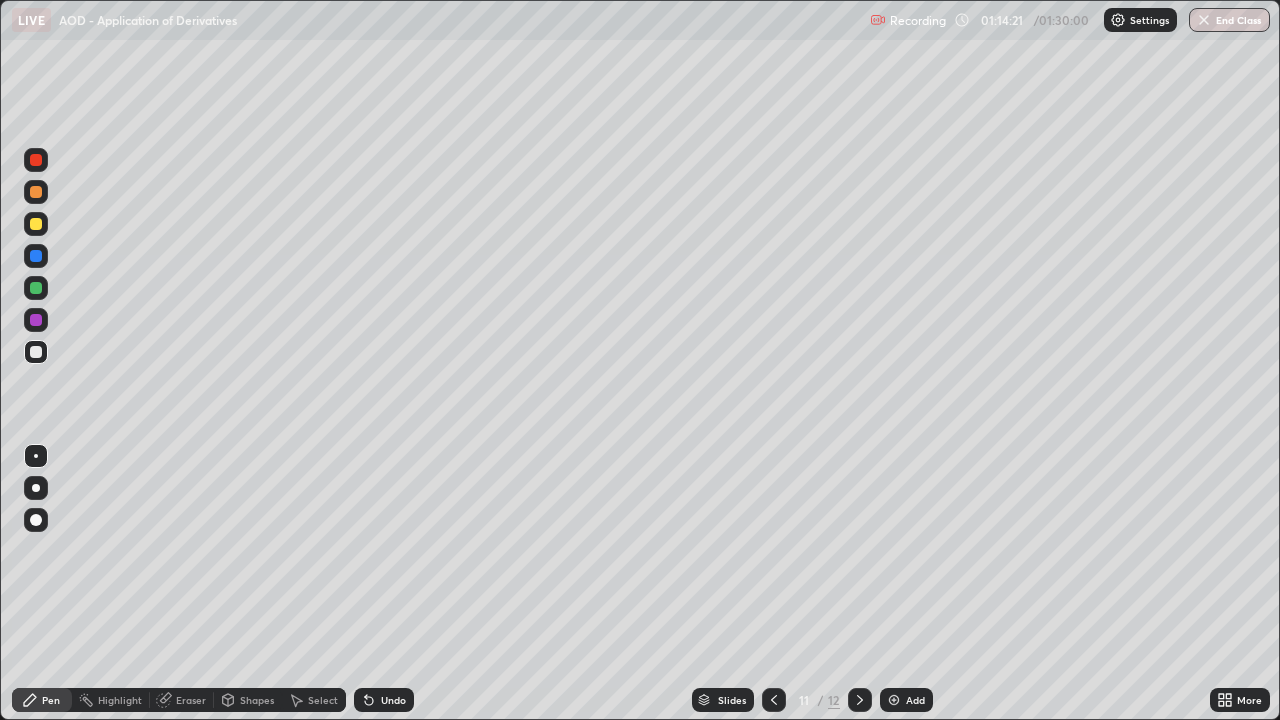click on "Undo" at bounding box center [393, 700] 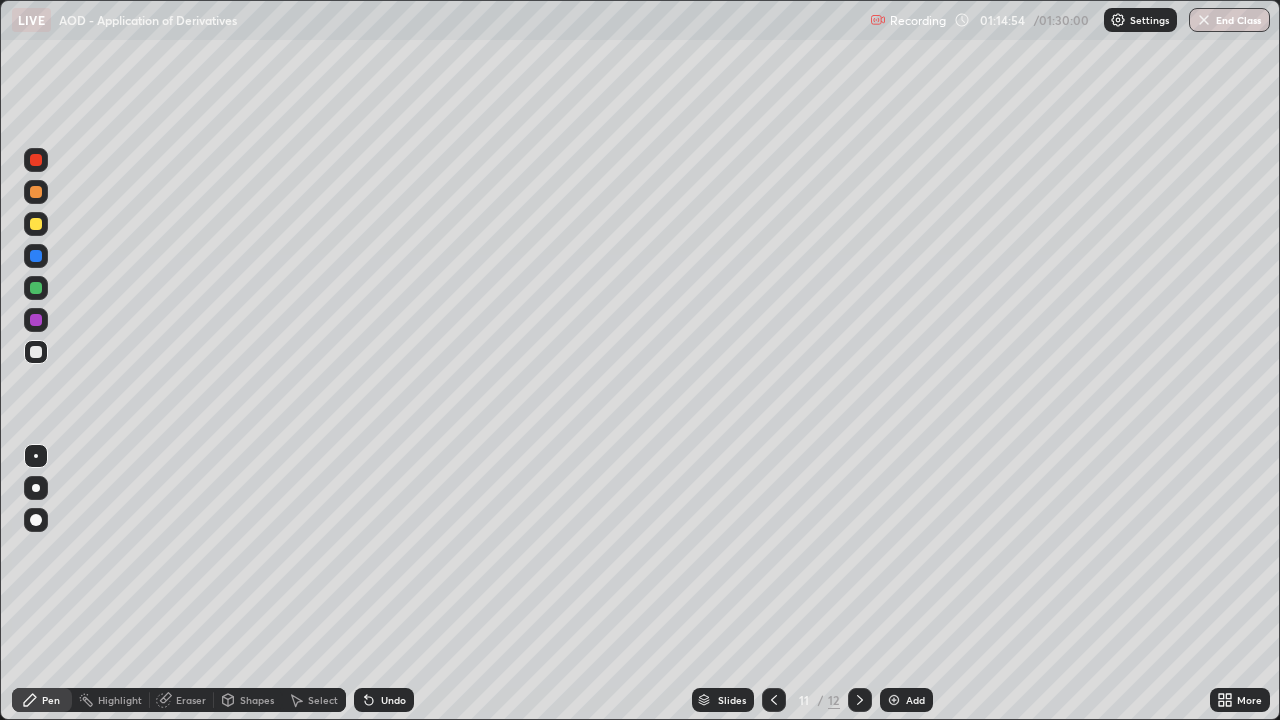 click at bounding box center [36, 224] 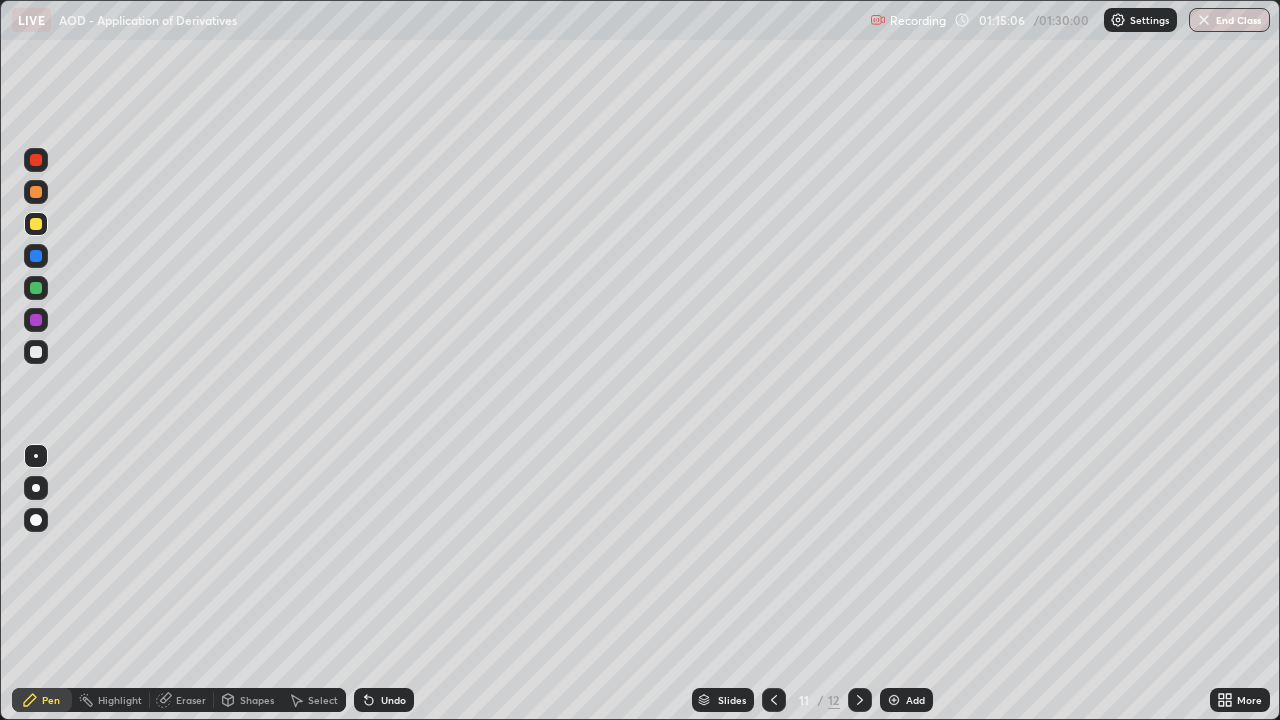 click at bounding box center (36, 352) 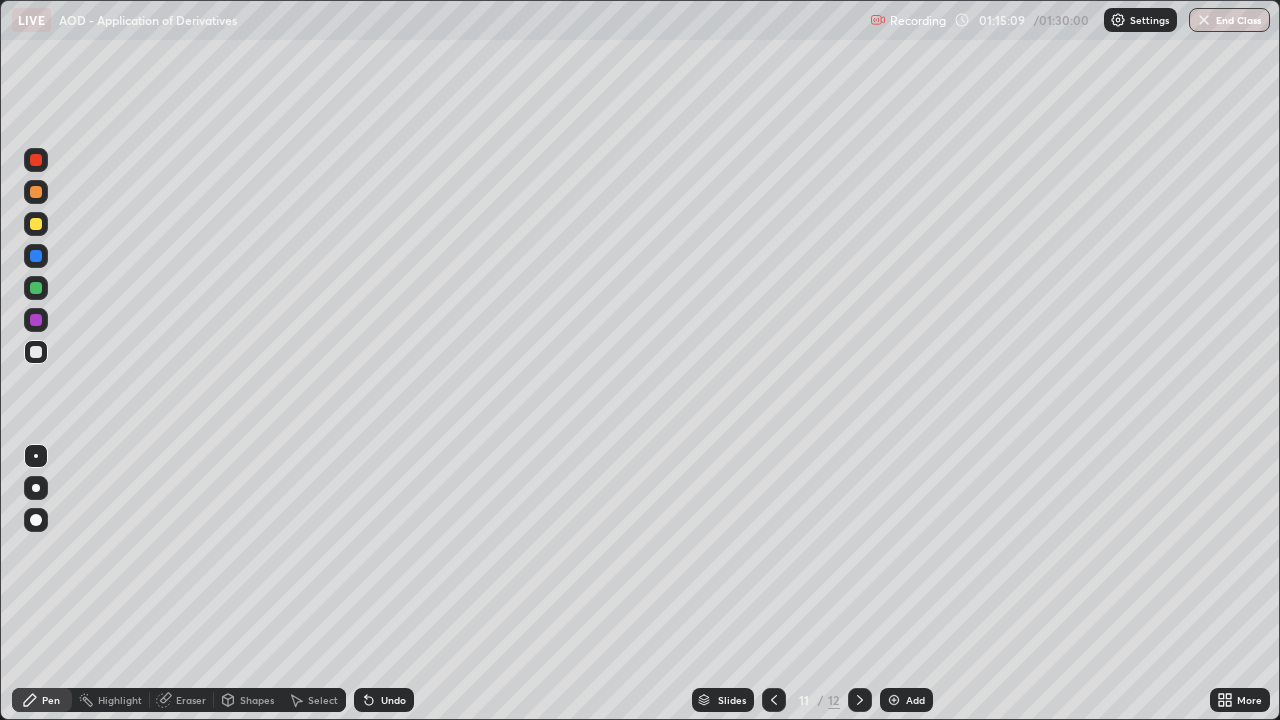 click at bounding box center (36, 192) 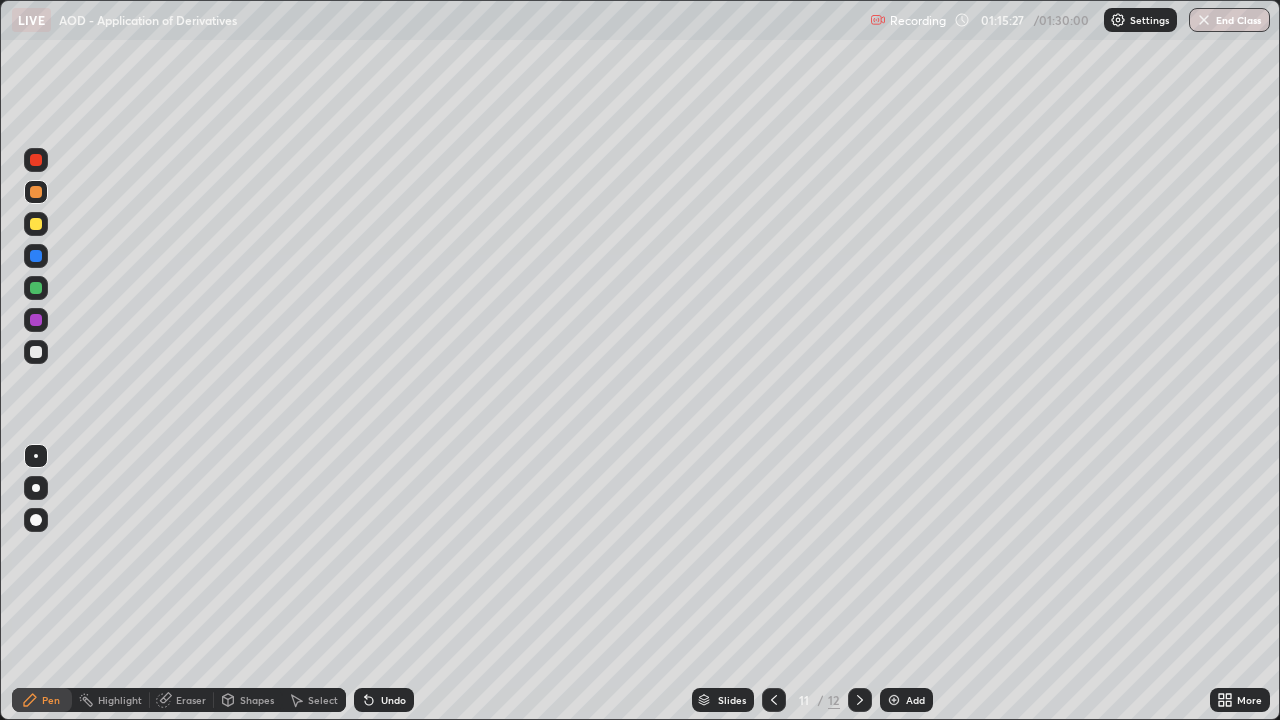 click at bounding box center [36, 224] 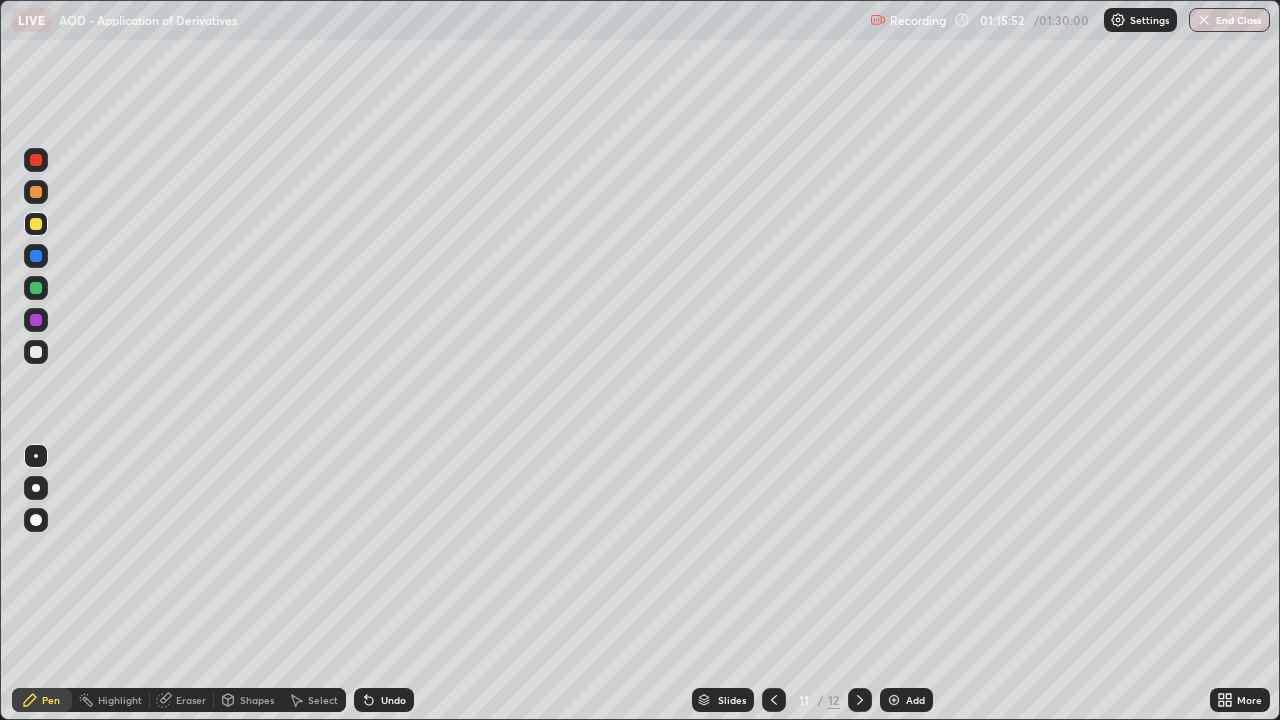 click at bounding box center (36, 352) 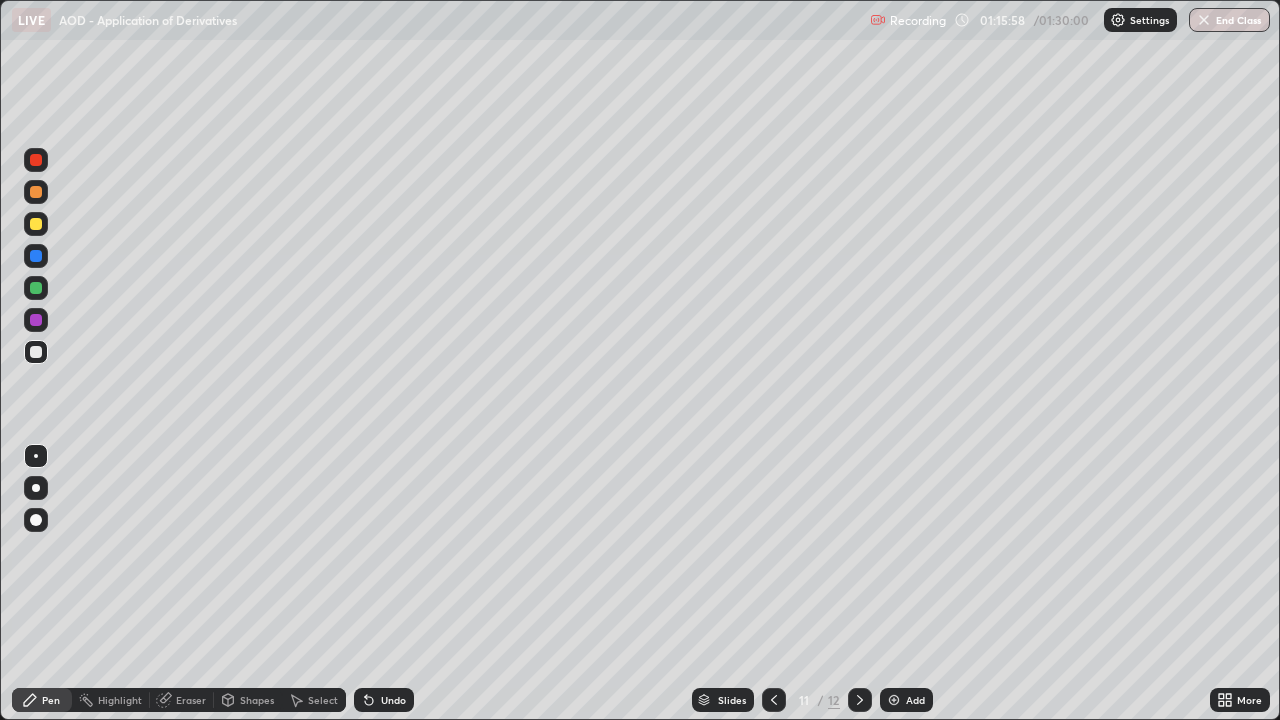 click on "Undo" at bounding box center [384, 700] 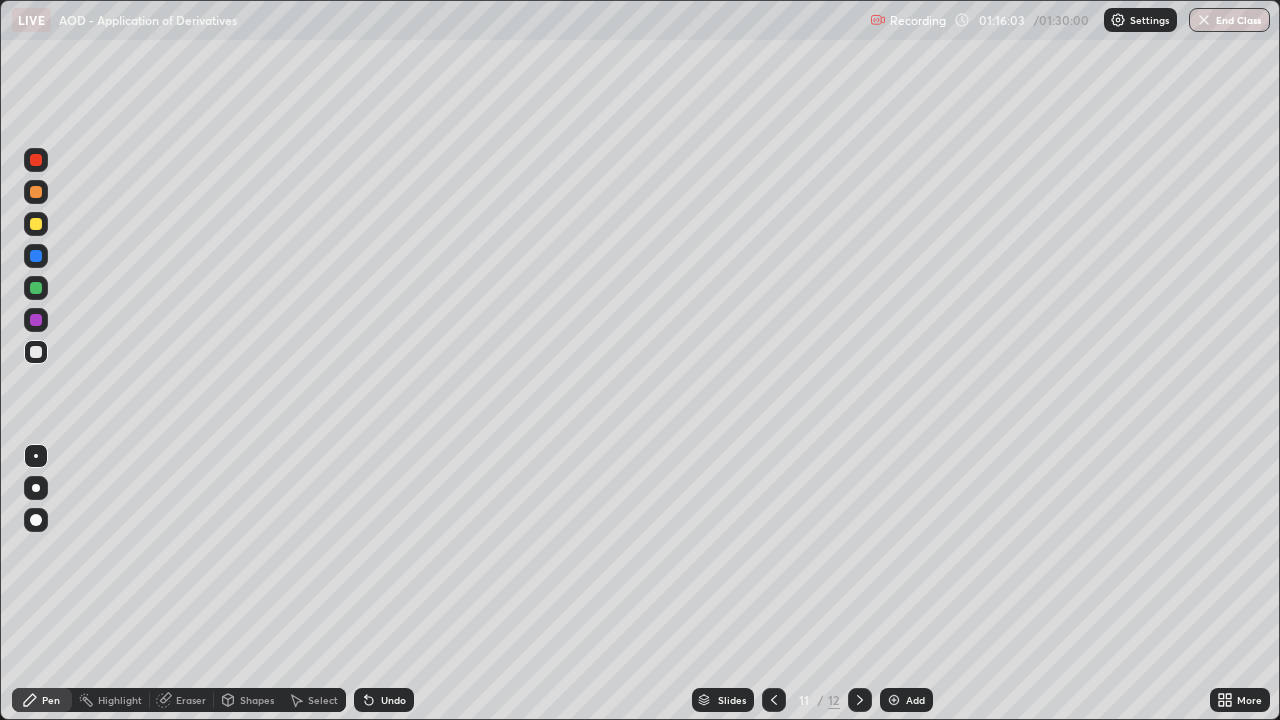 click at bounding box center (36, 224) 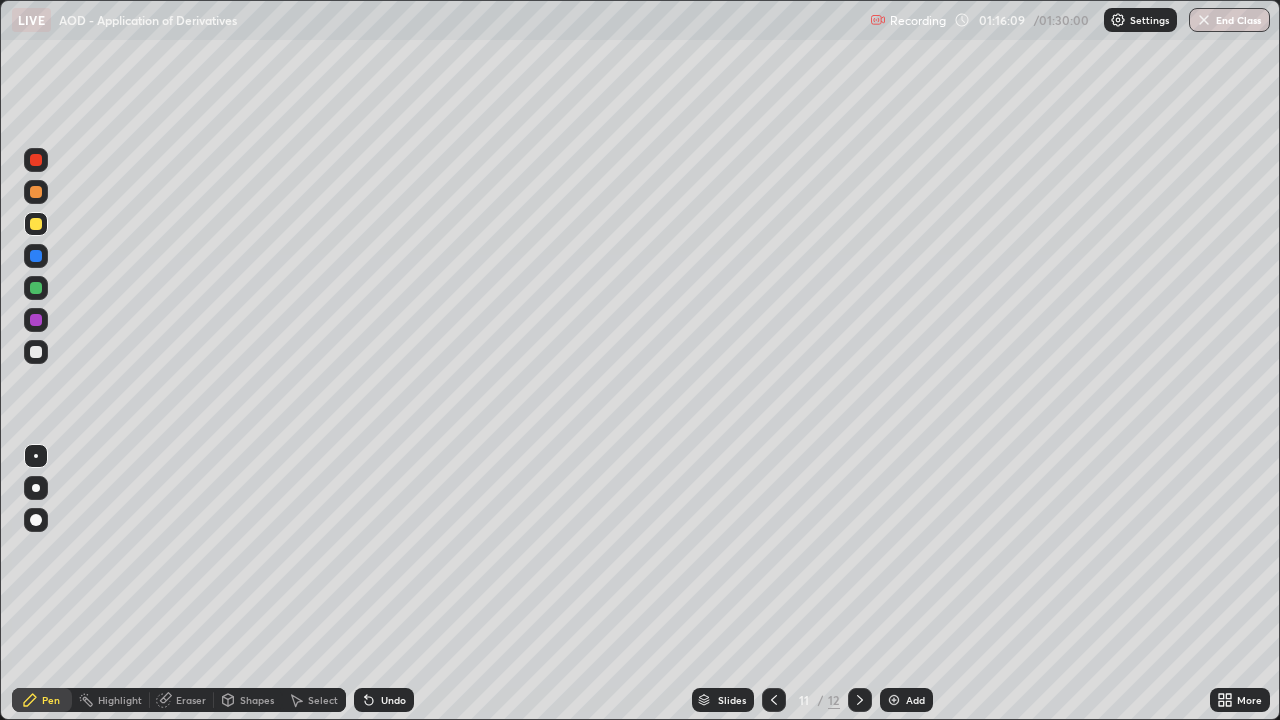 click on "Undo" at bounding box center (384, 700) 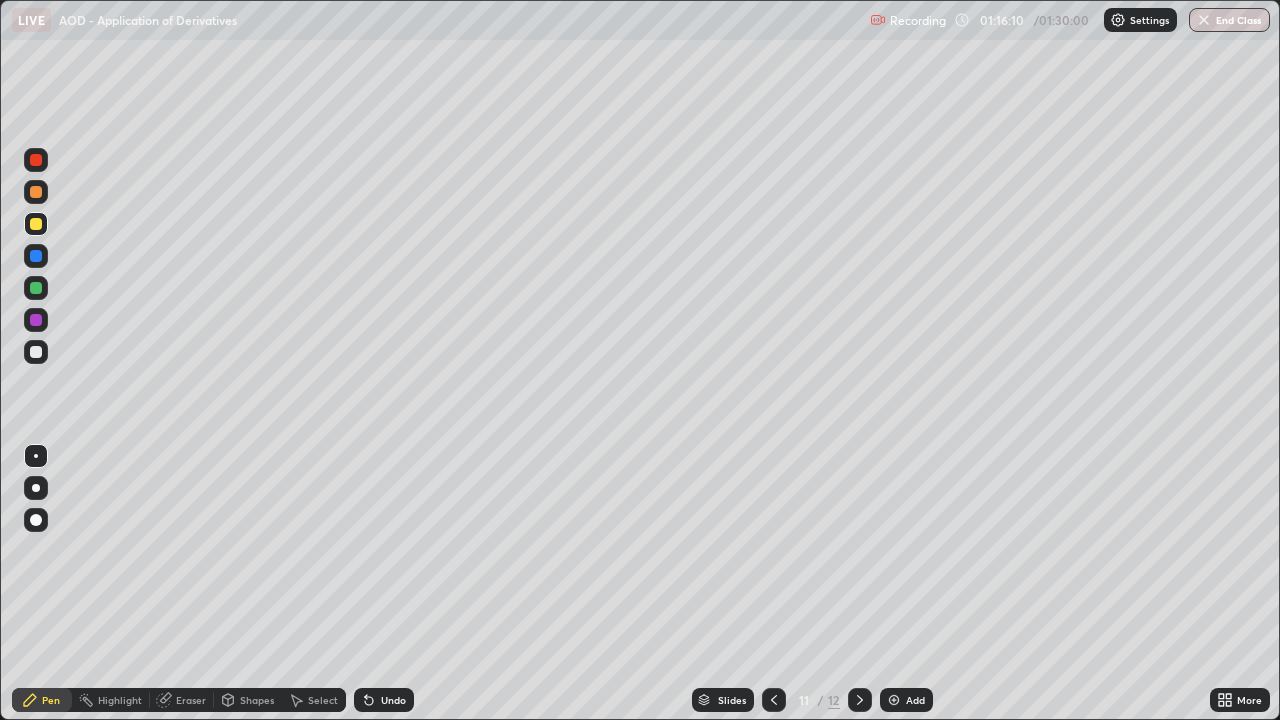 click on "Undo" at bounding box center (384, 700) 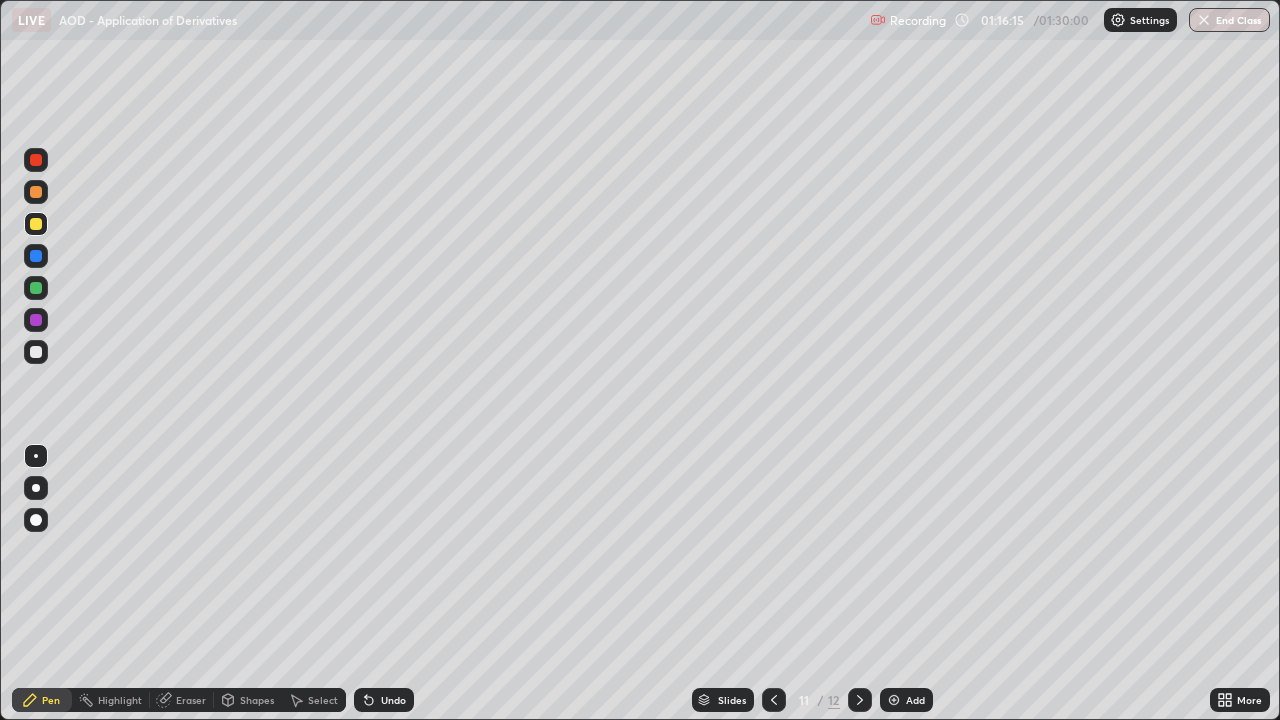 click at bounding box center [36, 288] 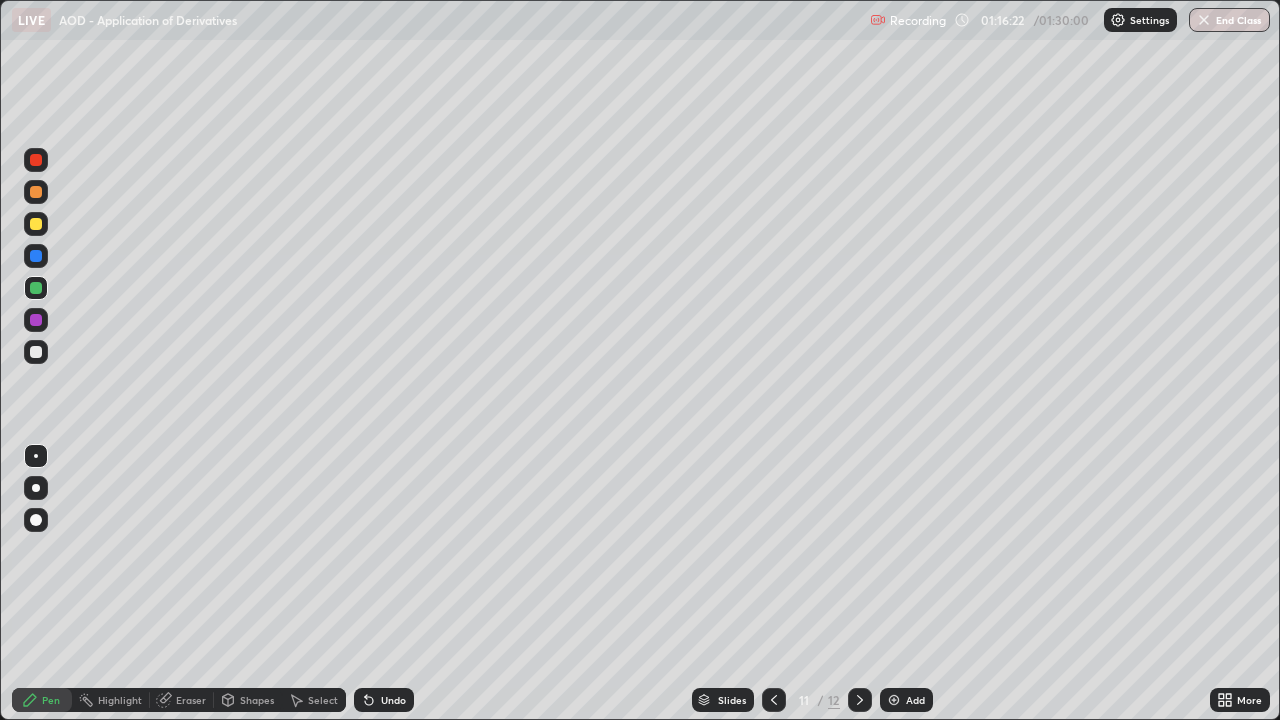click at bounding box center (36, 192) 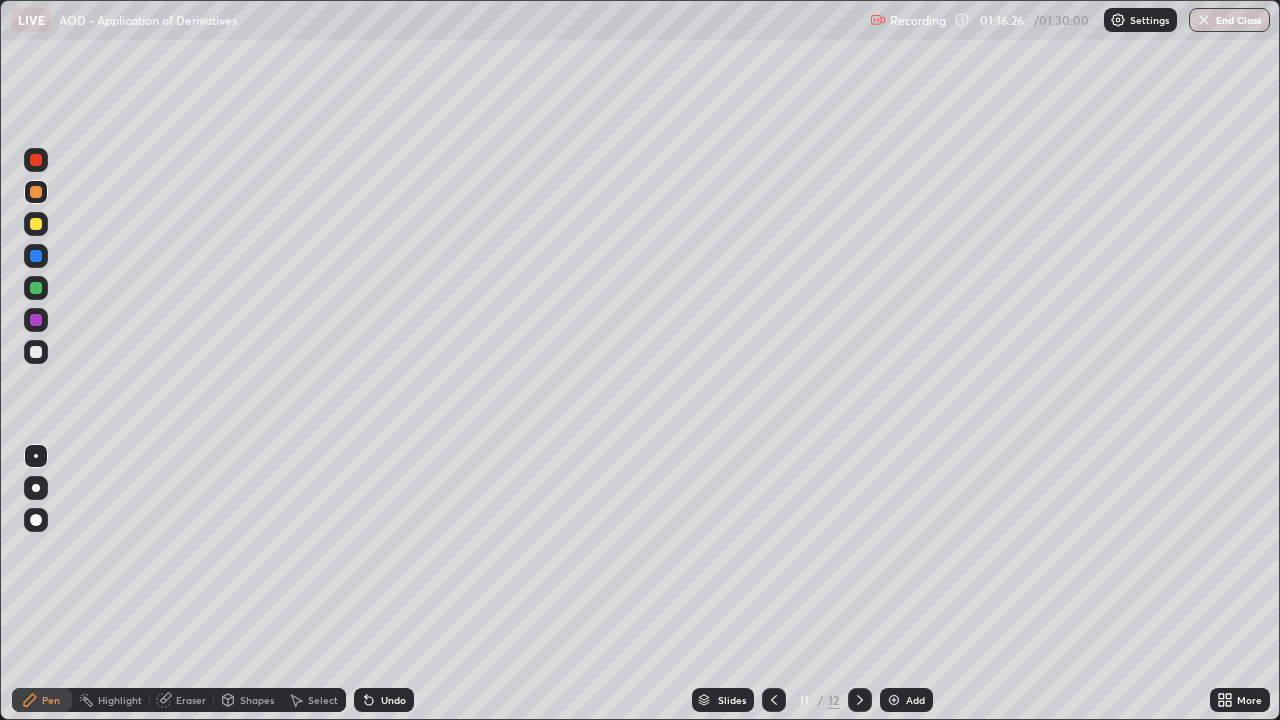 click at bounding box center (36, 256) 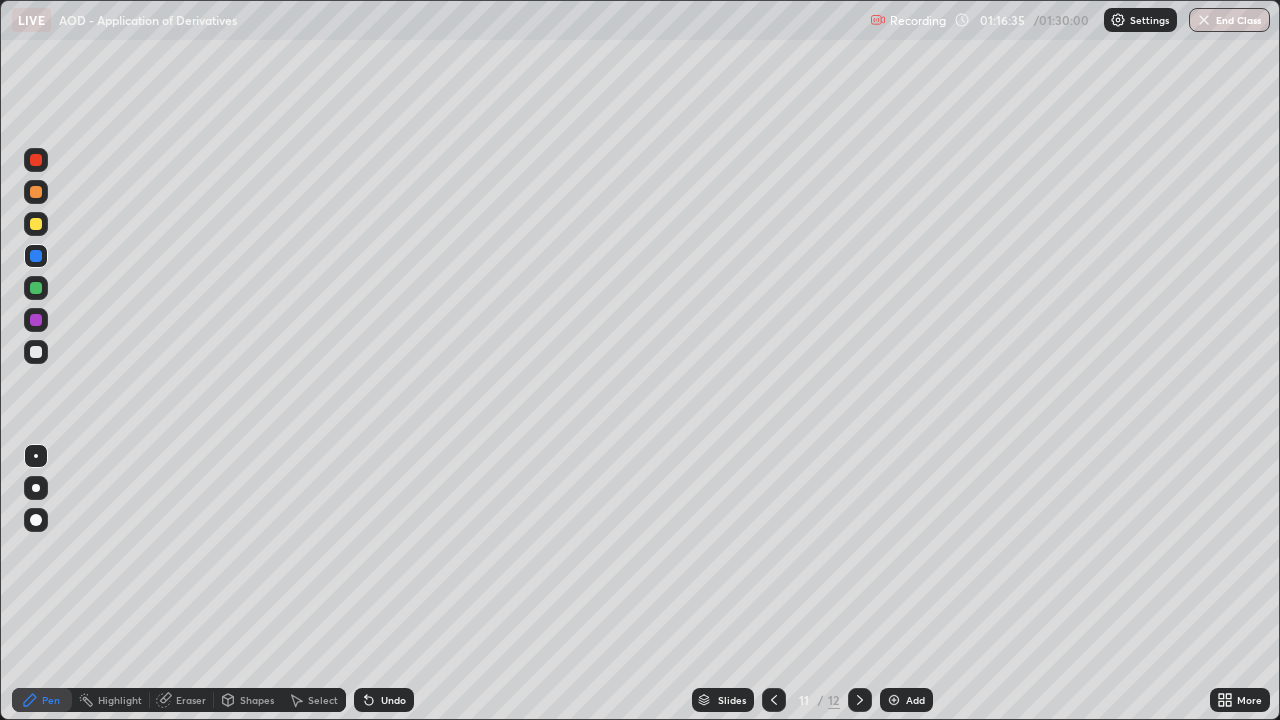 click at bounding box center (36, 192) 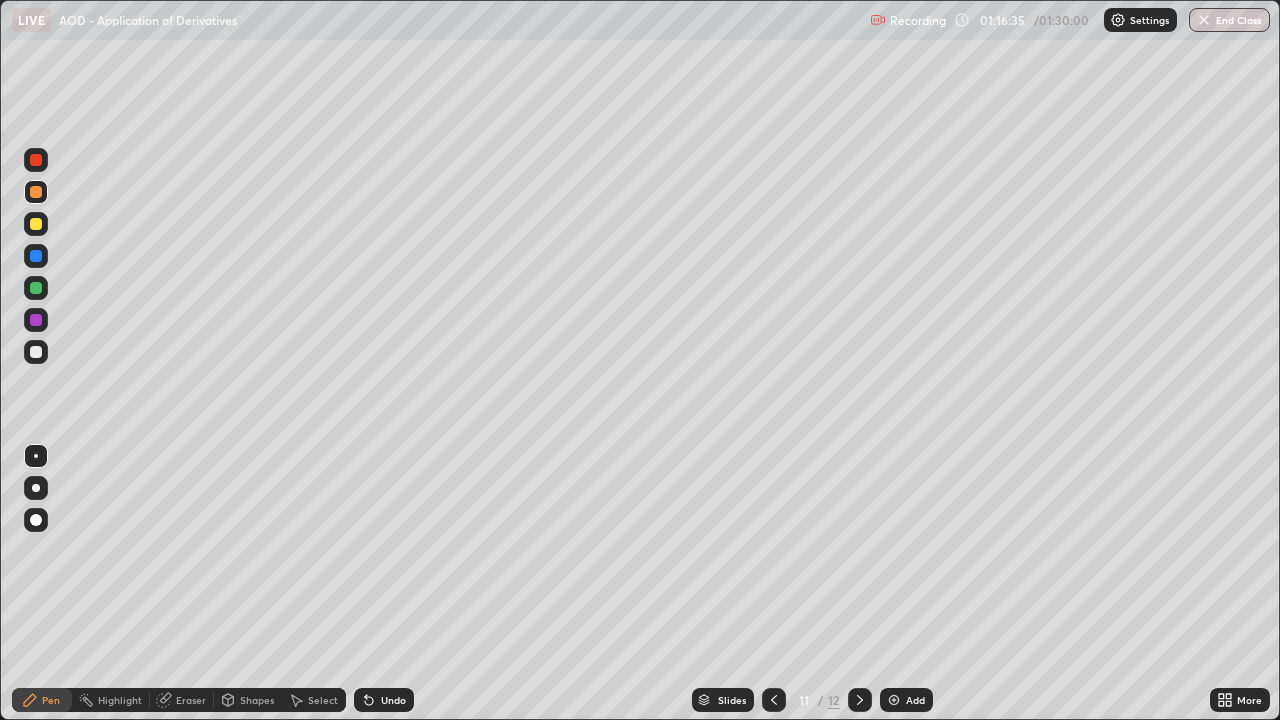 click at bounding box center [36, 160] 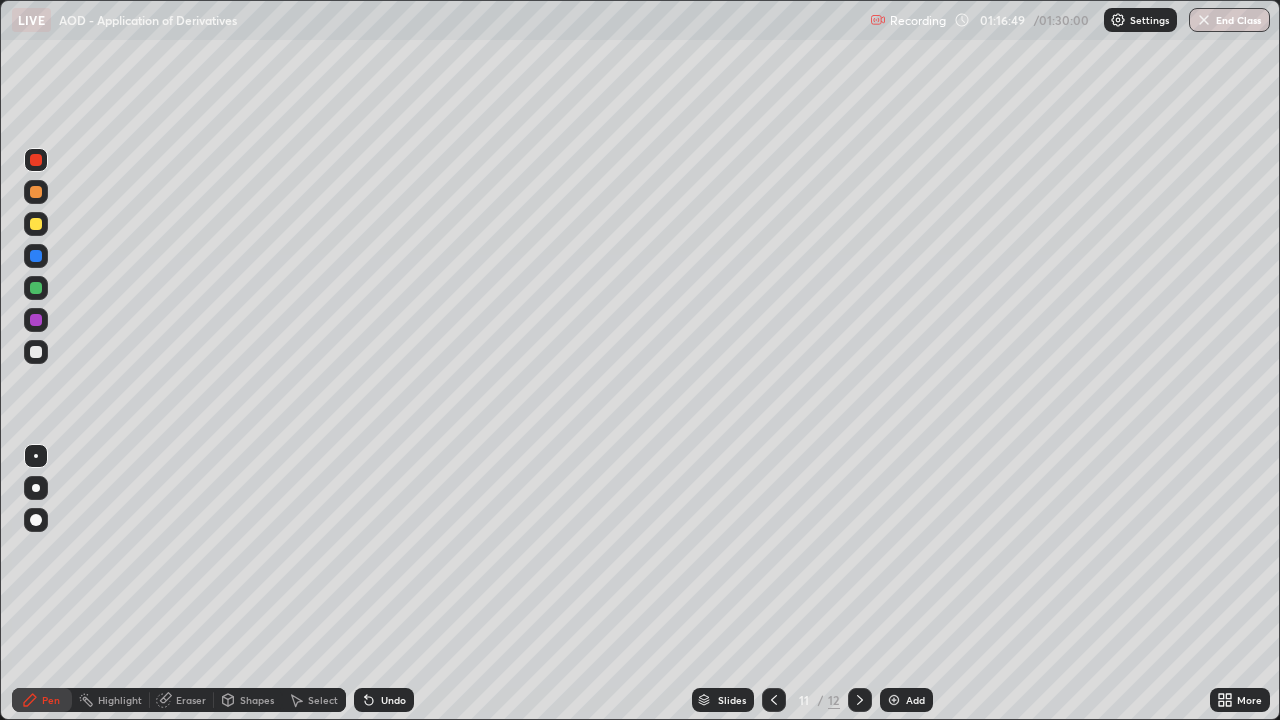 click at bounding box center [36, 224] 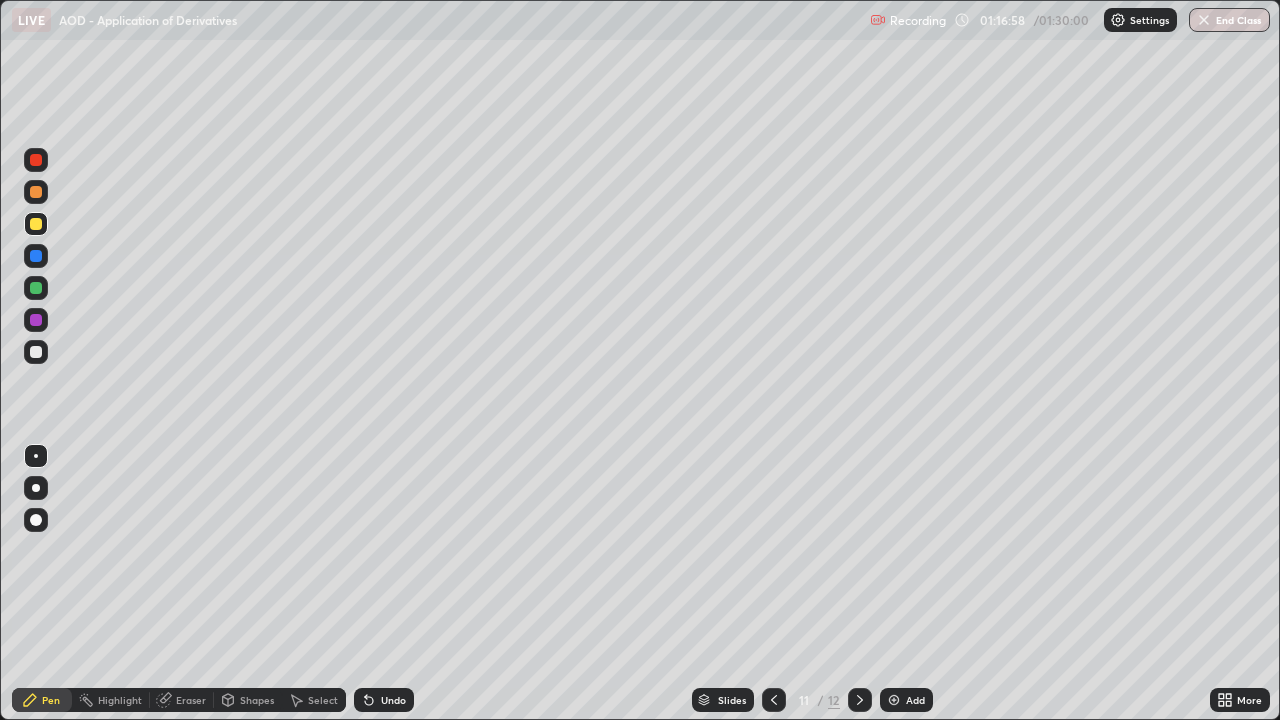 click 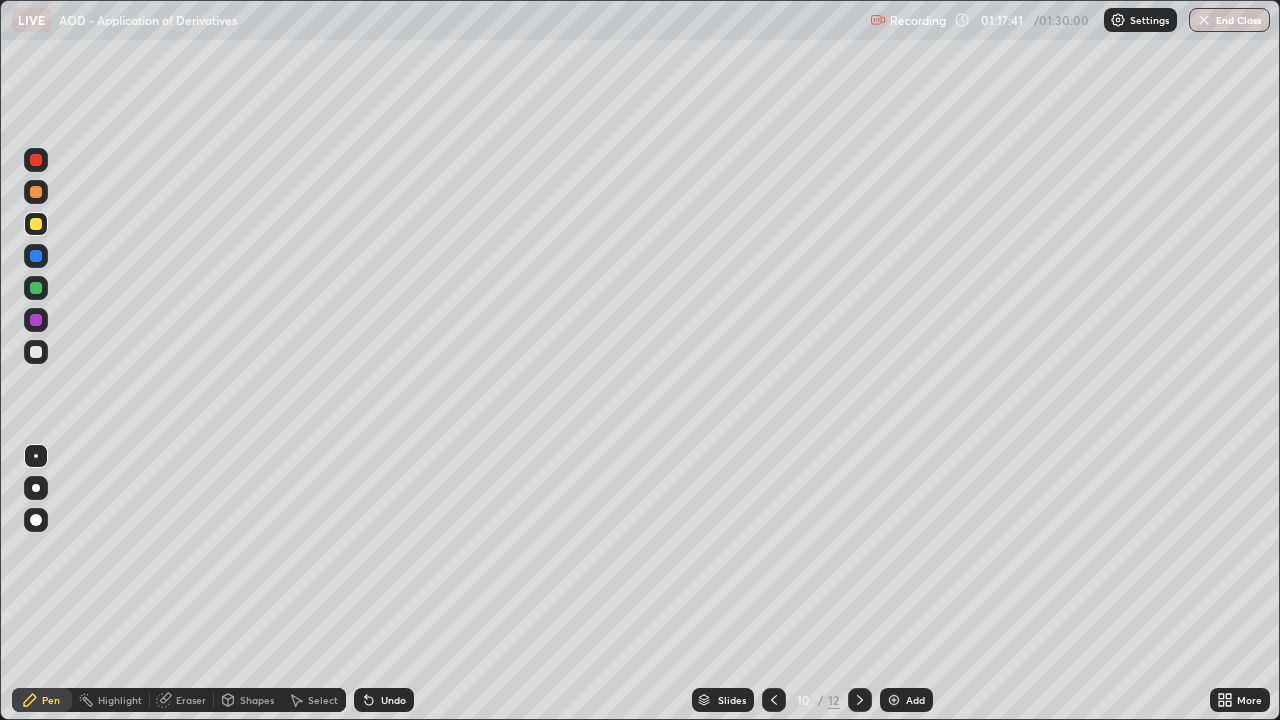 click 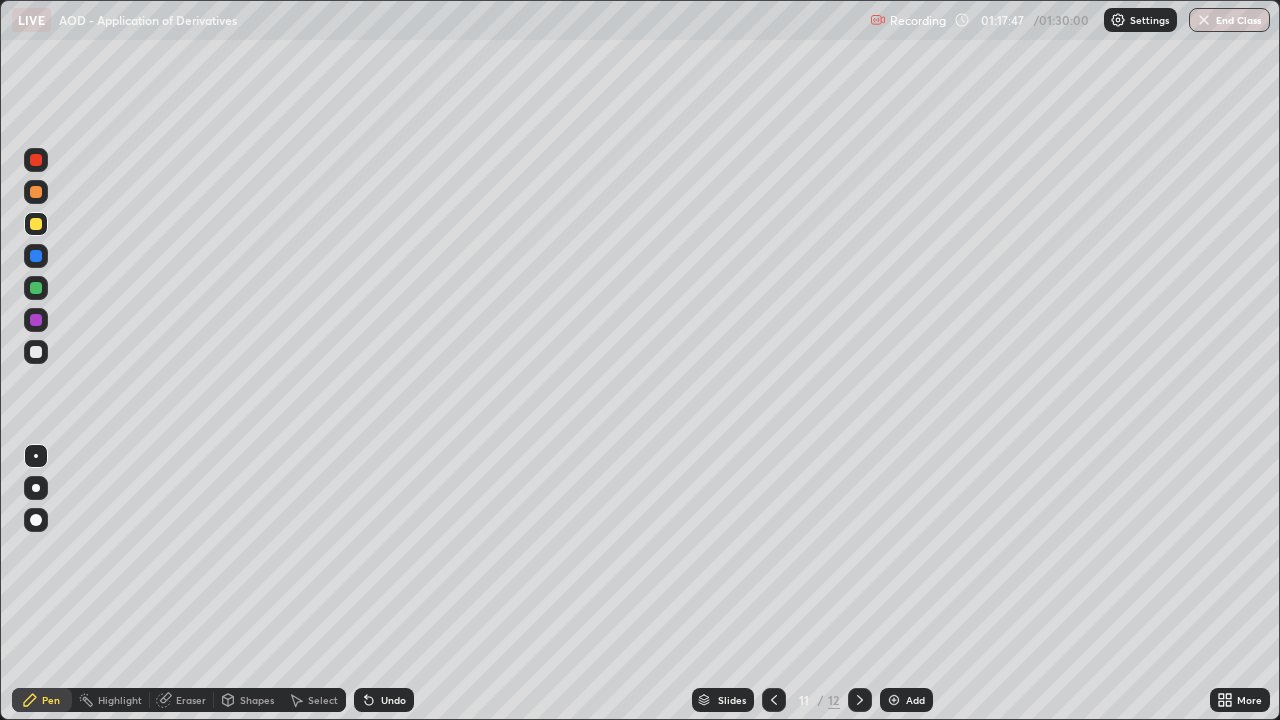 click on "Undo" at bounding box center [384, 700] 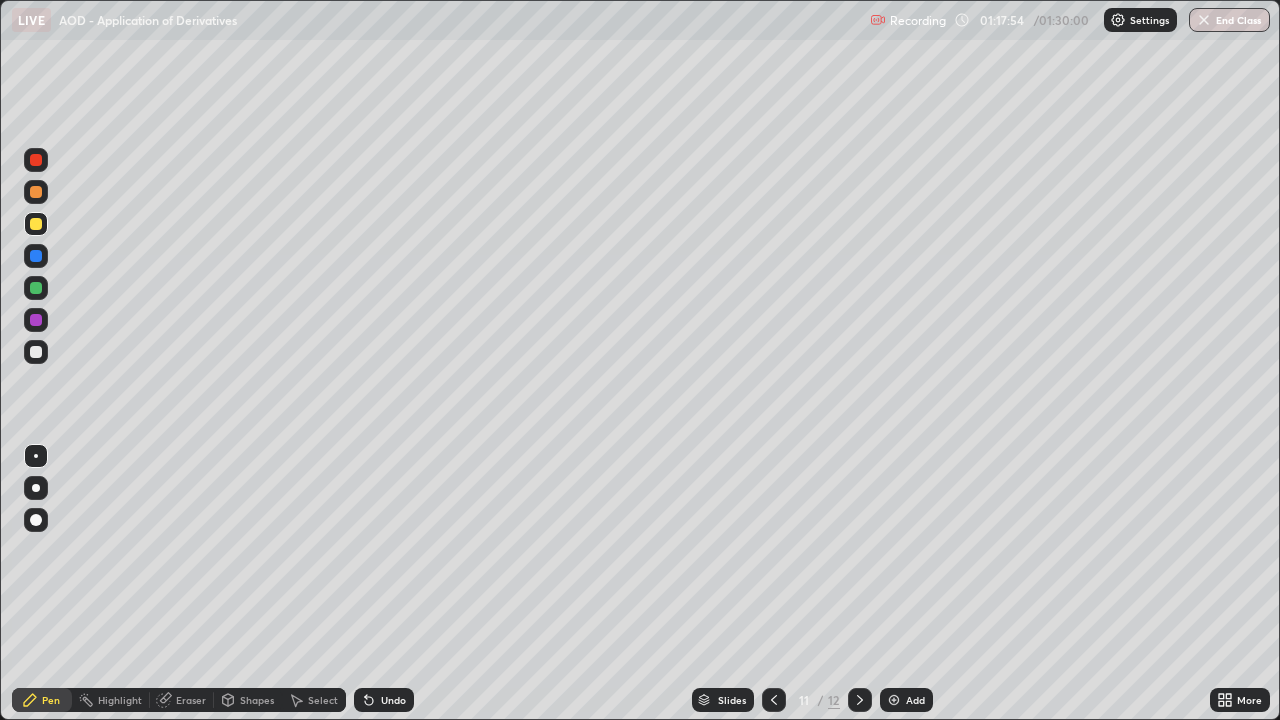 click at bounding box center [36, 224] 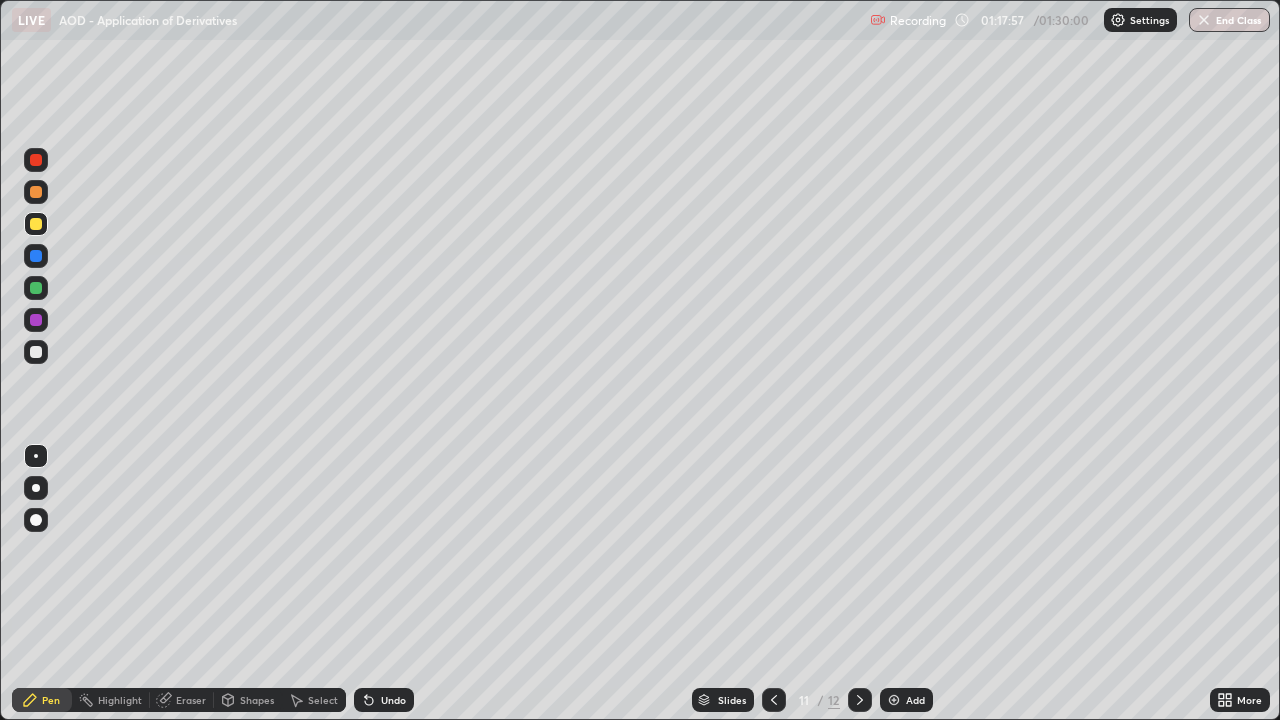 click at bounding box center [36, 192] 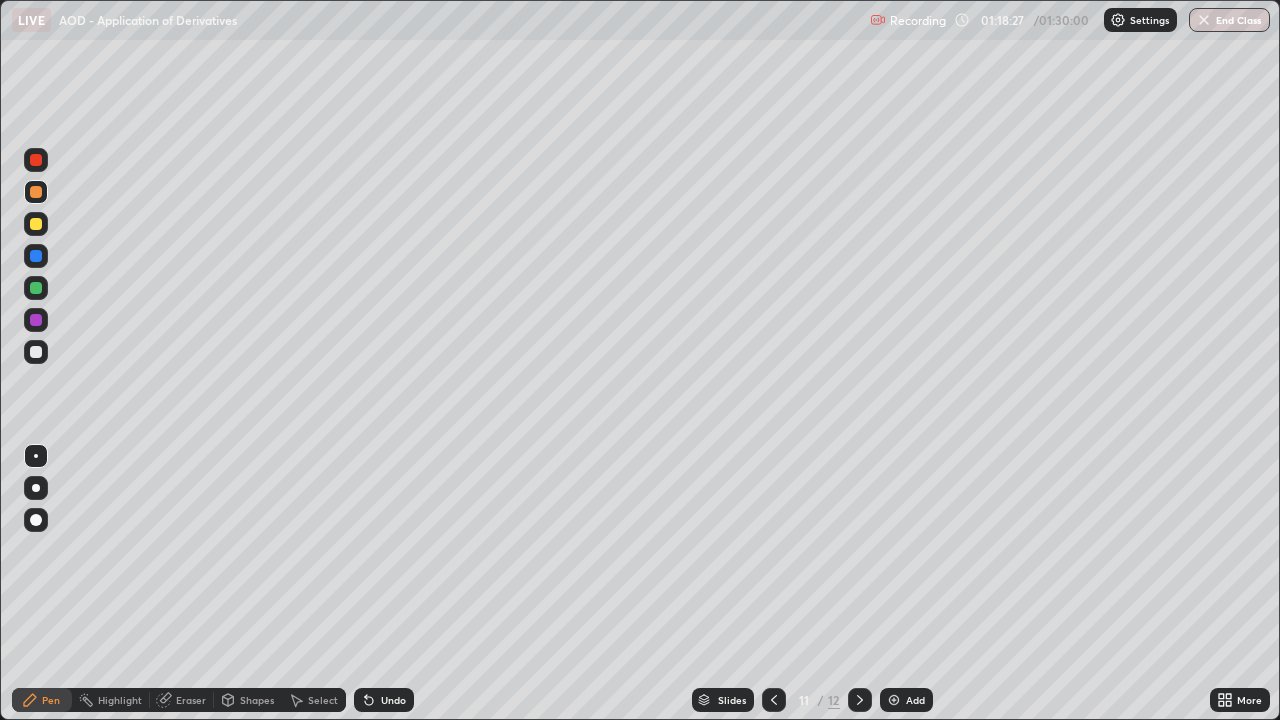 click at bounding box center (36, 224) 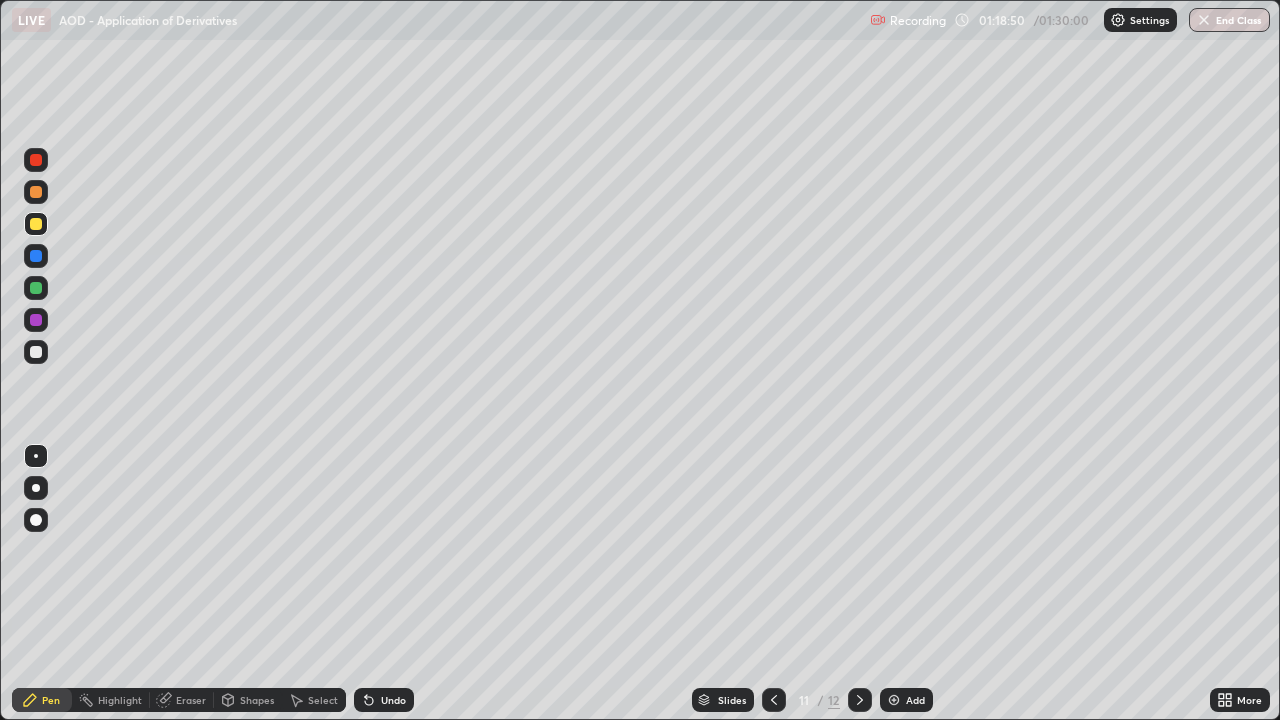click at bounding box center [36, 288] 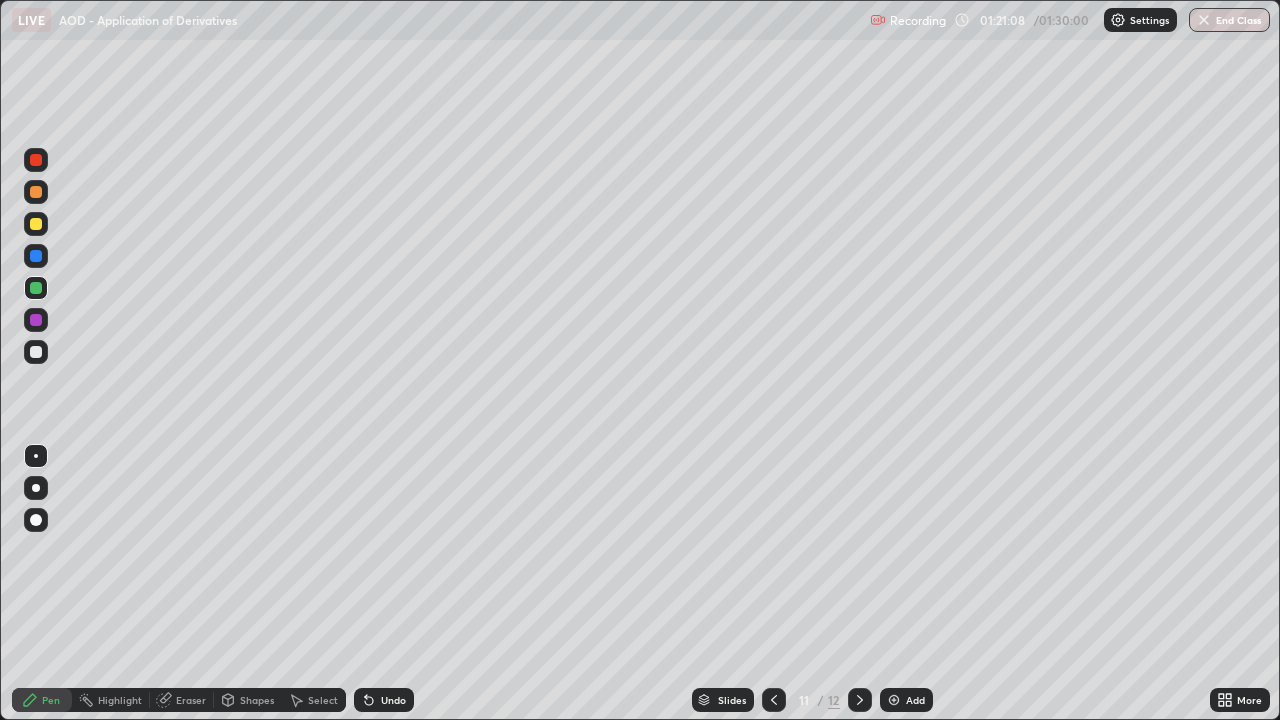 click at bounding box center (36, 352) 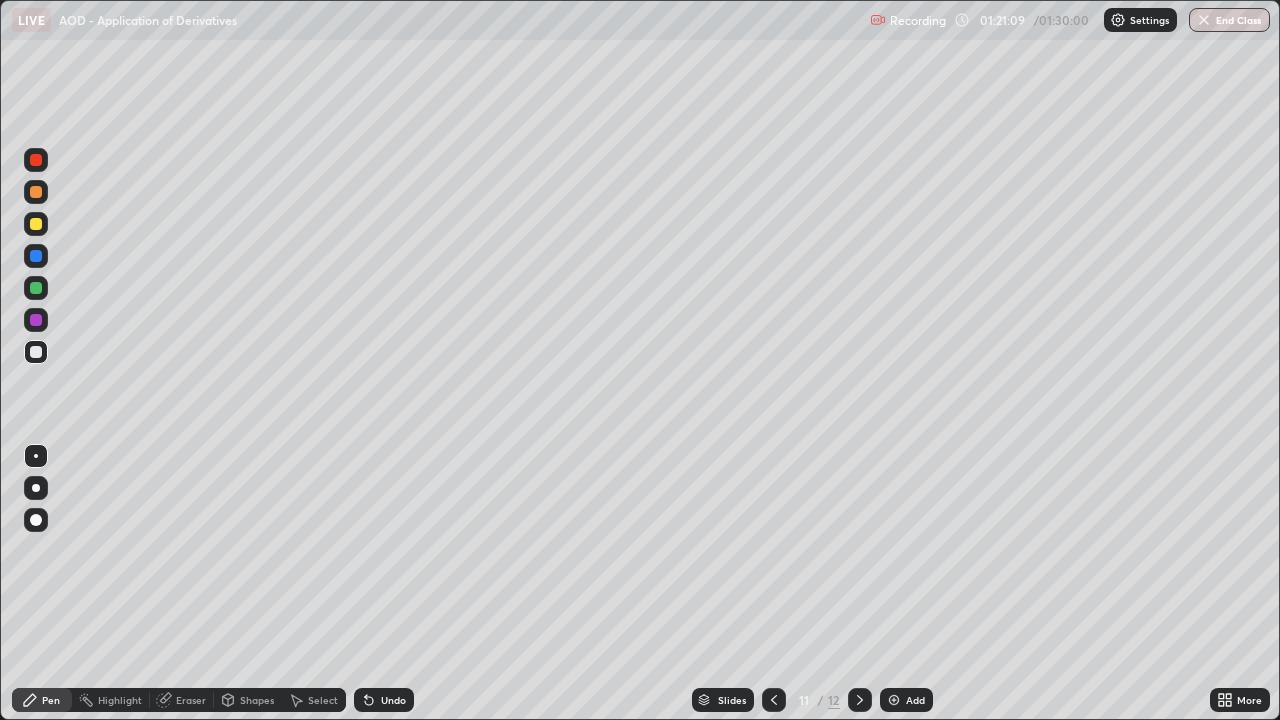 click 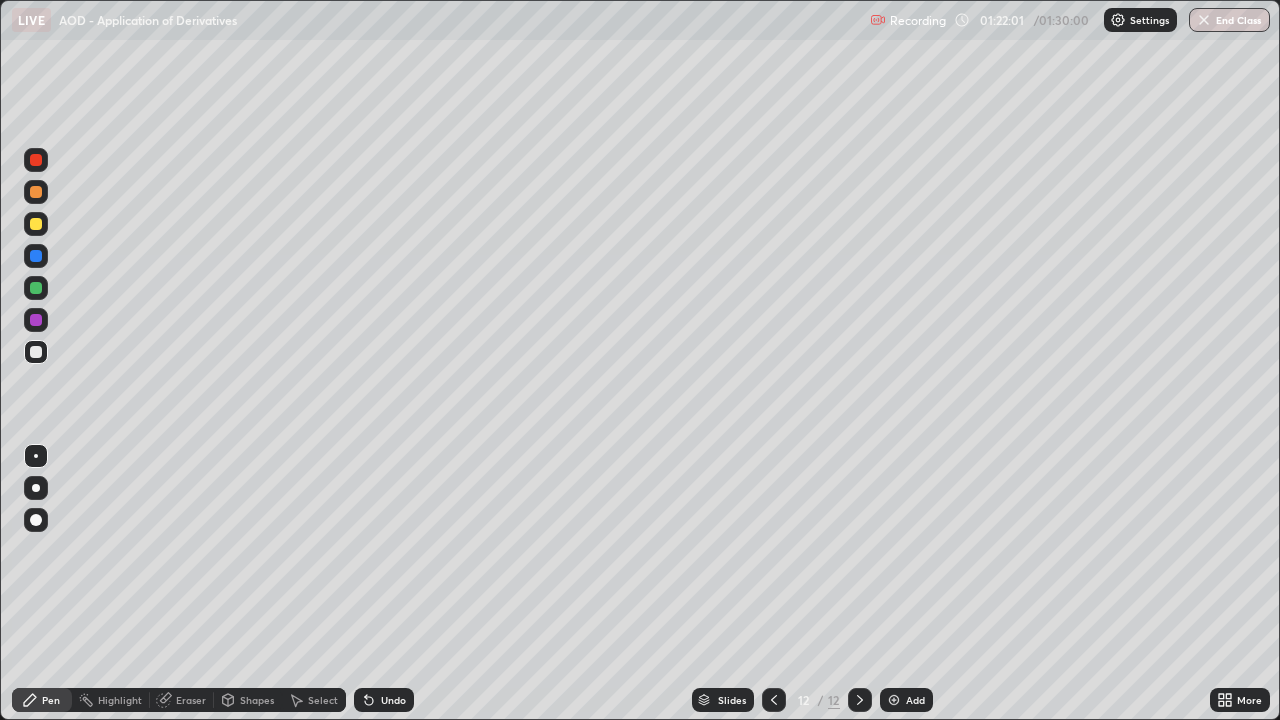 click on "Undo" at bounding box center (393, 700) 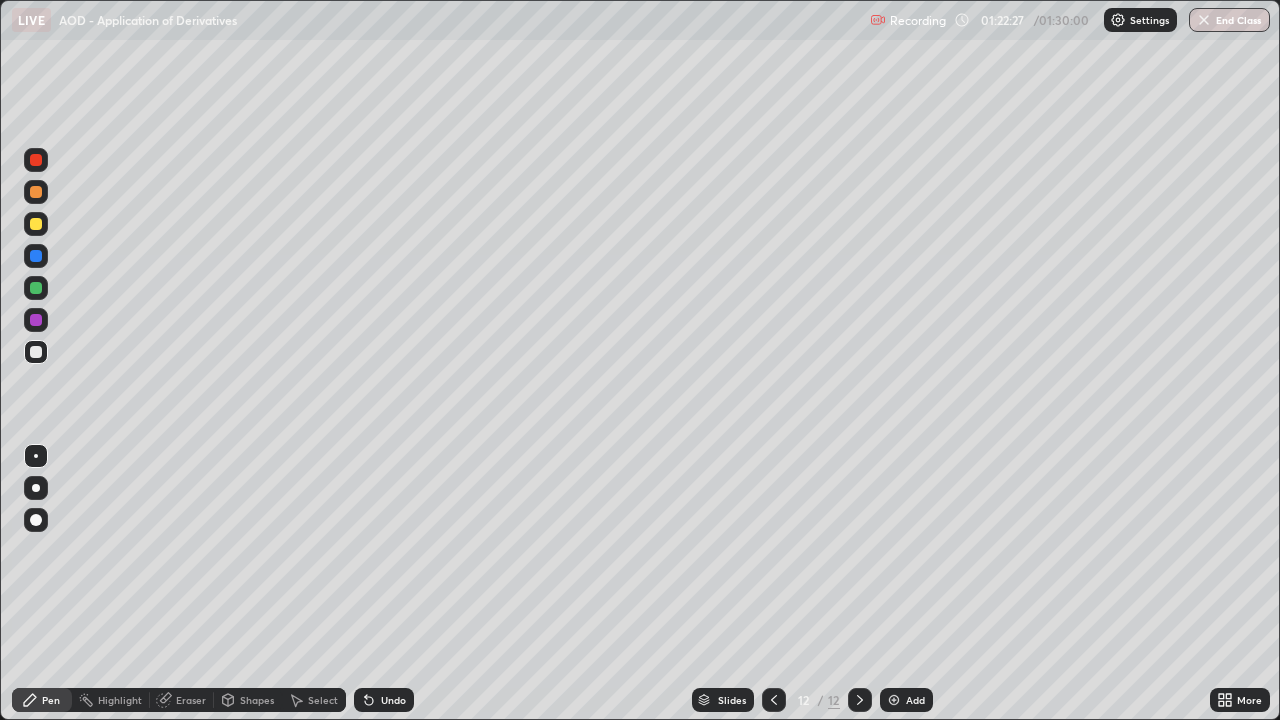 click at bounding box center [36, 224] 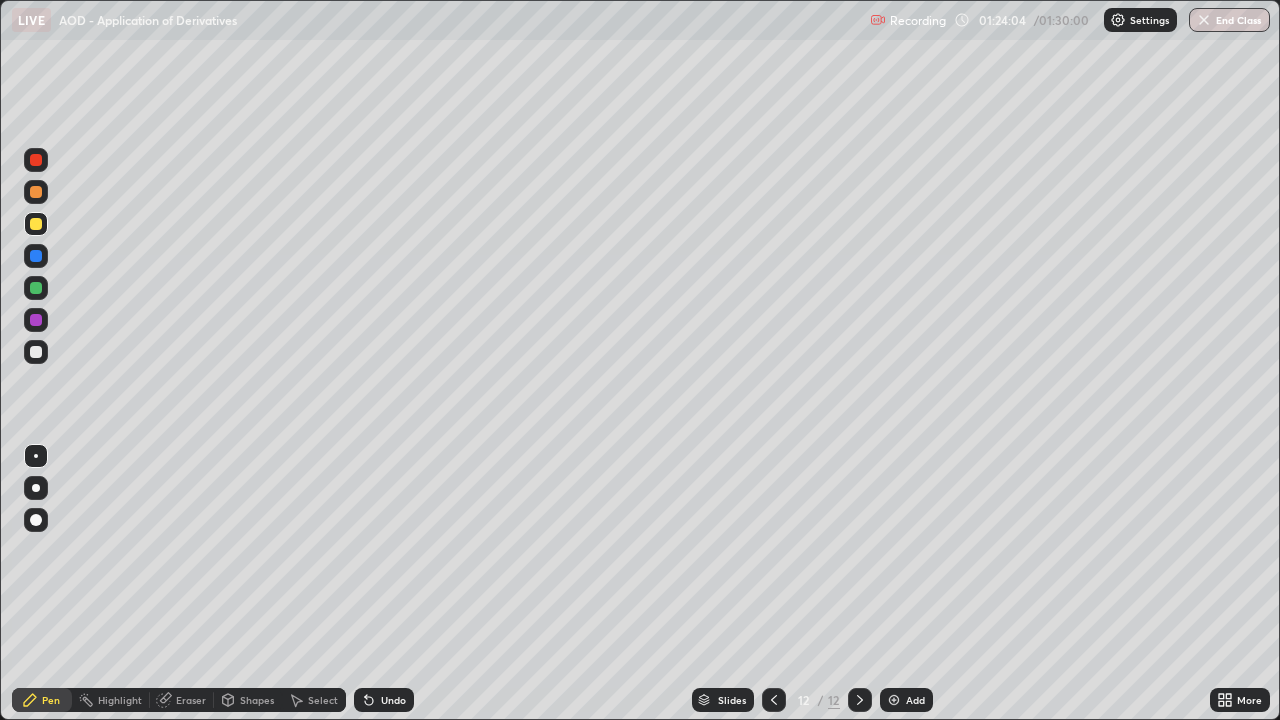 click on "Undo" at bounding box center [393, 700] 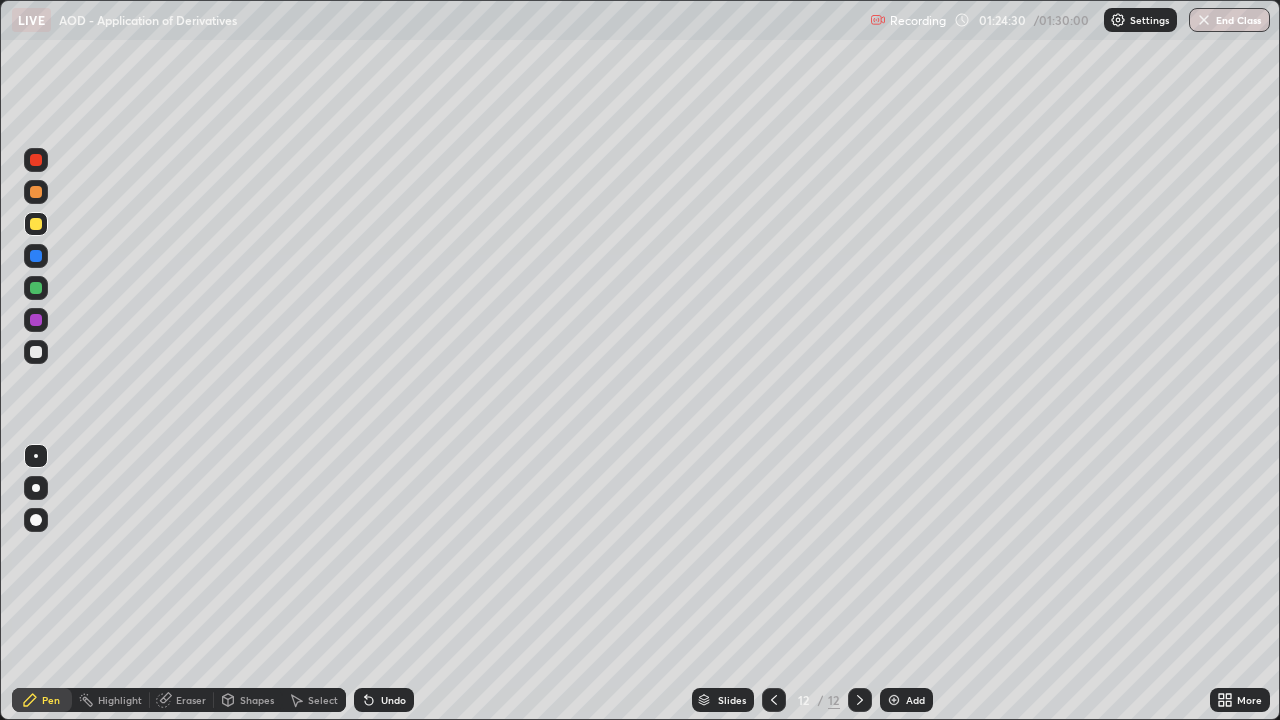 click at bounding box center (36, 192) 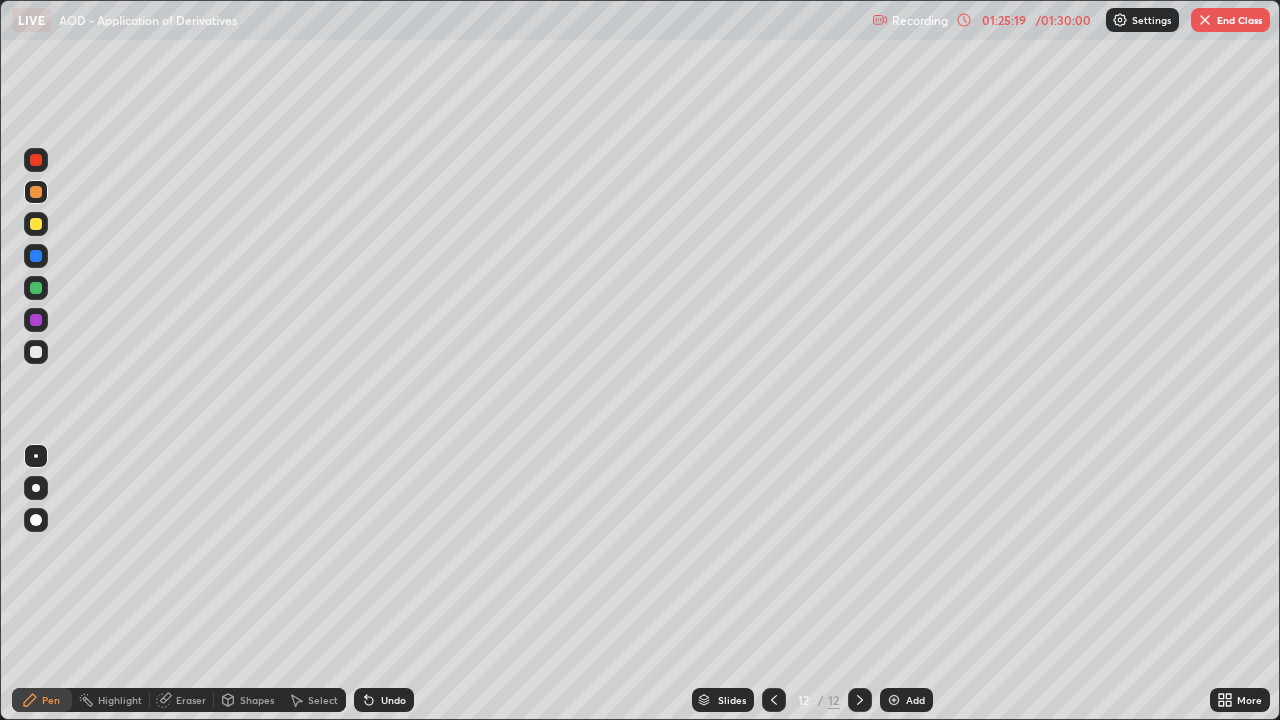 click at bounding box center (36, 288) 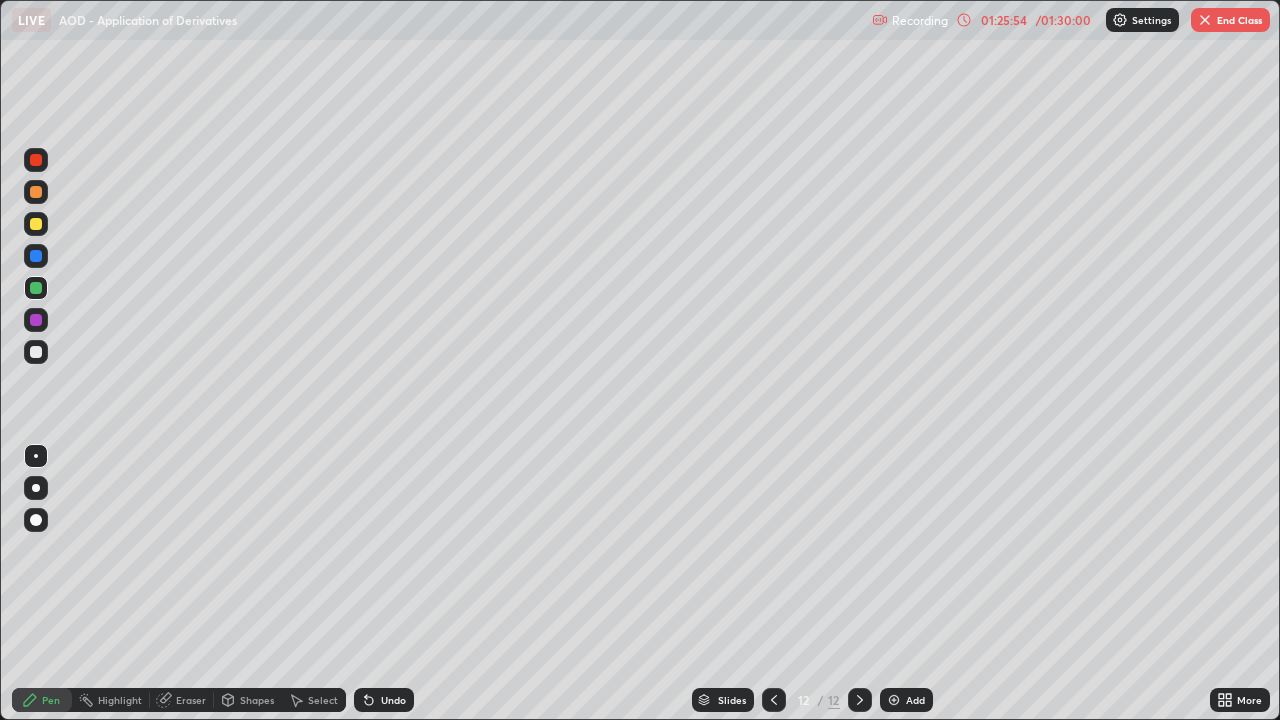click at bounding box center (36, 224) 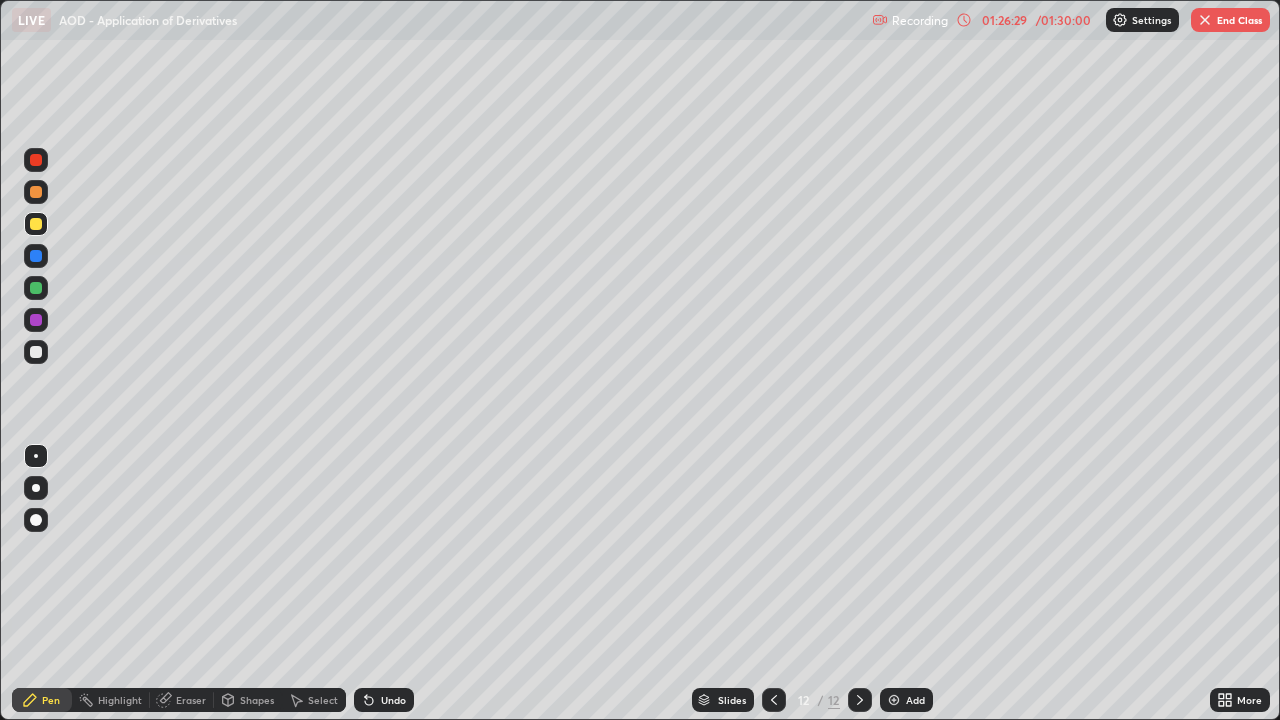 click at bounding box center [36, 192] 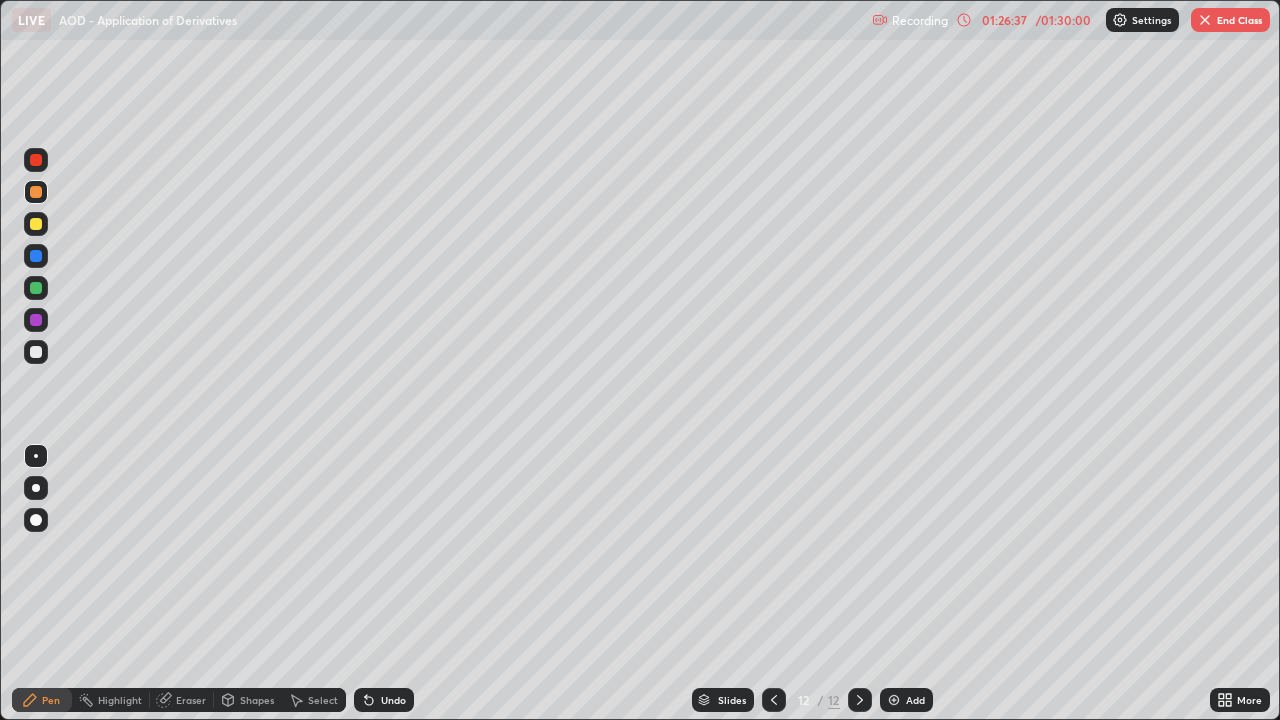 click at bounding box center (36, 288) 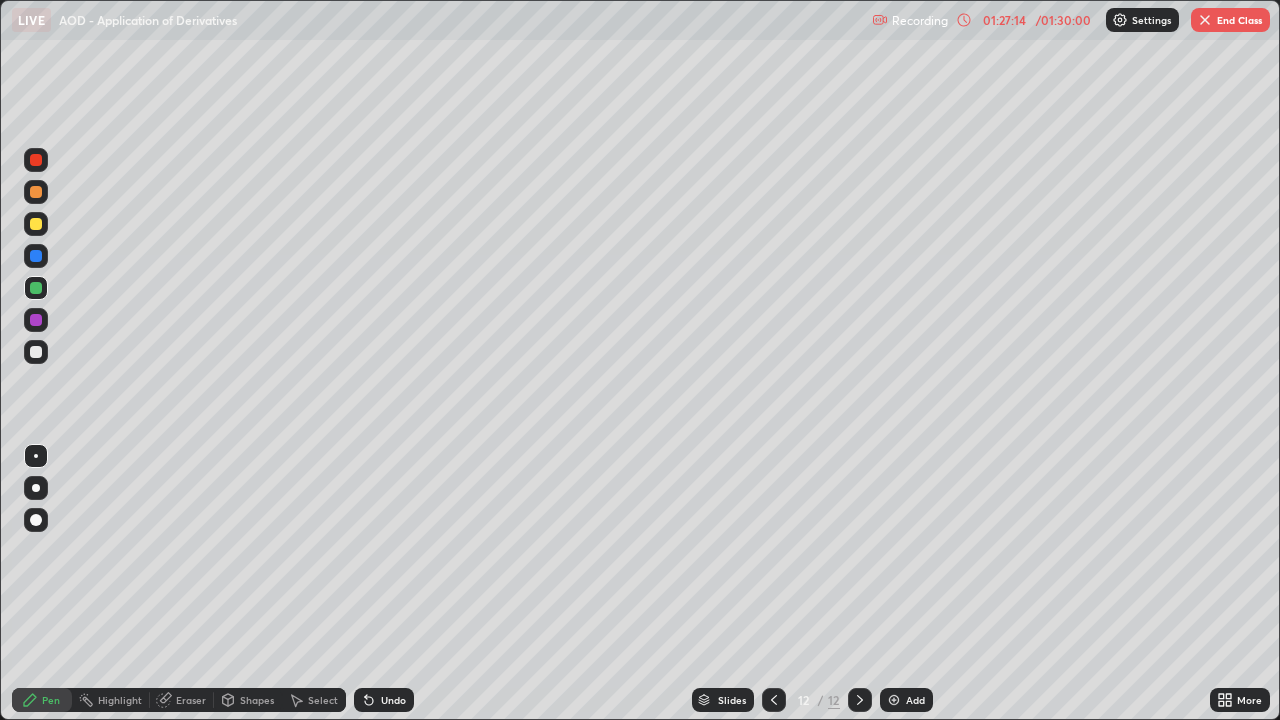 click at bounding box center [36, 224] 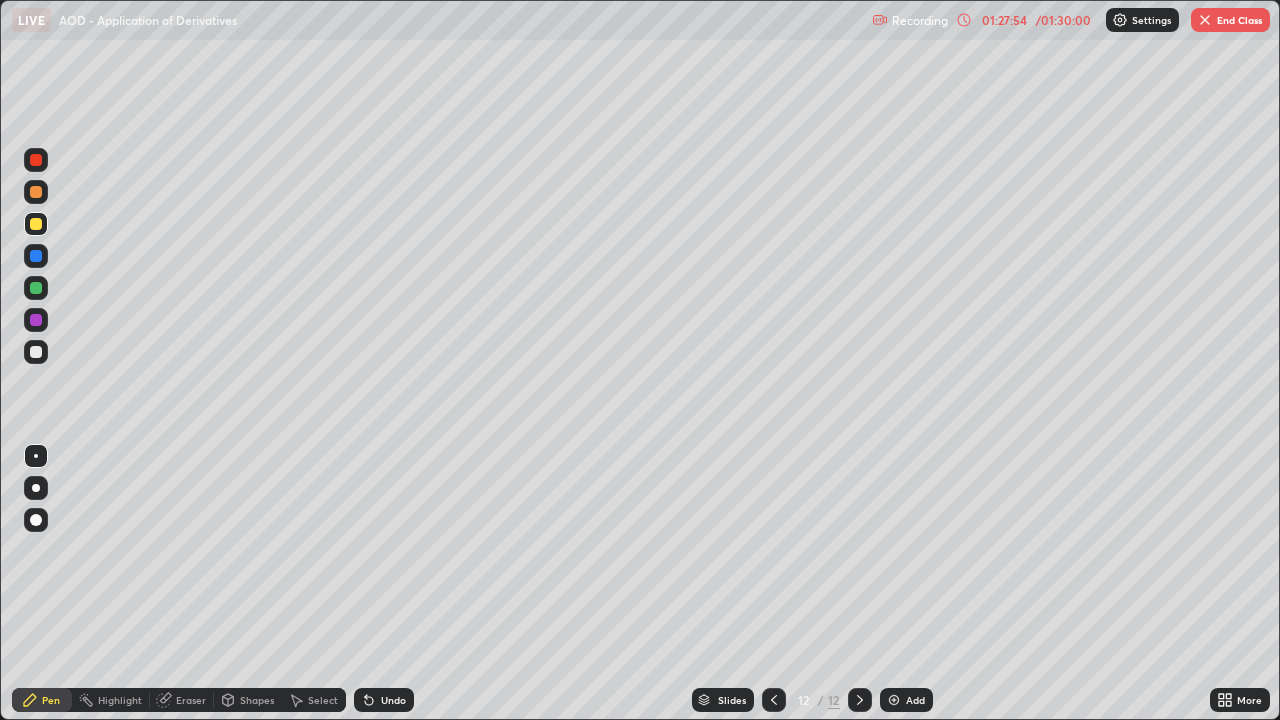 click at bounding box center (36, 288) 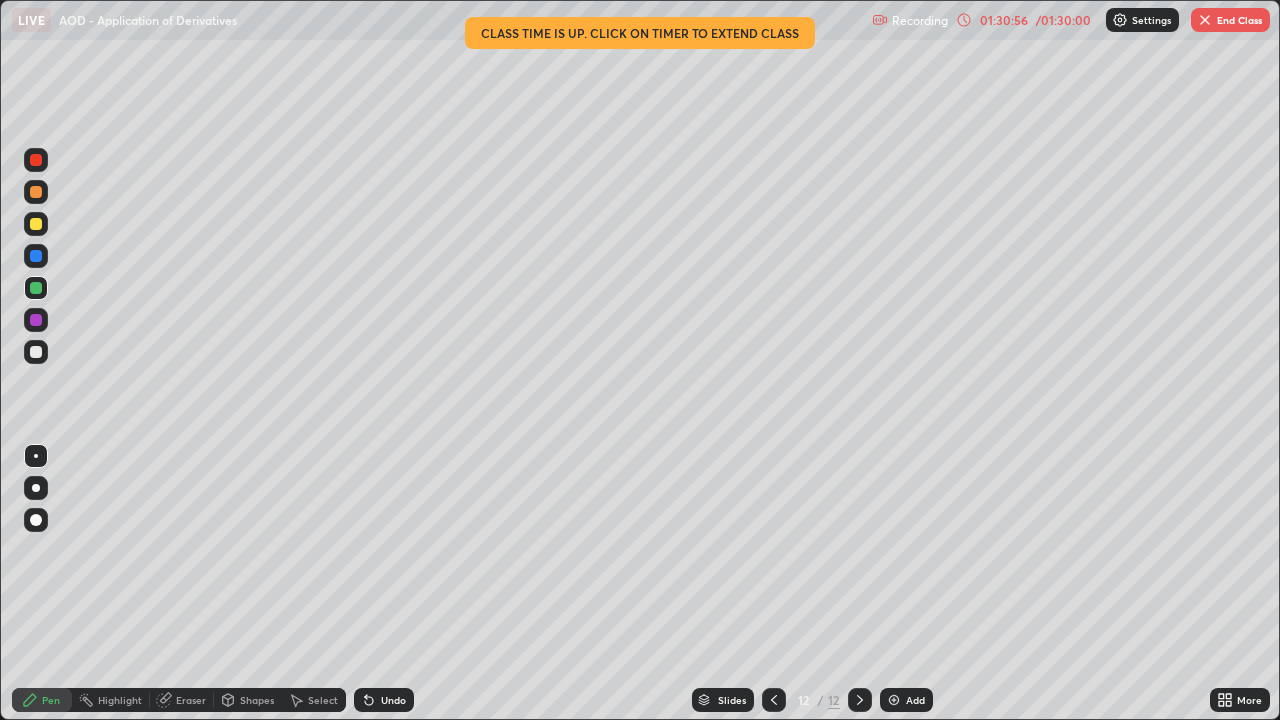click on "End Class" at bounding box center (1230, 20) 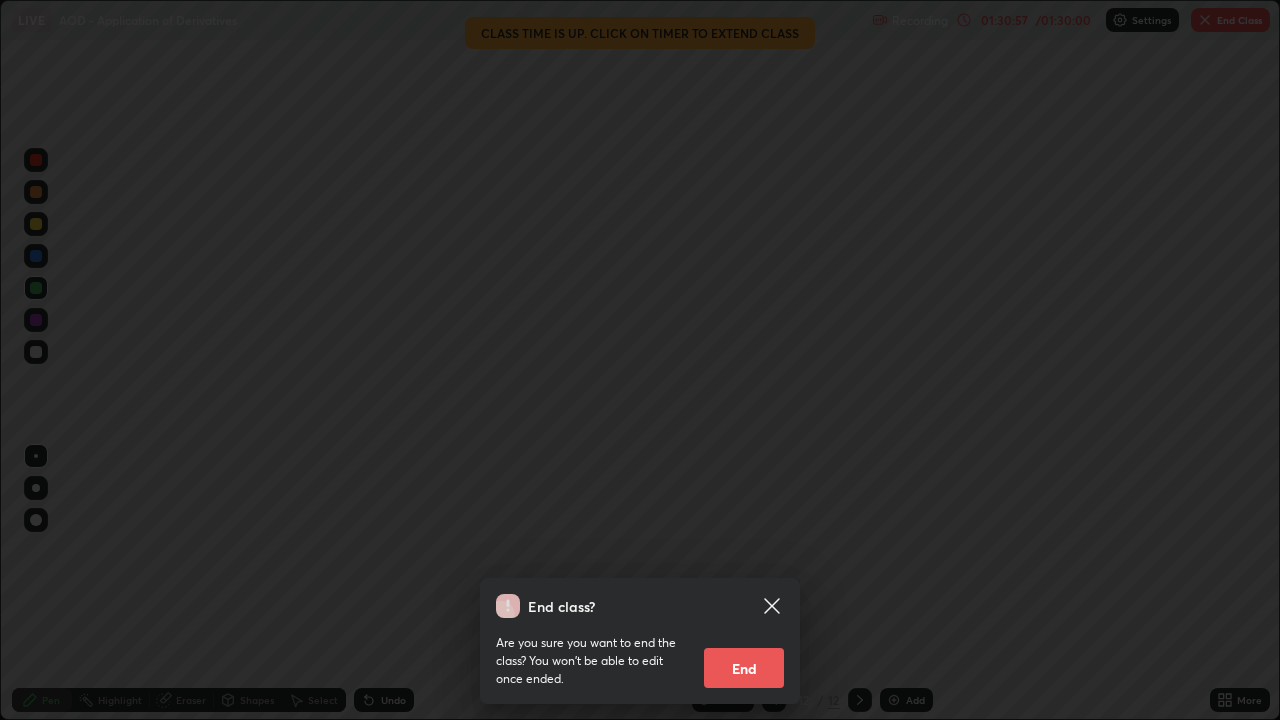 click on "End" at bounding box center [744, 668] 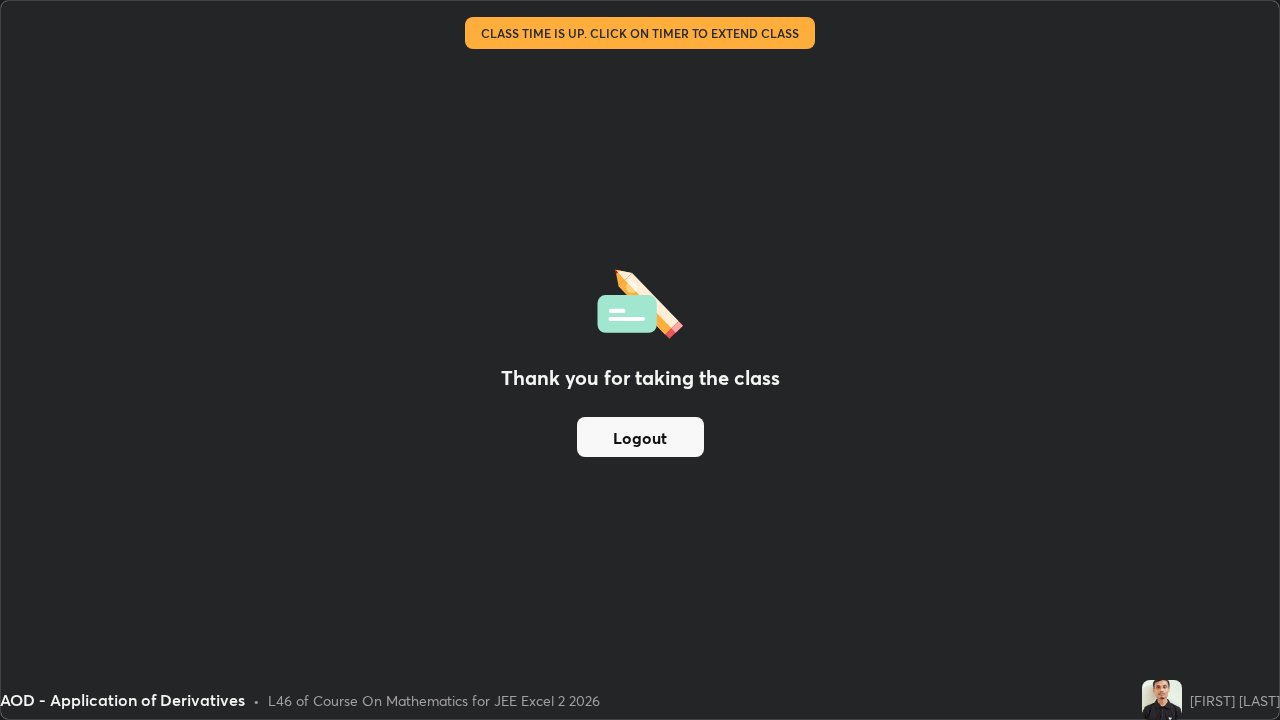 click on "Logout" at bounding box center (640, 437) 